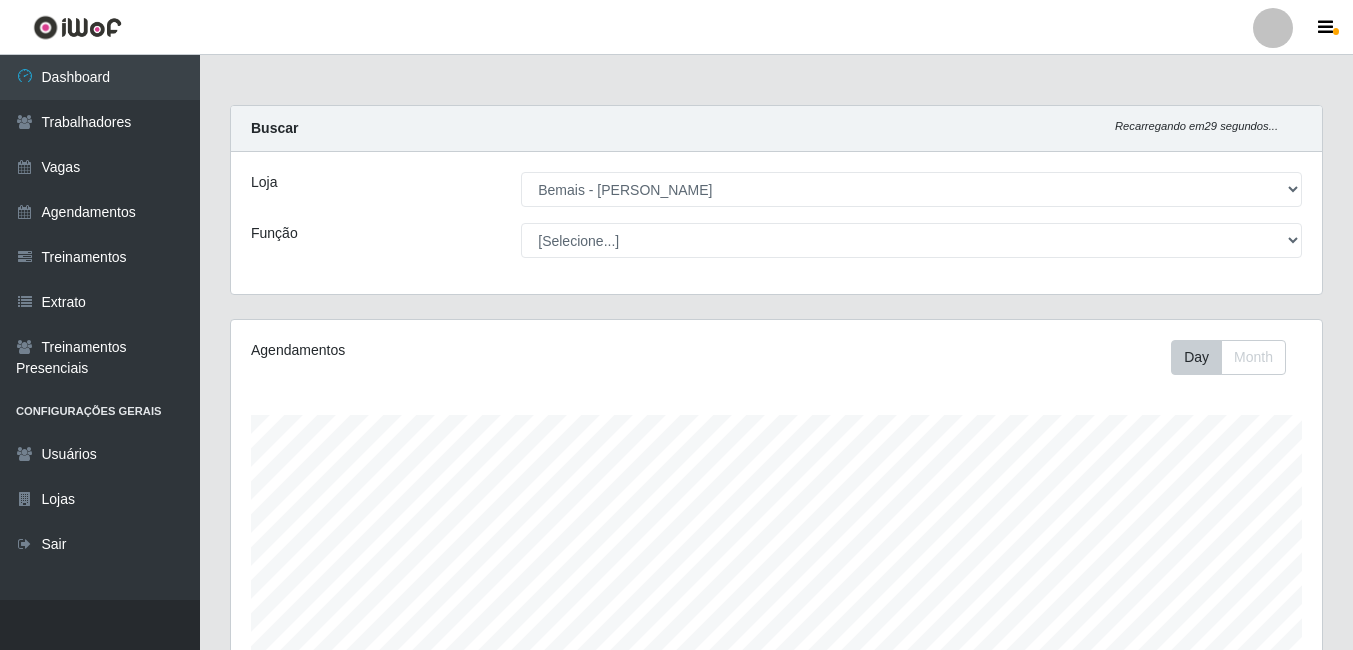 select on "230" 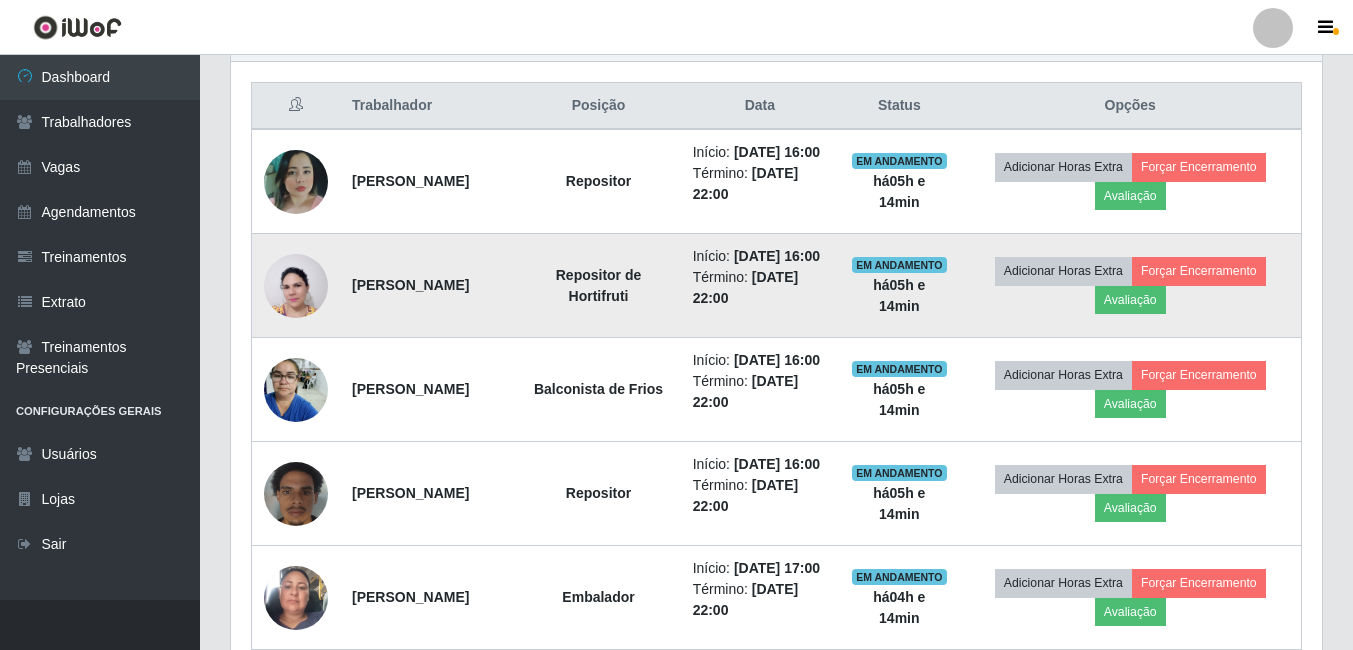 scroll, scrollTop: 999585, scrollLeft: 998909, axis: both 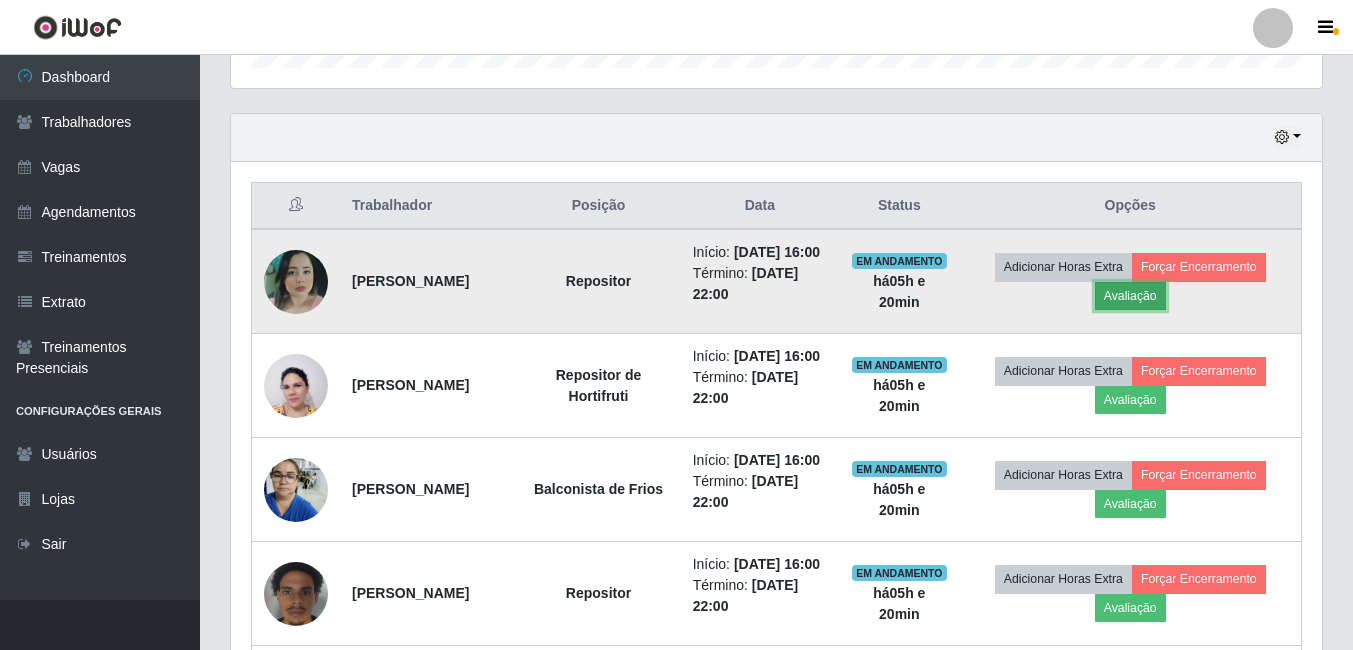 click on "Avaliação" at bounding box center (1130, 296) 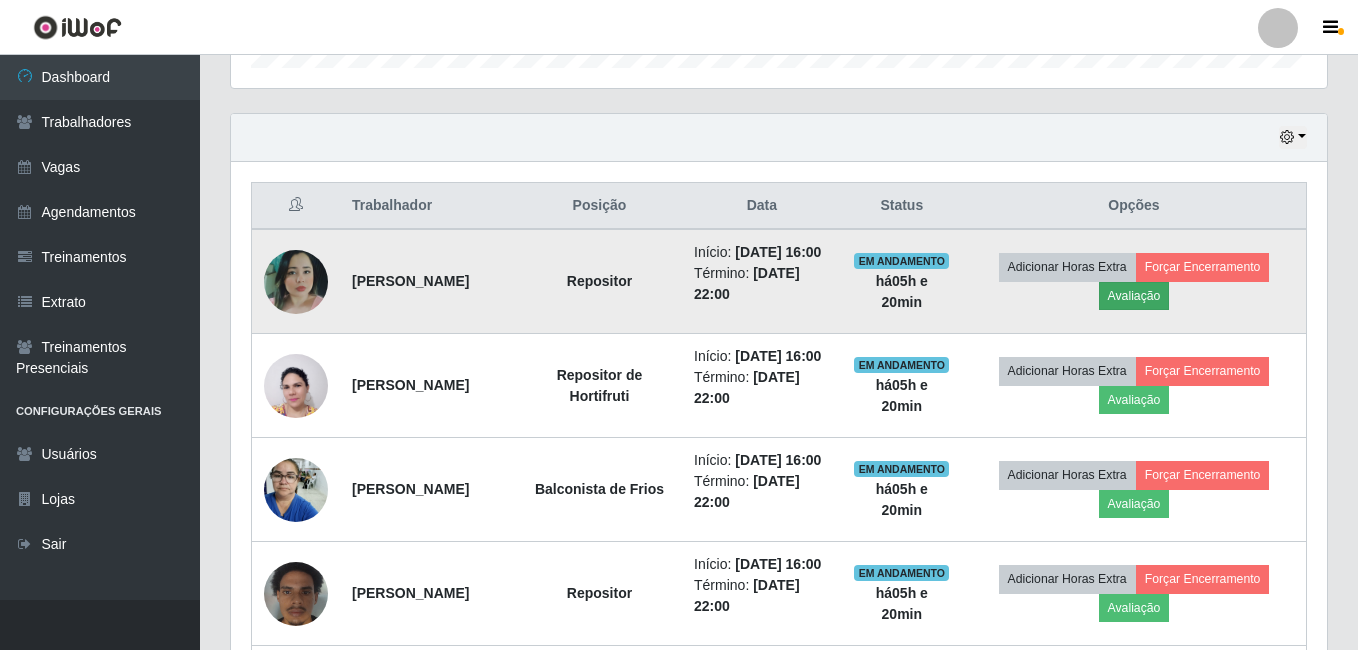 scroll, scrollTop: 999585, scrollLeft: 998919, axis: both 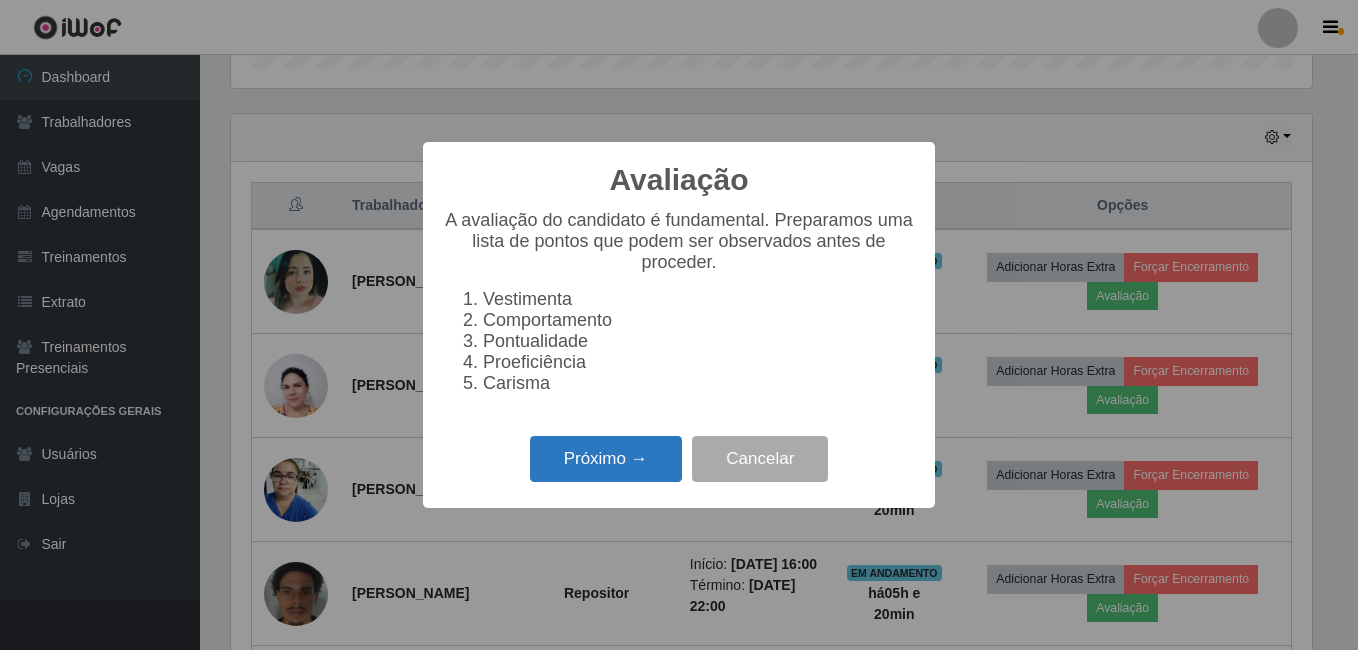 click on "Próximo →" at bounding box center [606, 459] 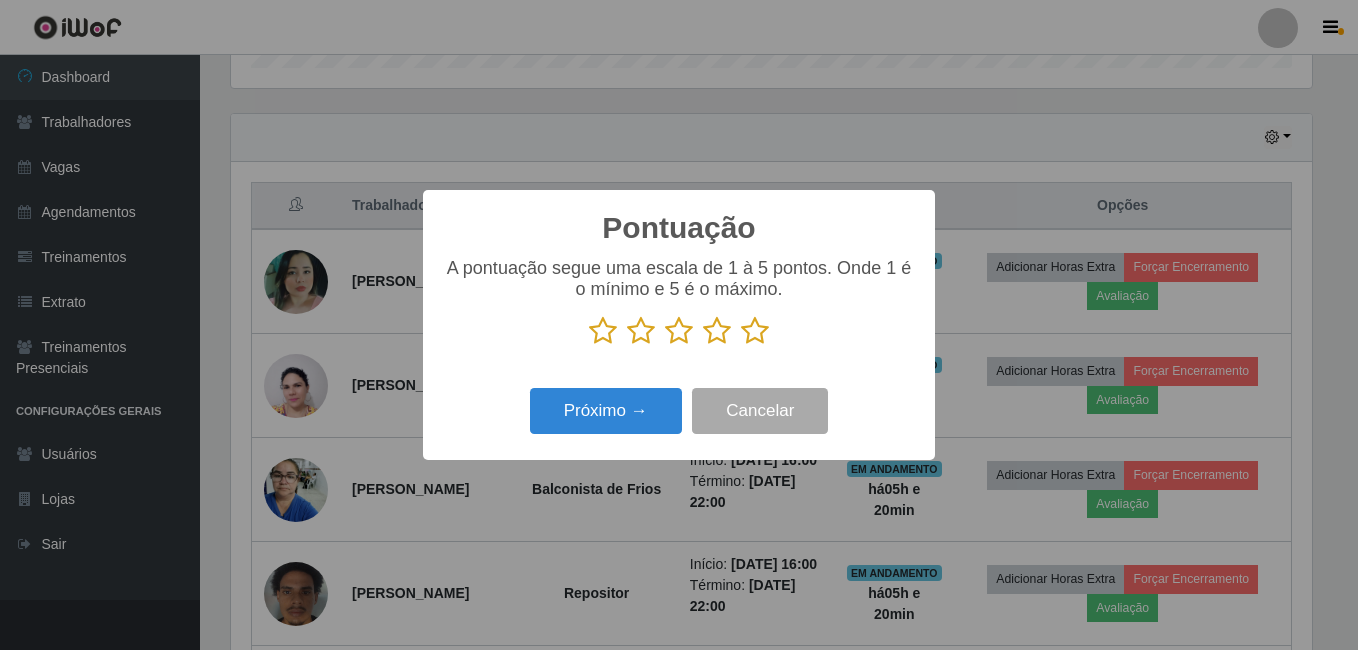 drag, startPoint x: 758, startPoint y: 336, endPoint x: 733, endPoint y: 335, distance: 25.019993 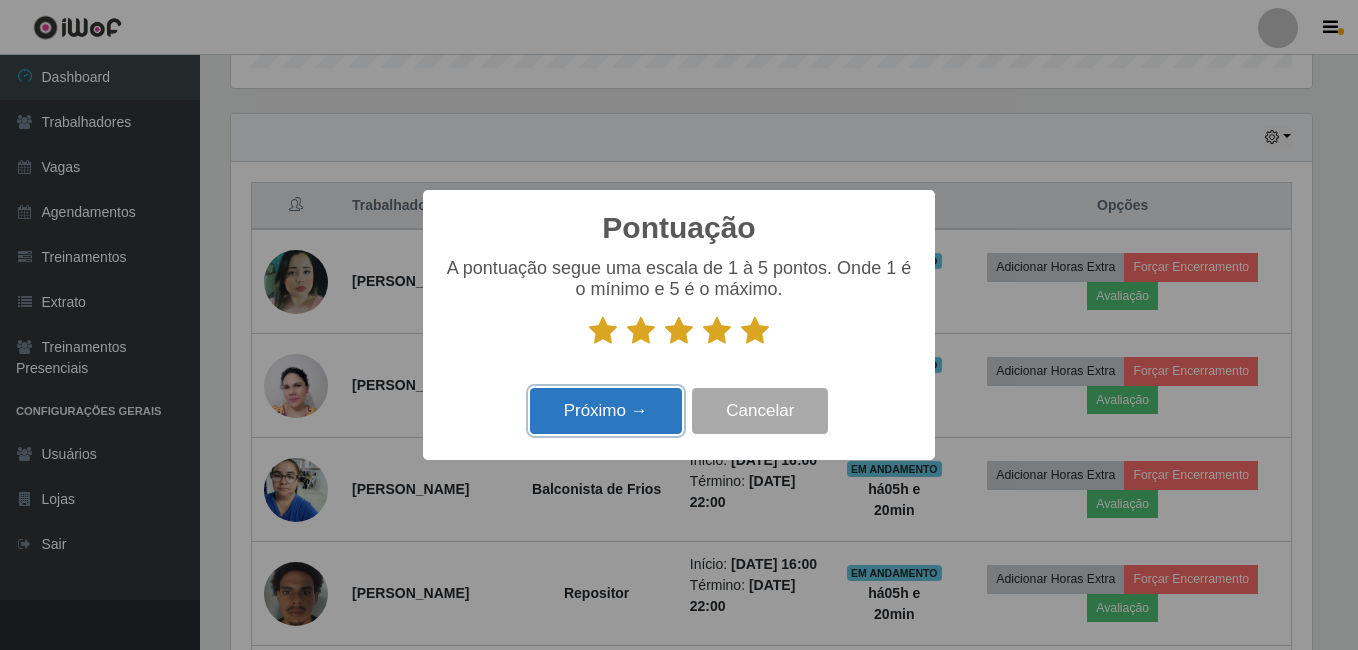 click on "Próximo →" at bounding box center (606, 411) 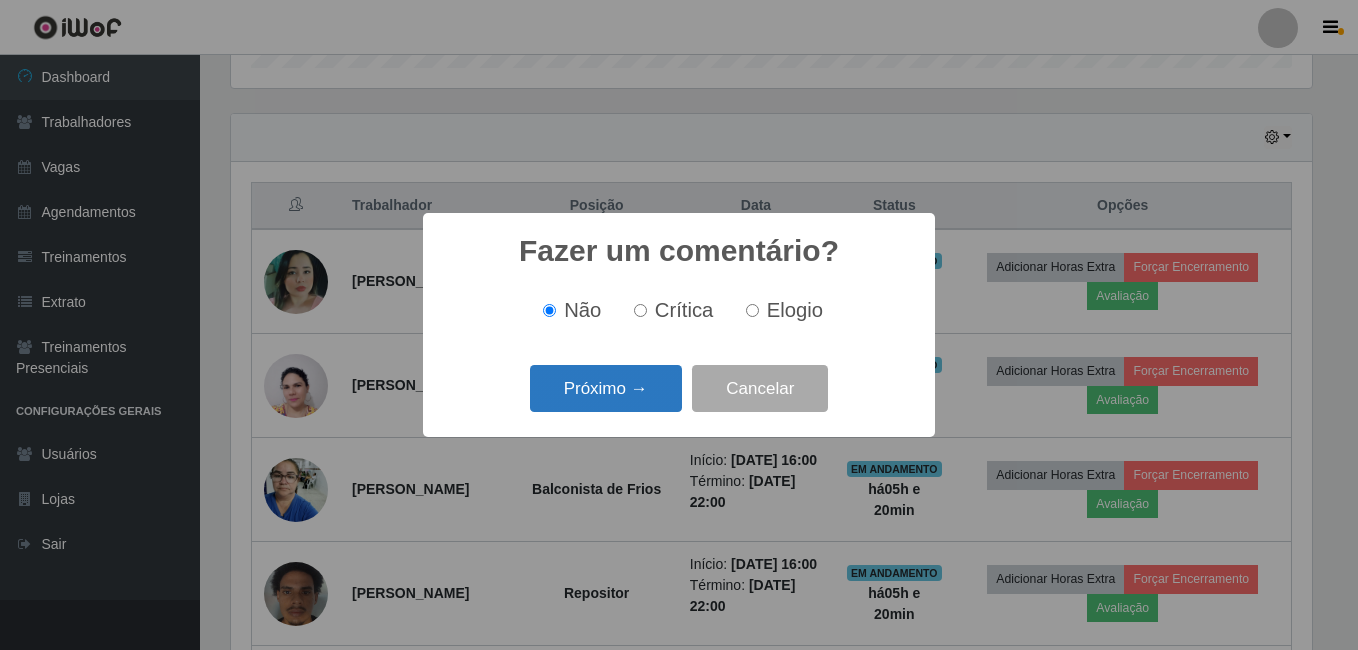 click on "Próximo →" at bounding box center [606, 388] 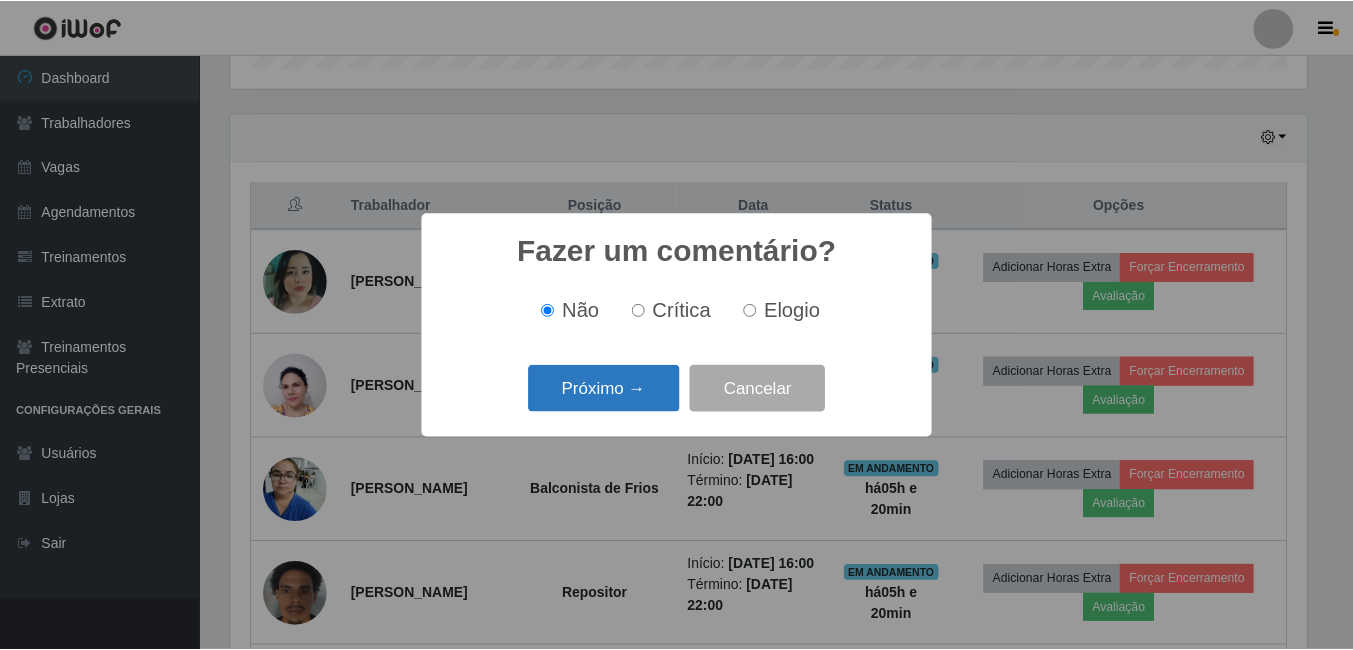 scroll, scrollTop: 999585, scrollLeft: 998919, axis: both 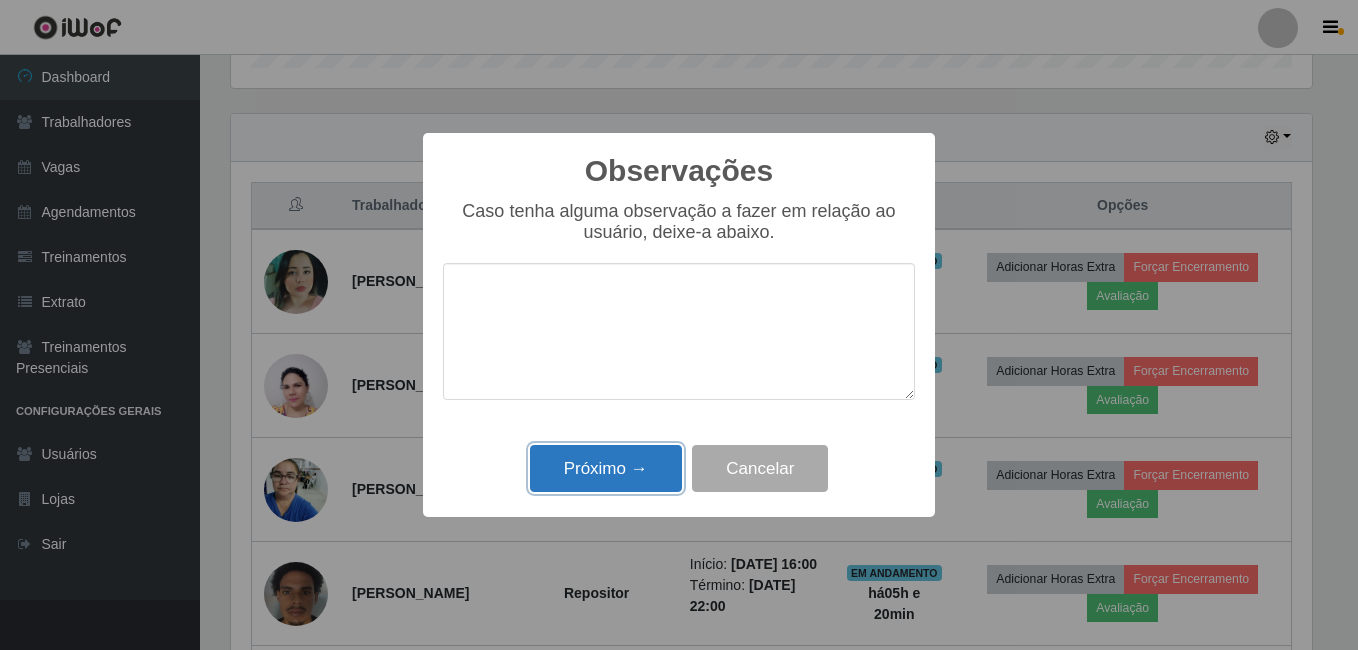 click on "Próximo →" at bounding box center [606, 468] 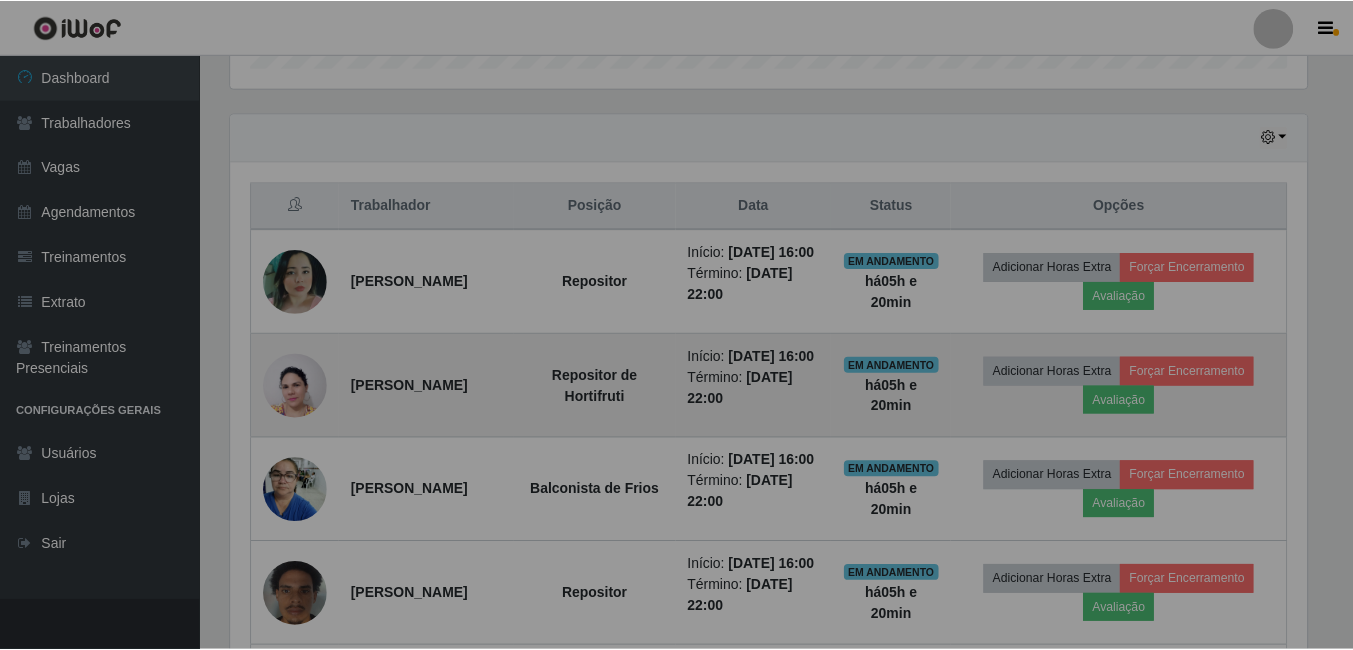 scroll, scrollTop: 999585, scrollLeft: 998909, axis: both 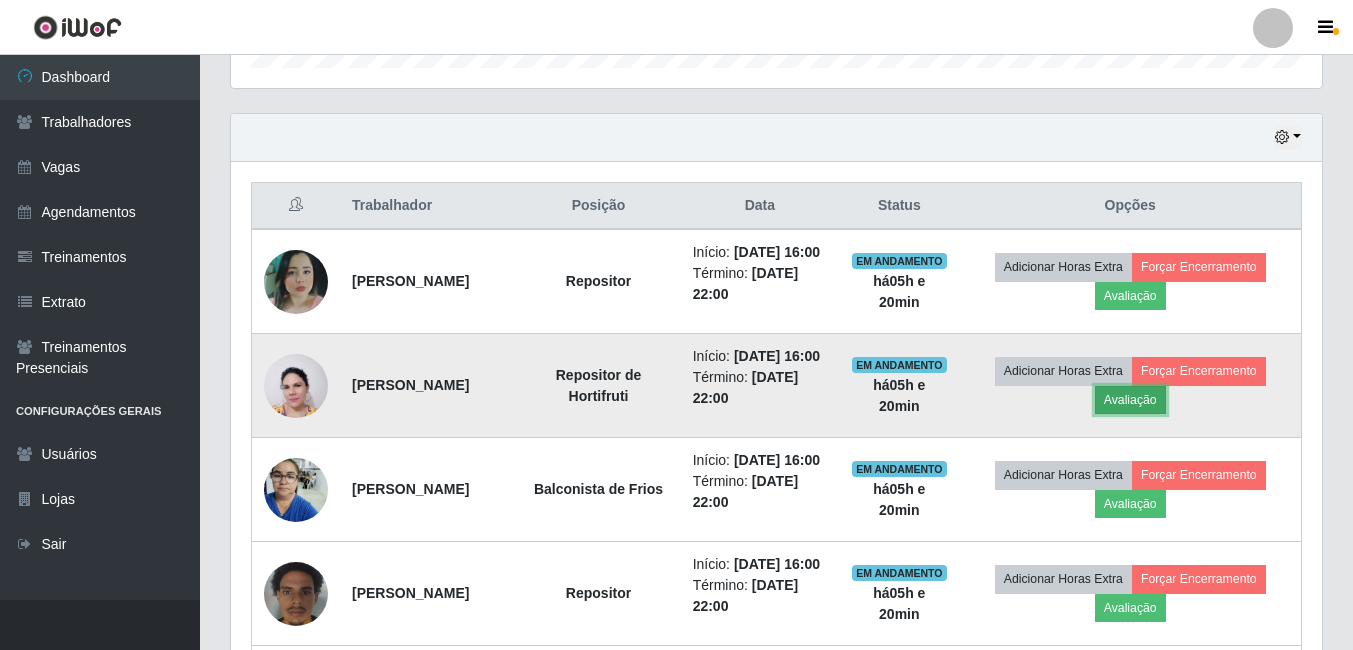 click on "Avaliação" at bounding box center [1130, 400] 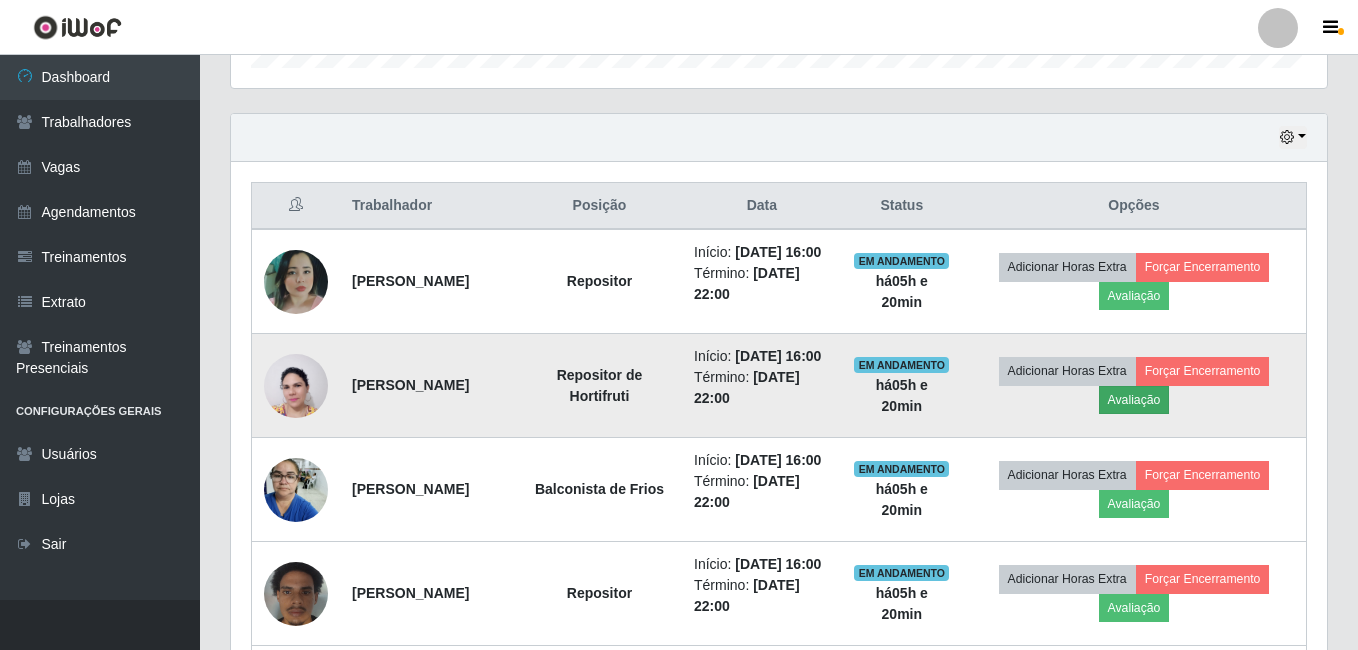scroll, scrollTop: 999585, scrollLeft: 998919, axis: both 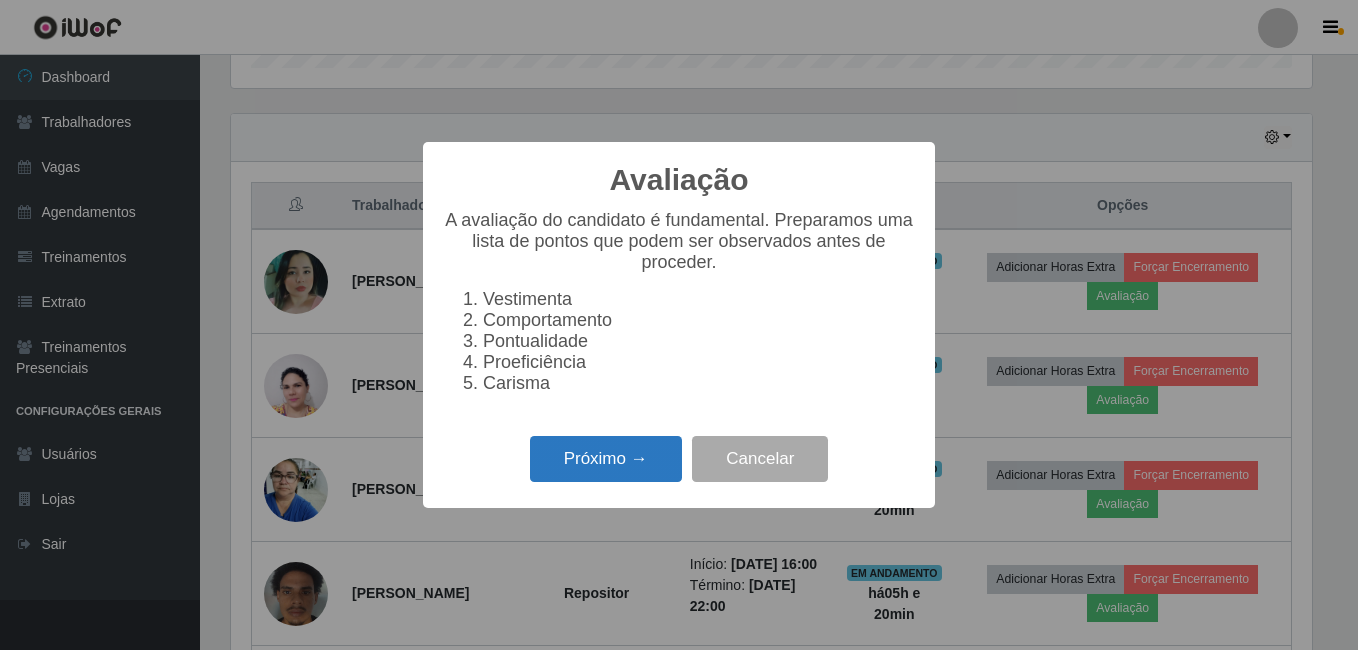 click on "Próximo →" at bounding box center [606, 459] 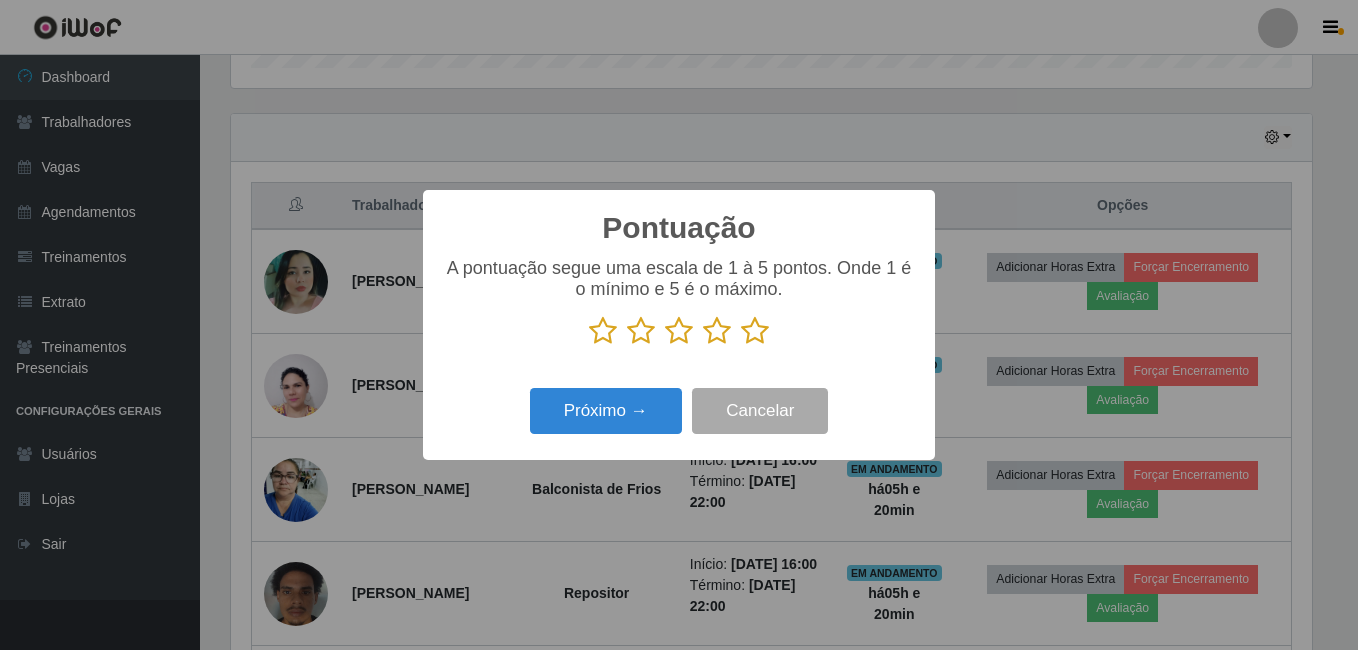 click at bounding box center (755, 331) 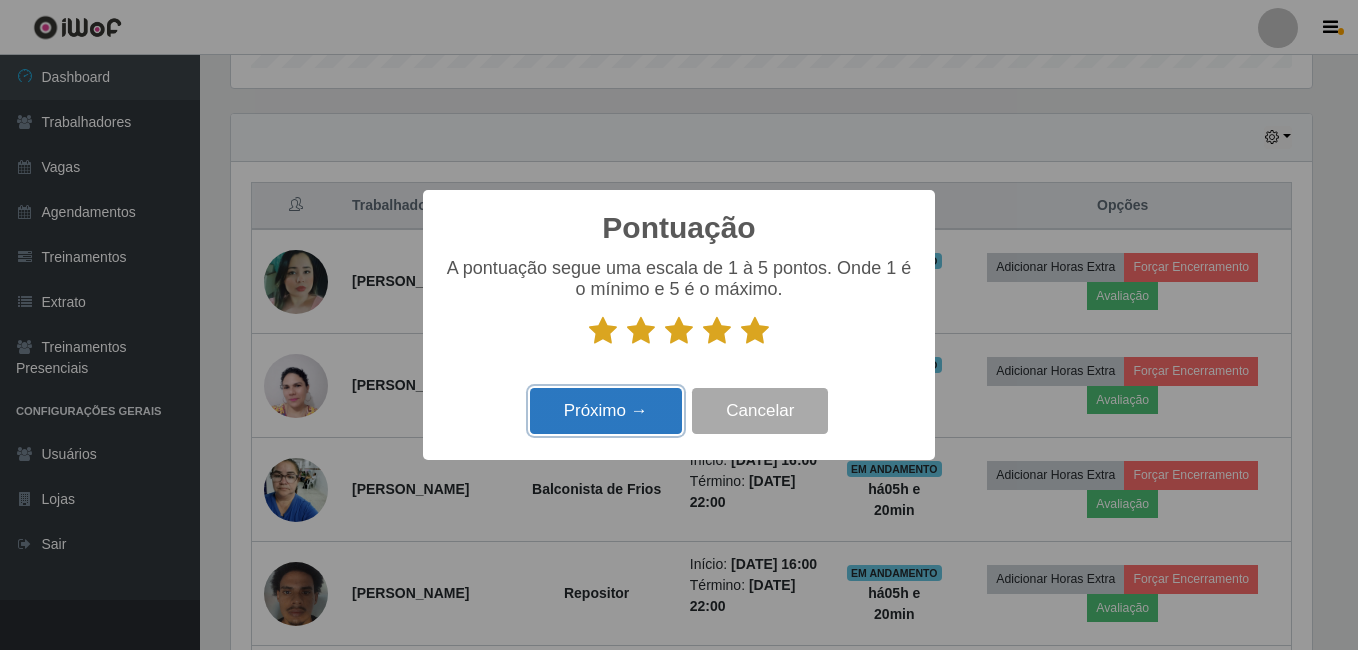 click on "Próximo →" at bounding box center [606, 411] 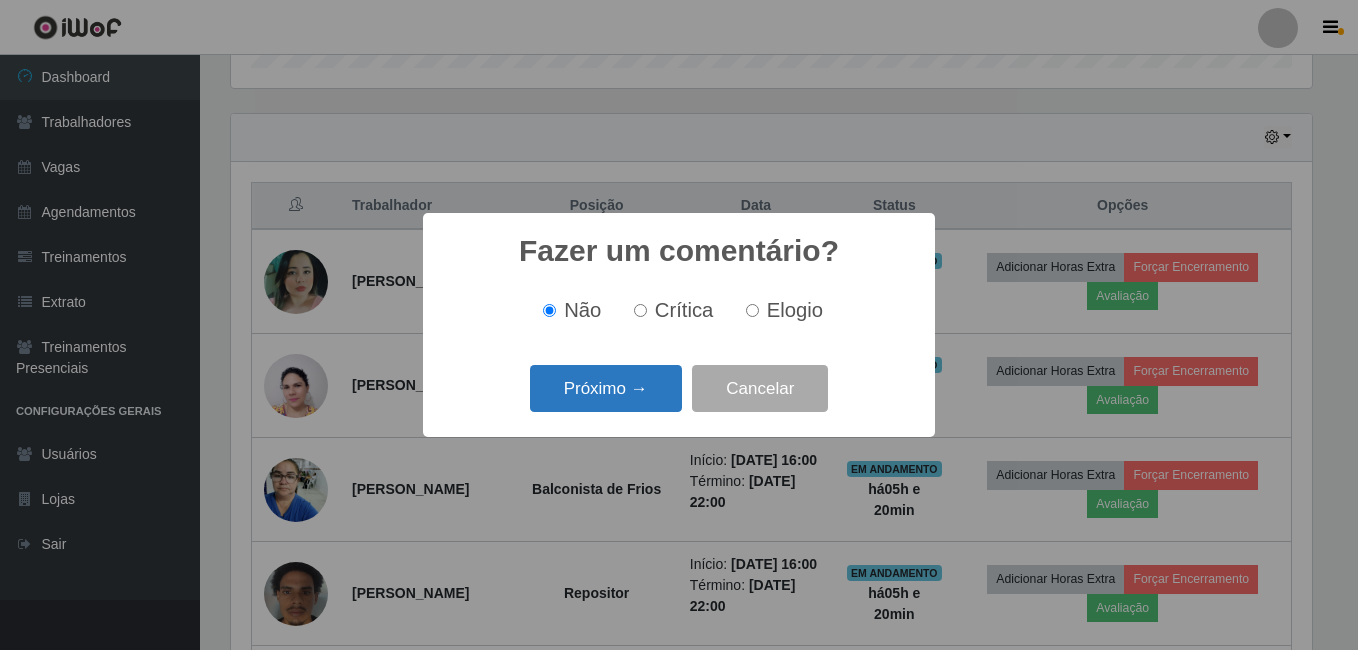 click on "Próximo →" at bounding box center (606, 388) 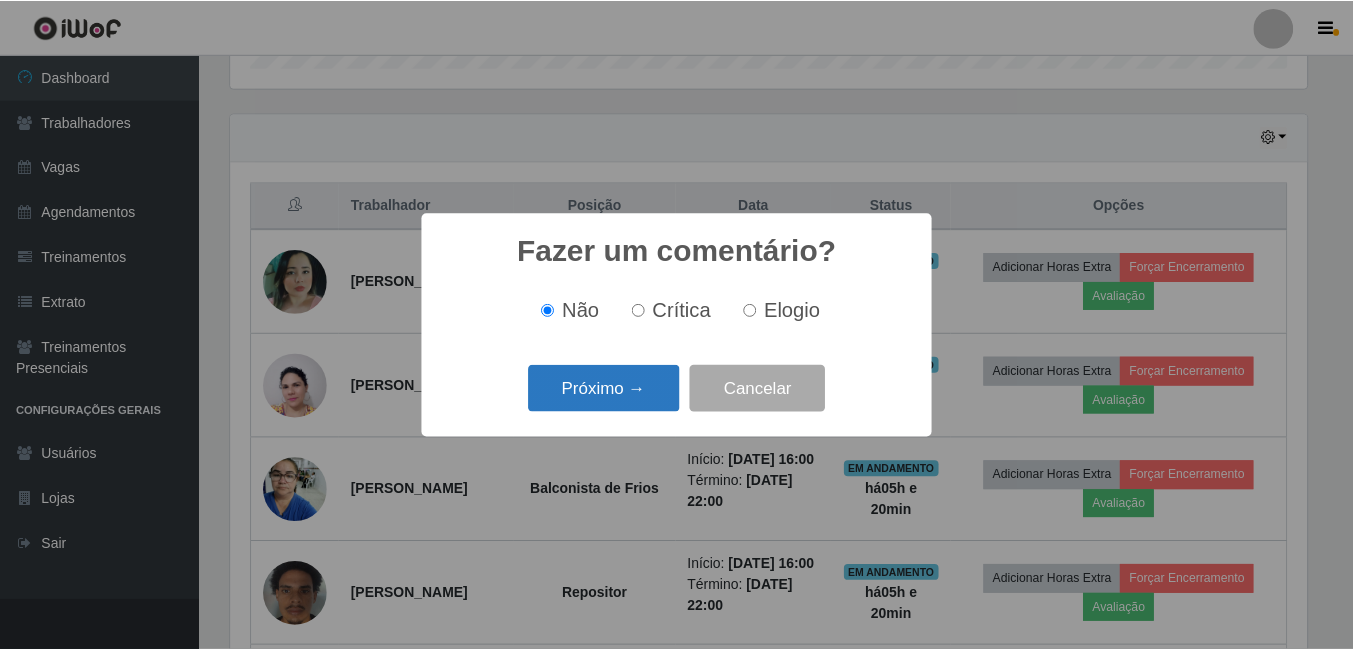 scroll, scrollTop: 999585, scrollLeft: 998919, axis: both 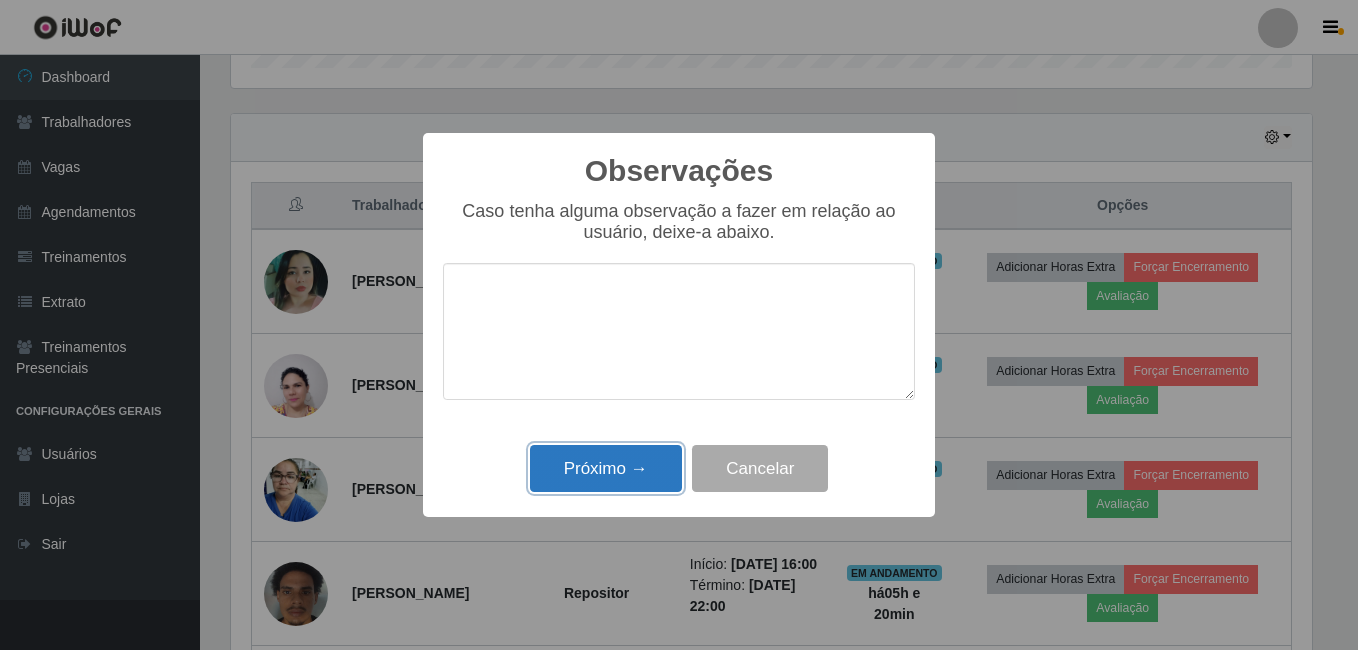 click on "Próximo →" at bounding box center [606, 468] 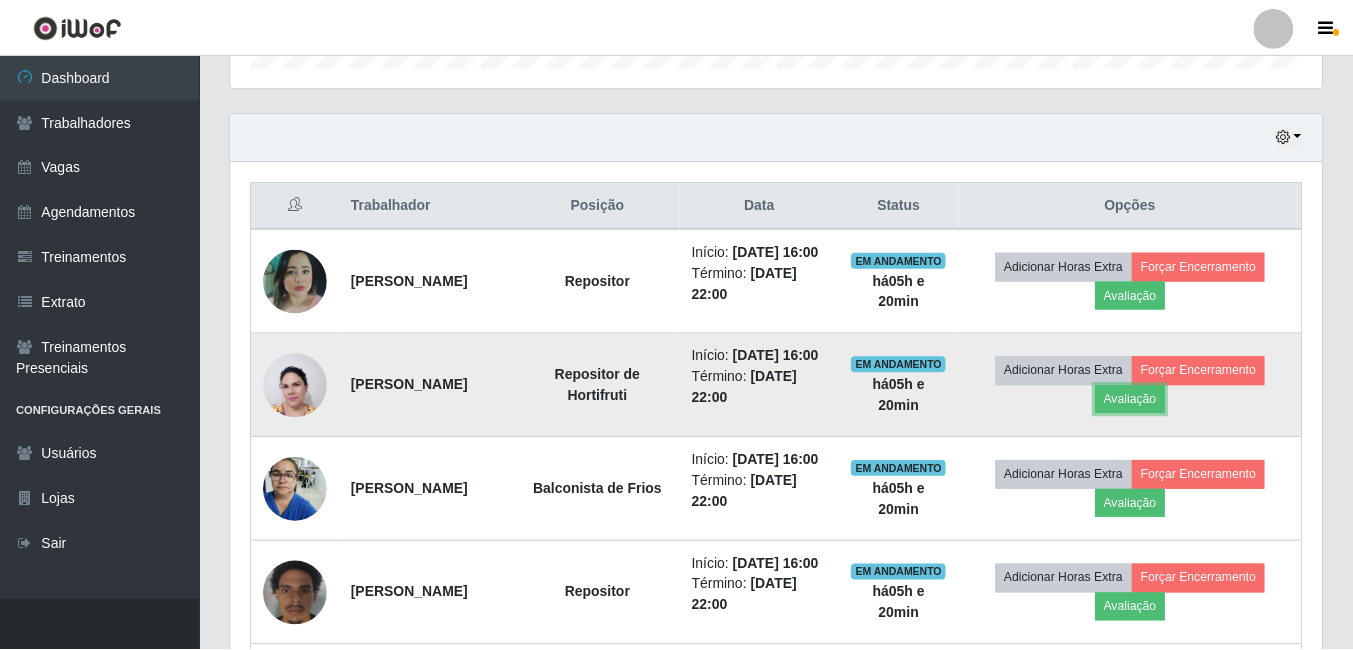 scroll, scrollTop: 999585, scrollLeft: 998909, axis: both 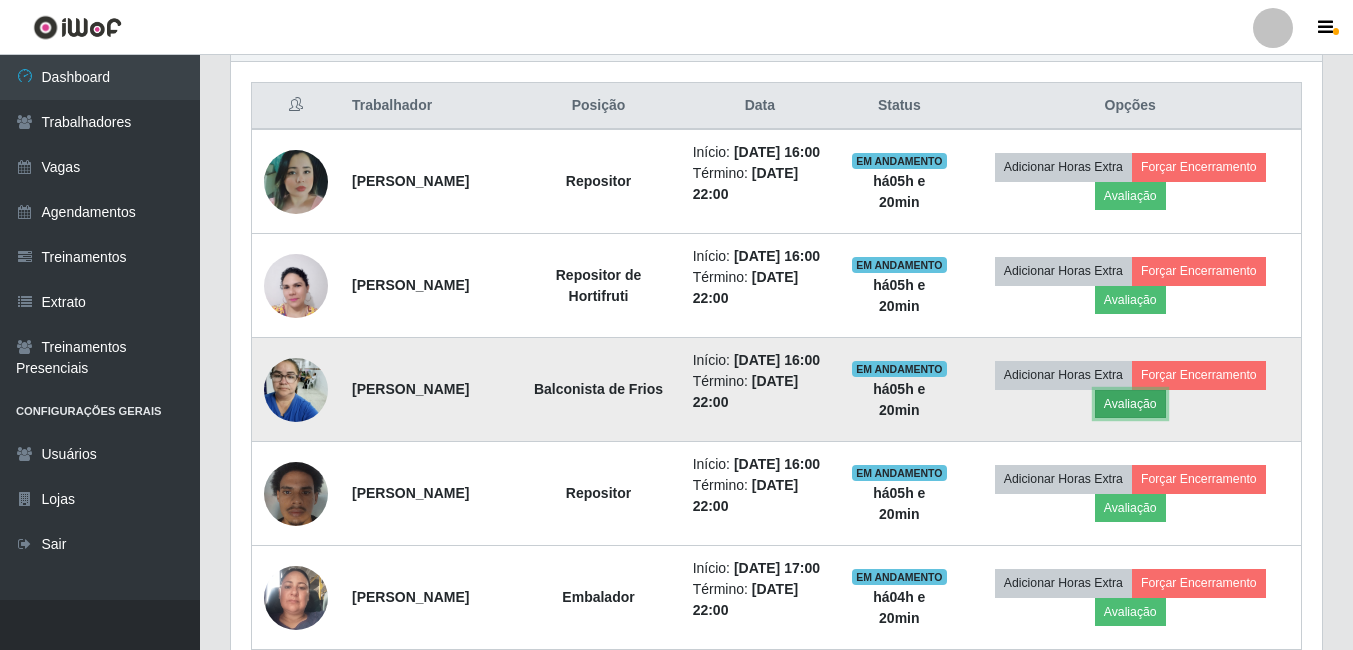 click on "Avaliação" at bounding box center (1130, 404) 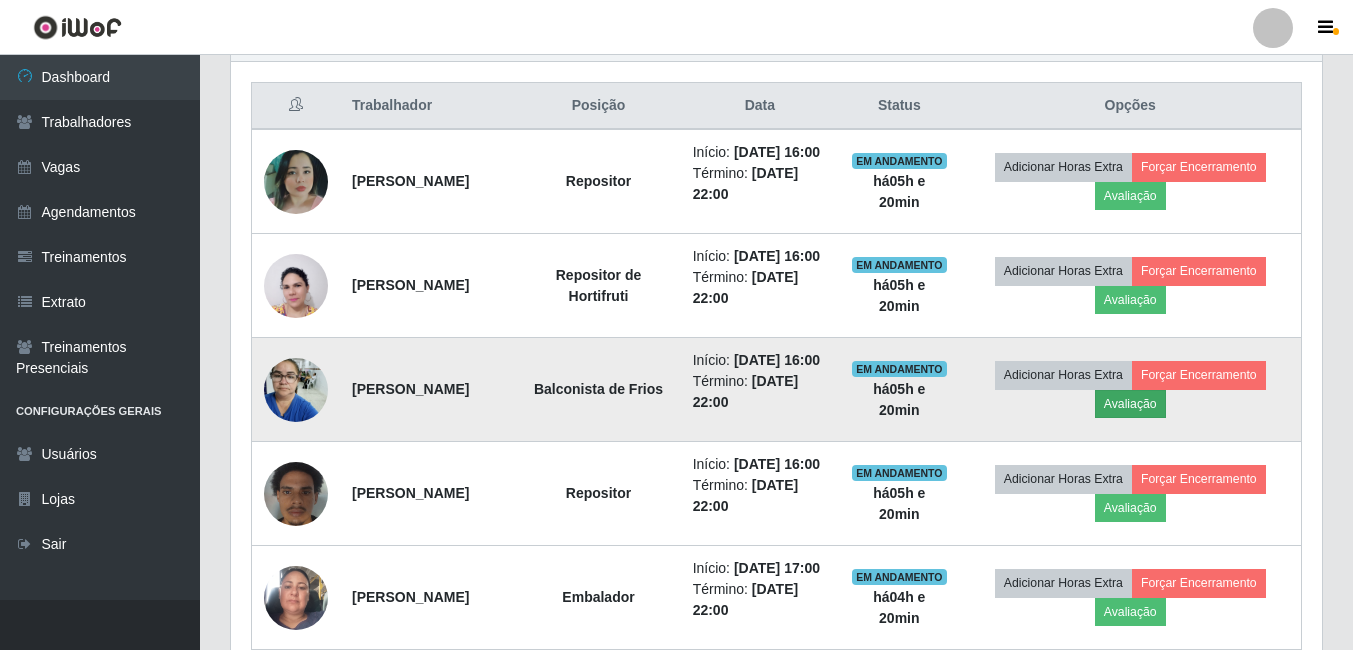 scroll, scrollTop: 999585, scrollLeft: 998919, axis: both 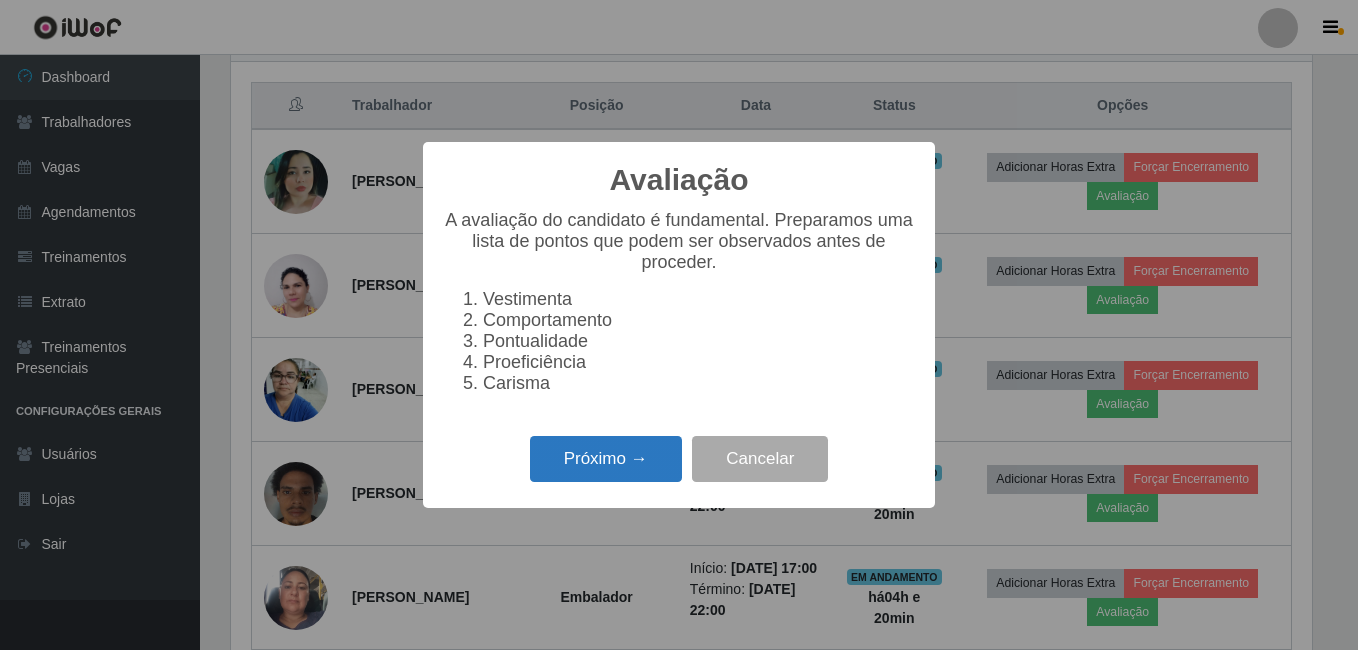 click on "Próximo →" at bounding box center [606, 459] 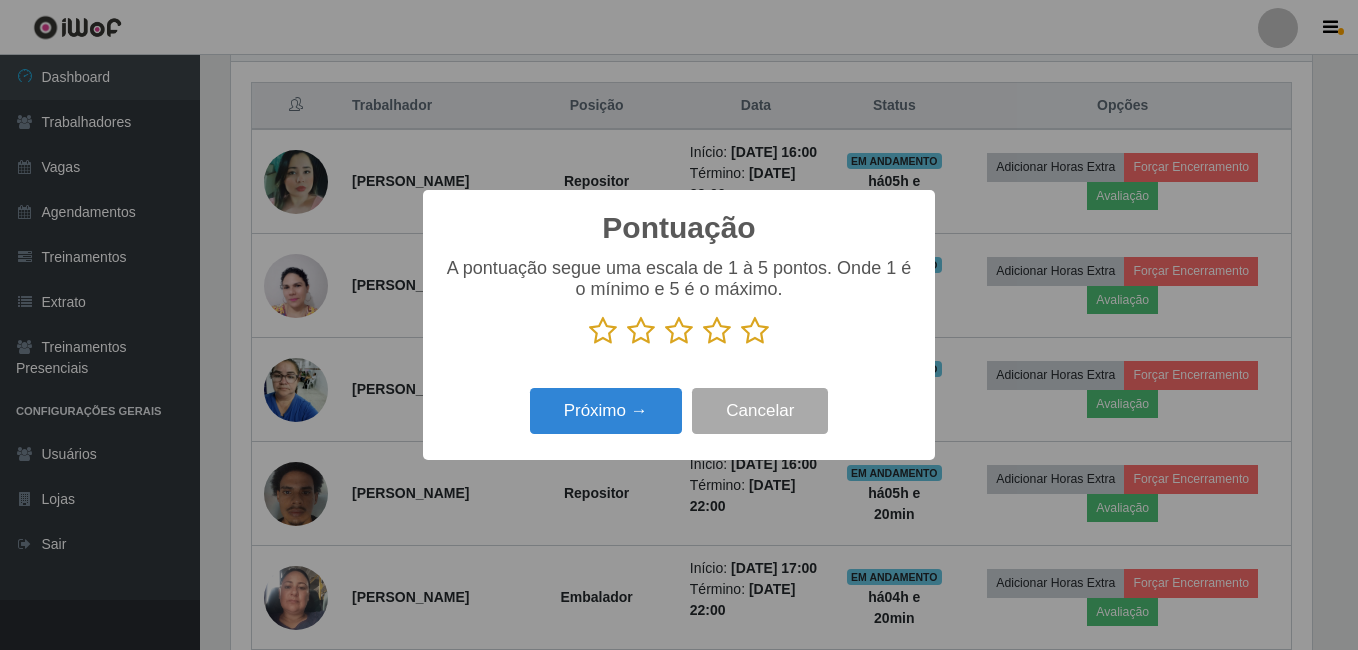 scroll, scrollTop: 999585, scrollLeft: 998919, axis: both 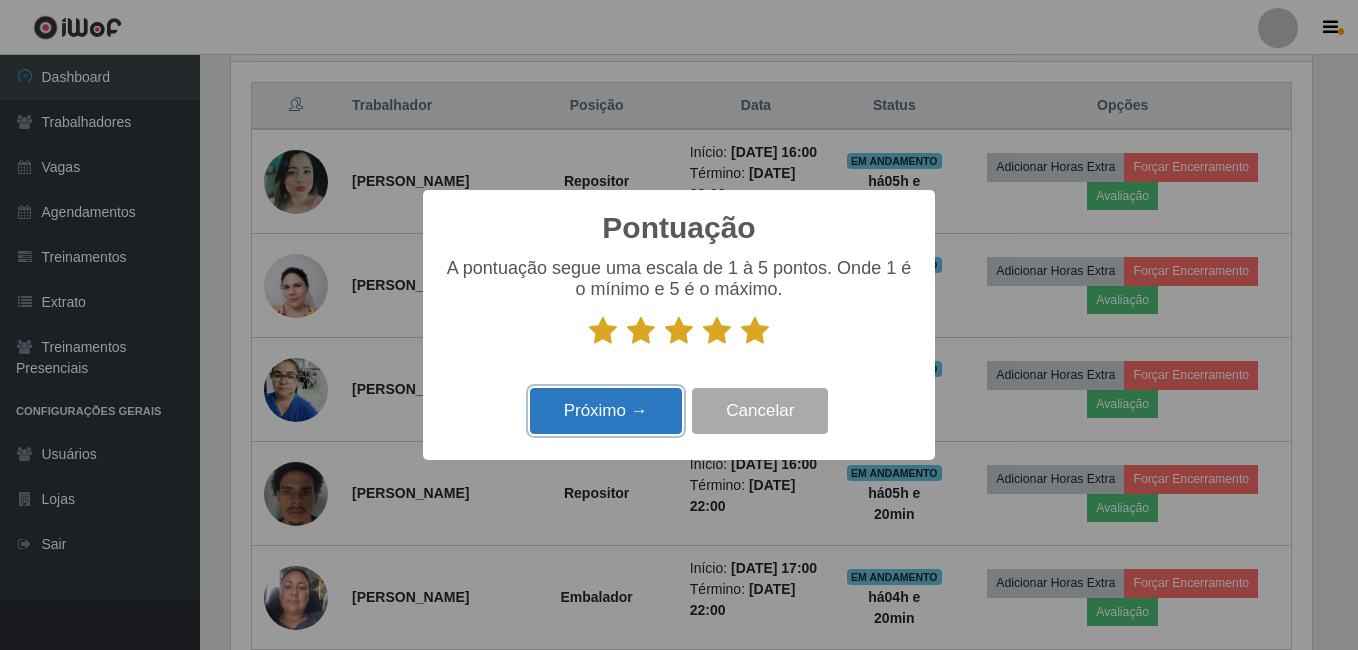click on "Próximo →" at bounding box center (606, 411) 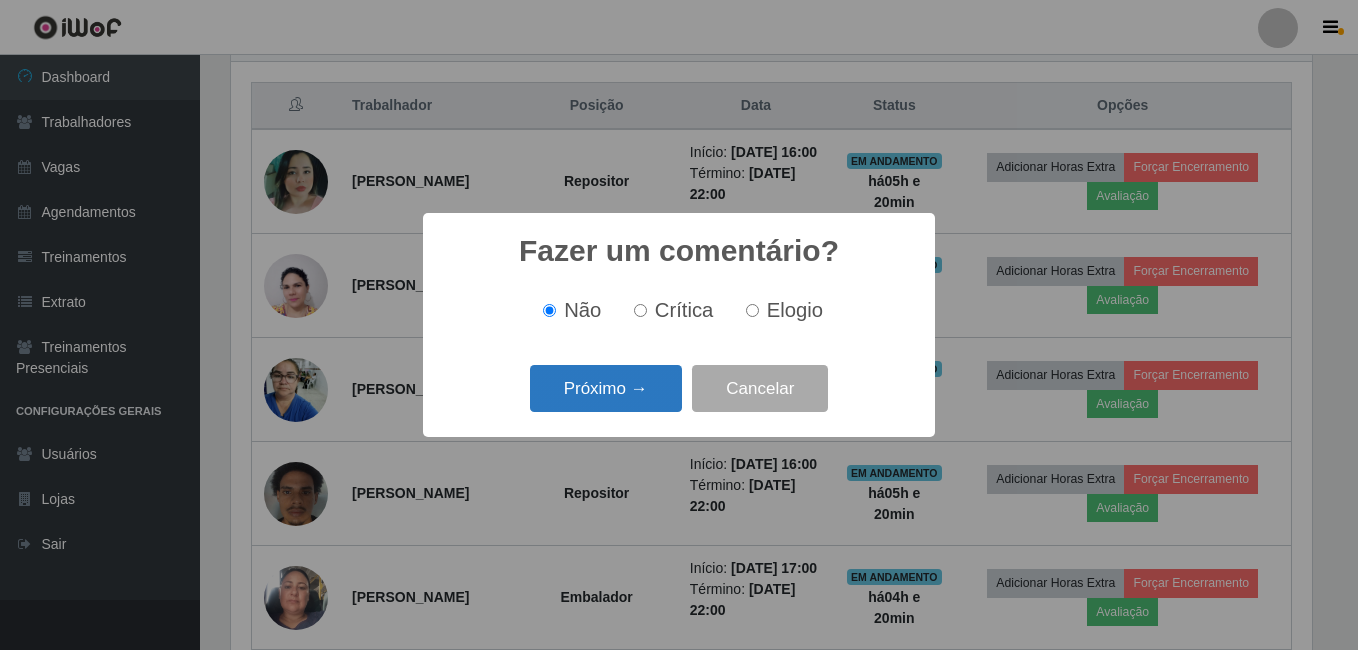 click on "Próximo →" at bounding box center (606, 388) 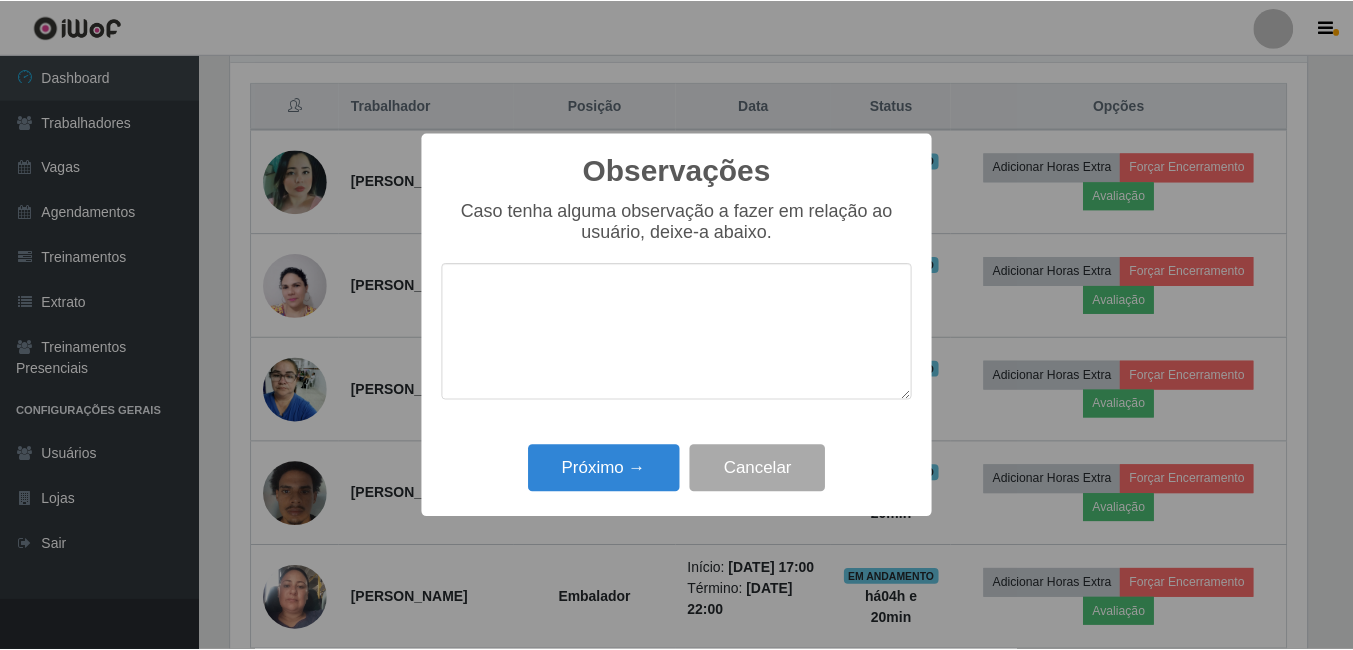 scroll, scrollTop: 999585, scrollLeft: 998919, axis: both 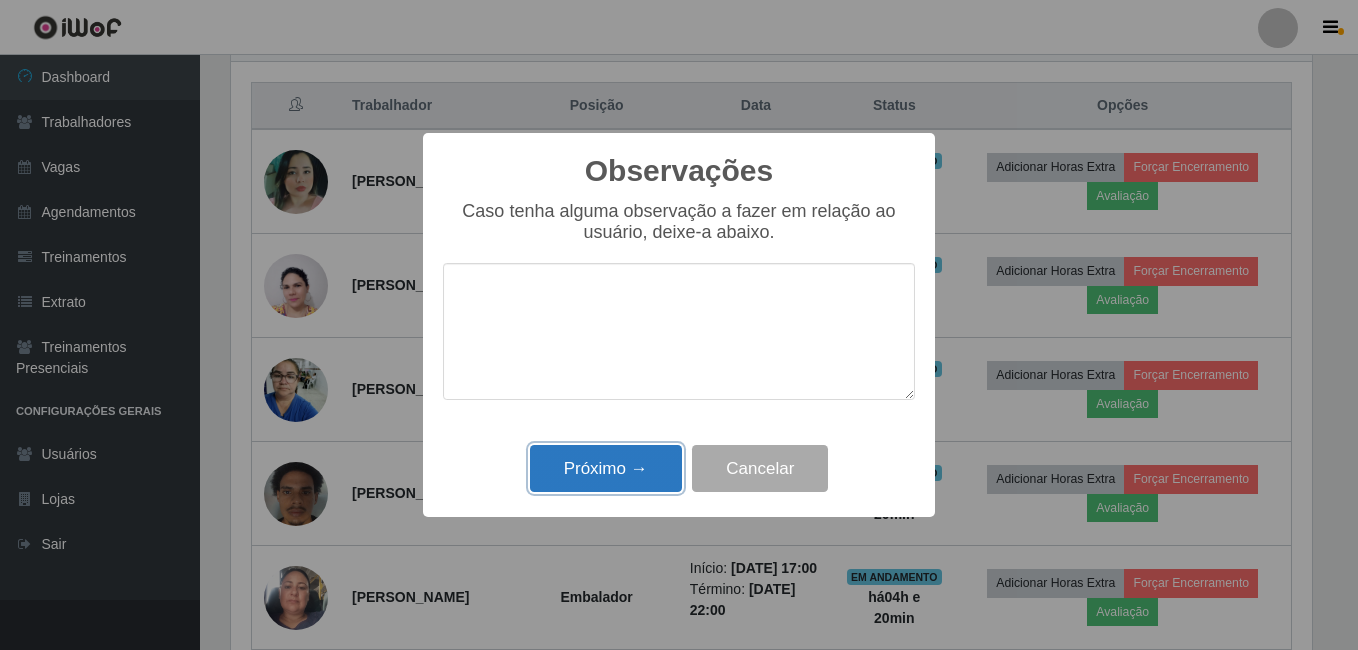 click on "Próximo →" at bounding box center (606, 468) 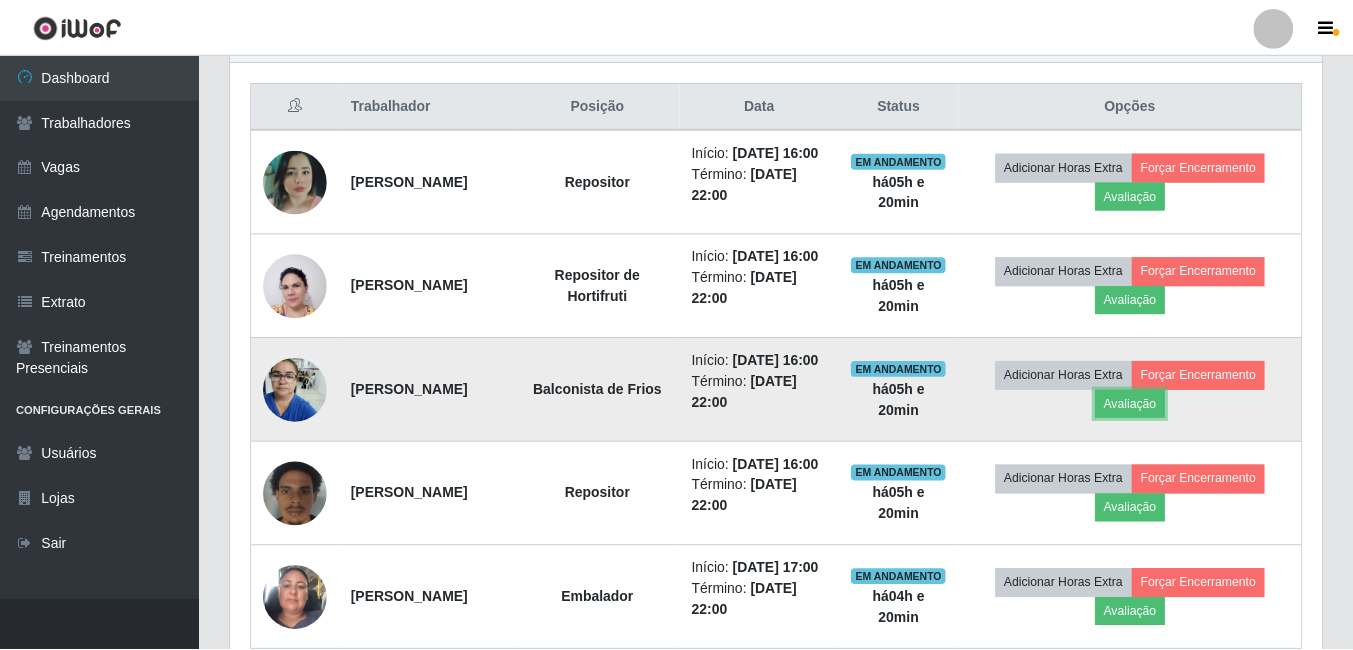 scroll, scrollTop: 999585, scrollLeft: 998909, axis: both 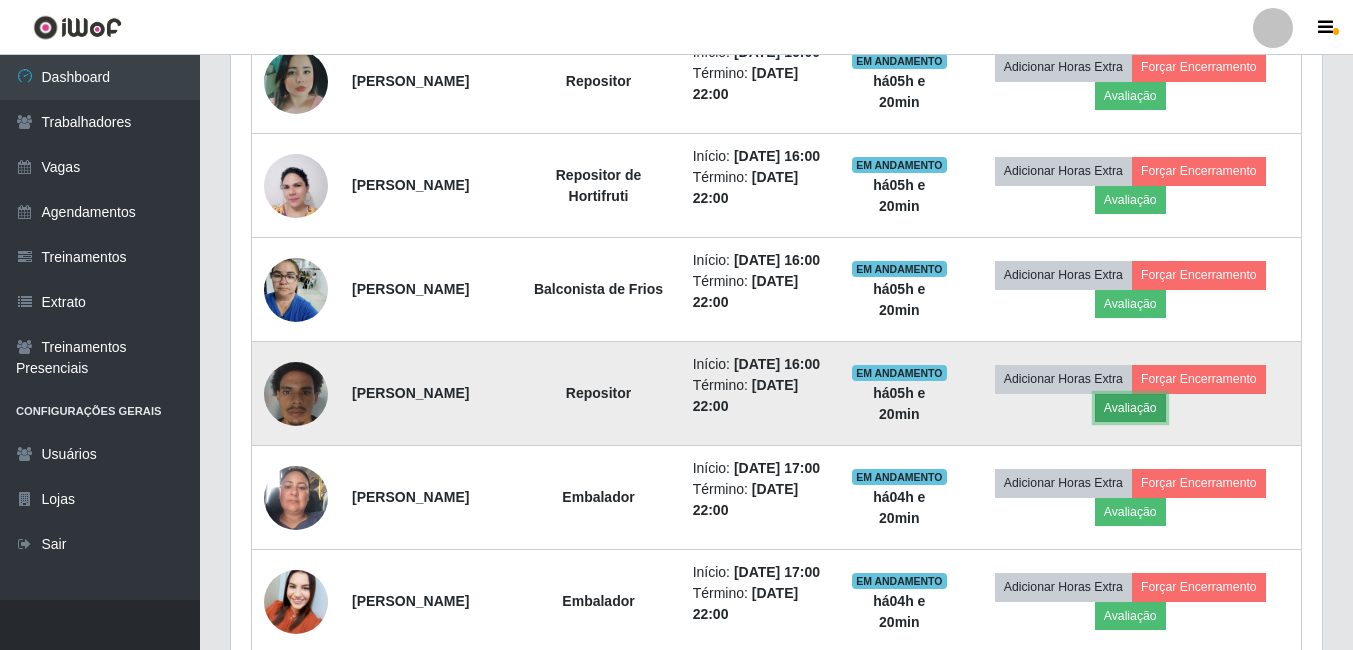 click on "Avaliação" at bounding box center [1130, 408] 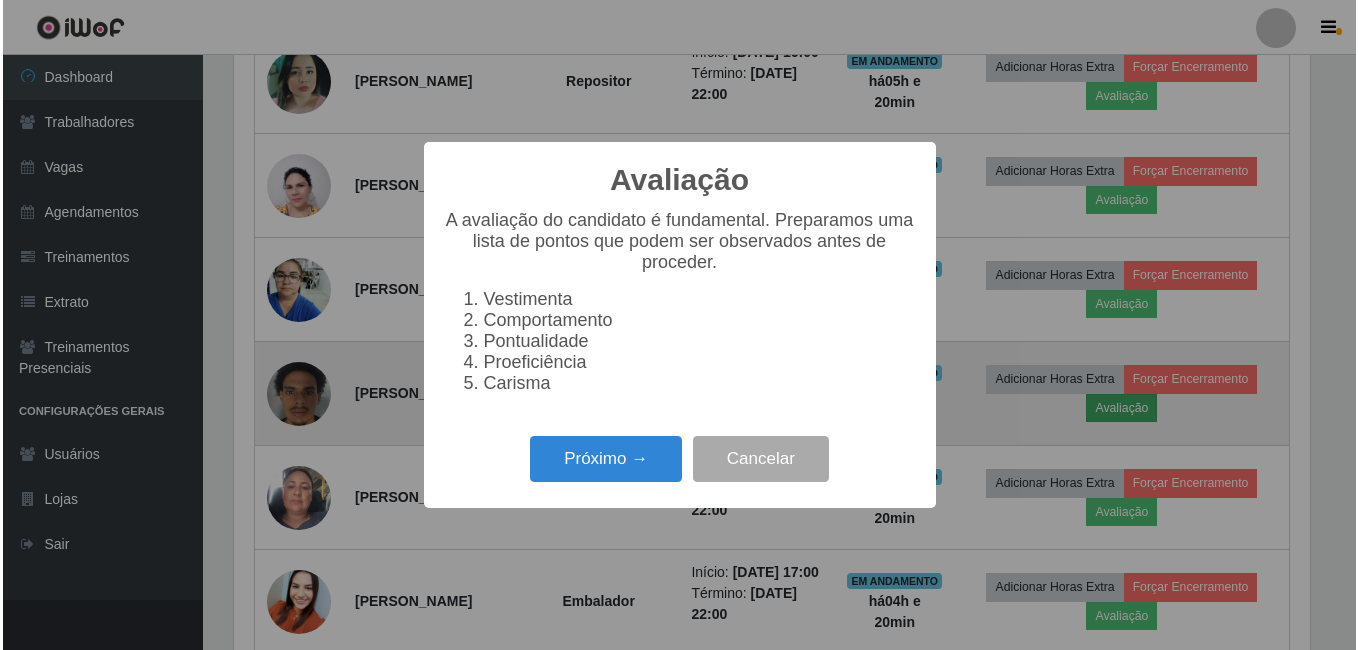 scroll, scrollTop: 999585, scrollLeft: 998919, axis: both 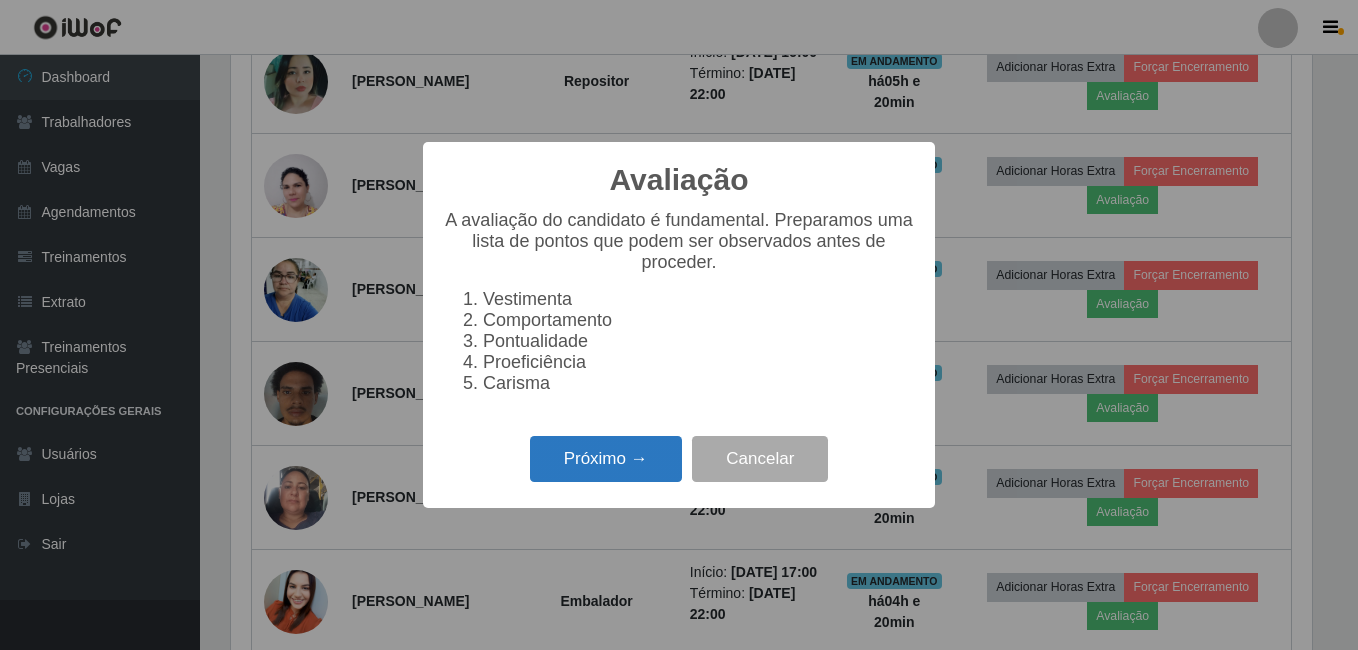 click on "Próximo →" at bounding box center [606, 459] 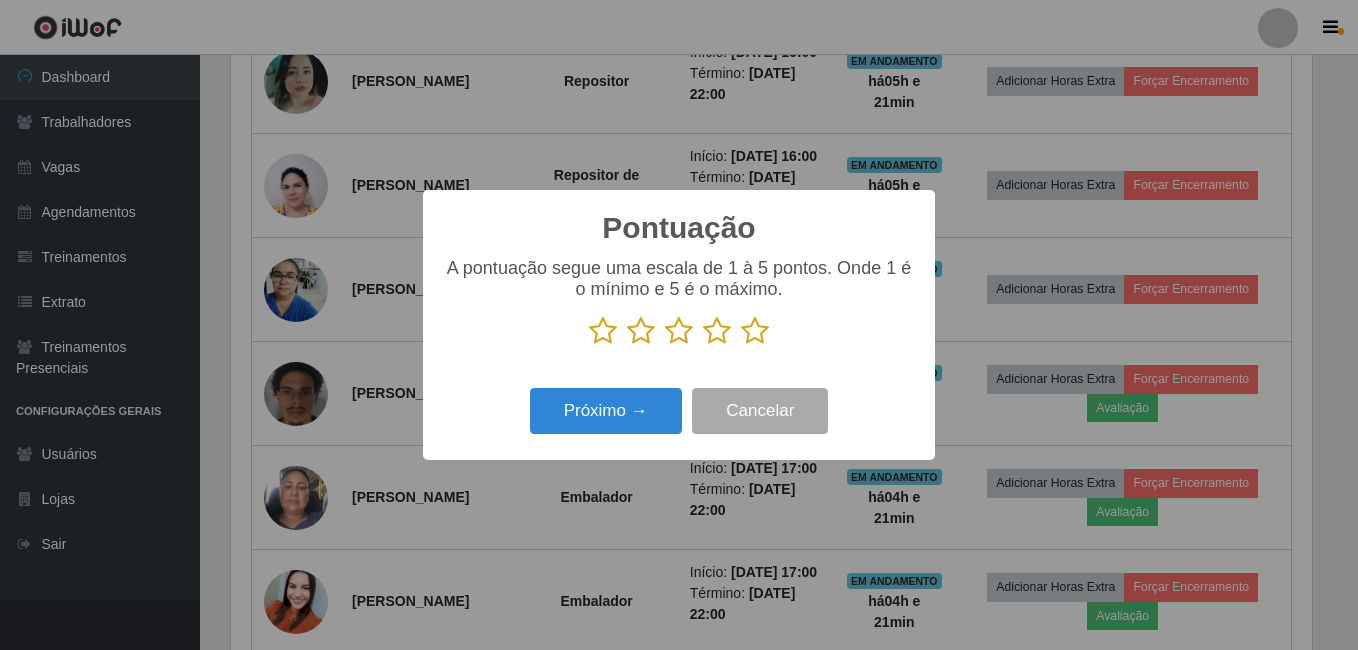 click at bounding box center (755, 331) 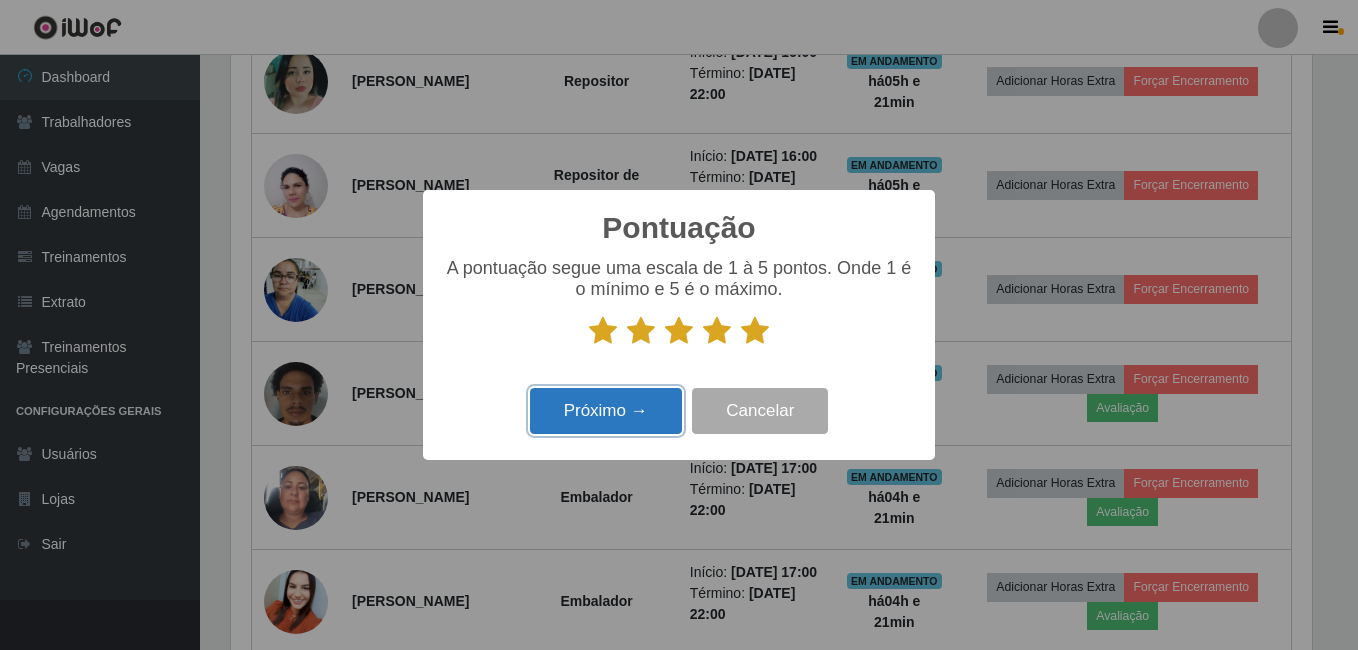 click on "Próximo →" at bounding box center (606, 411) 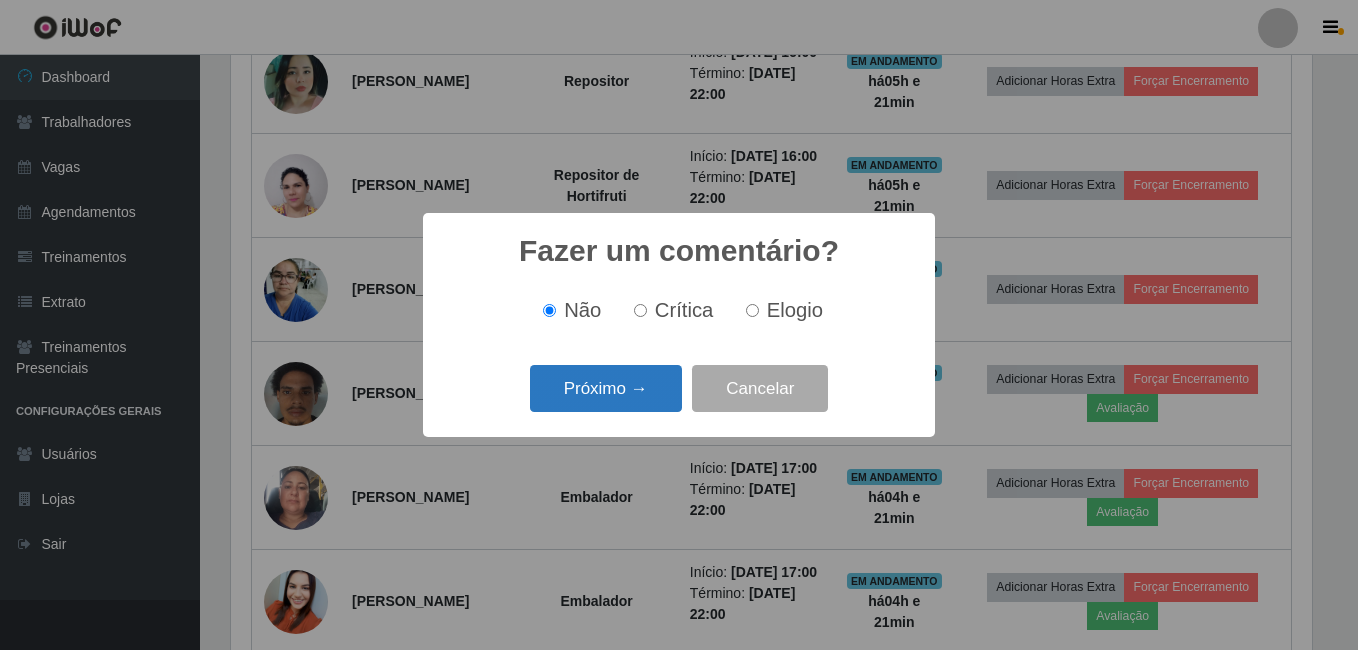 click on "Próximo →" at bounding box center (606, 388) 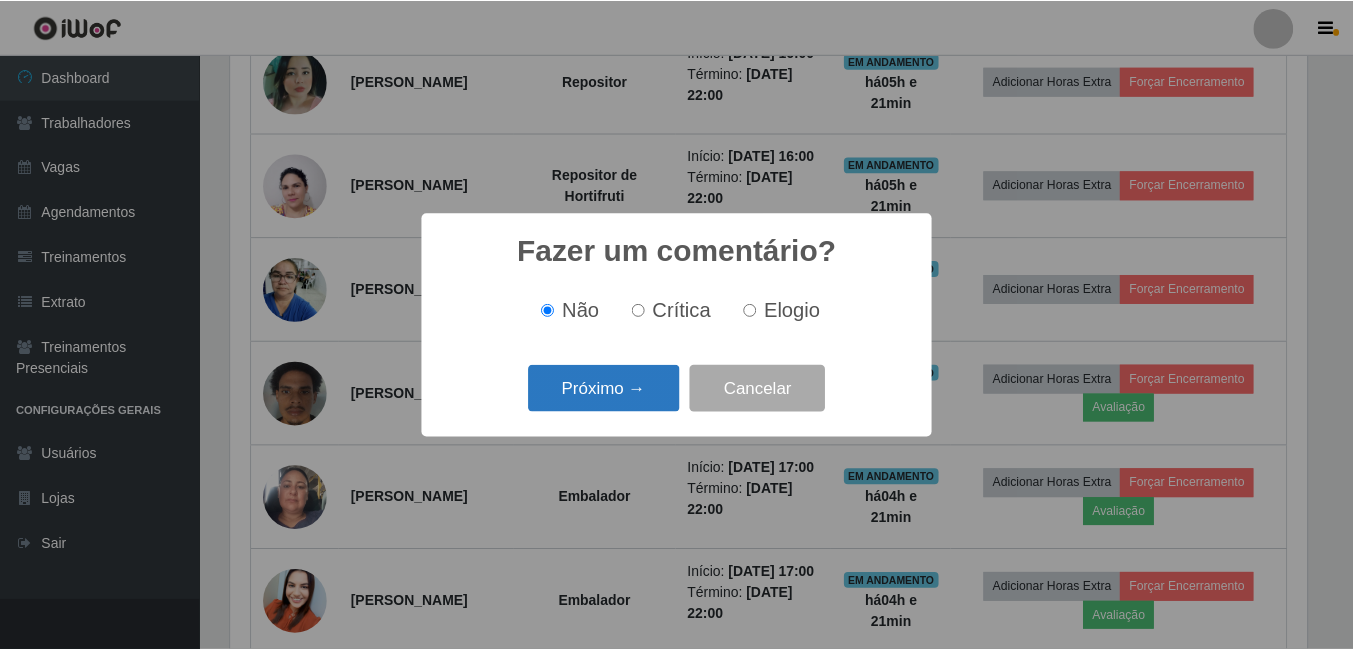 scroll, scrollTop: 999585, scrollLeft: 998919, axis: both 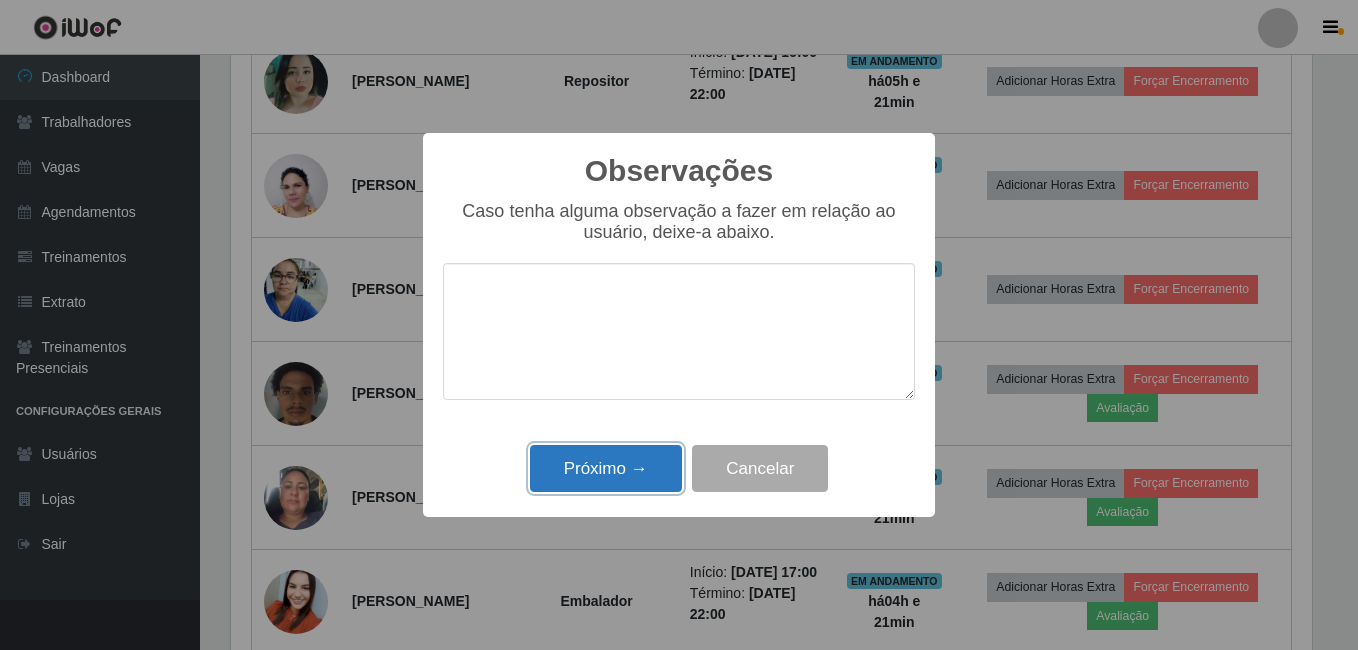 click on "Próximo →" at bounding box center (606, 468) 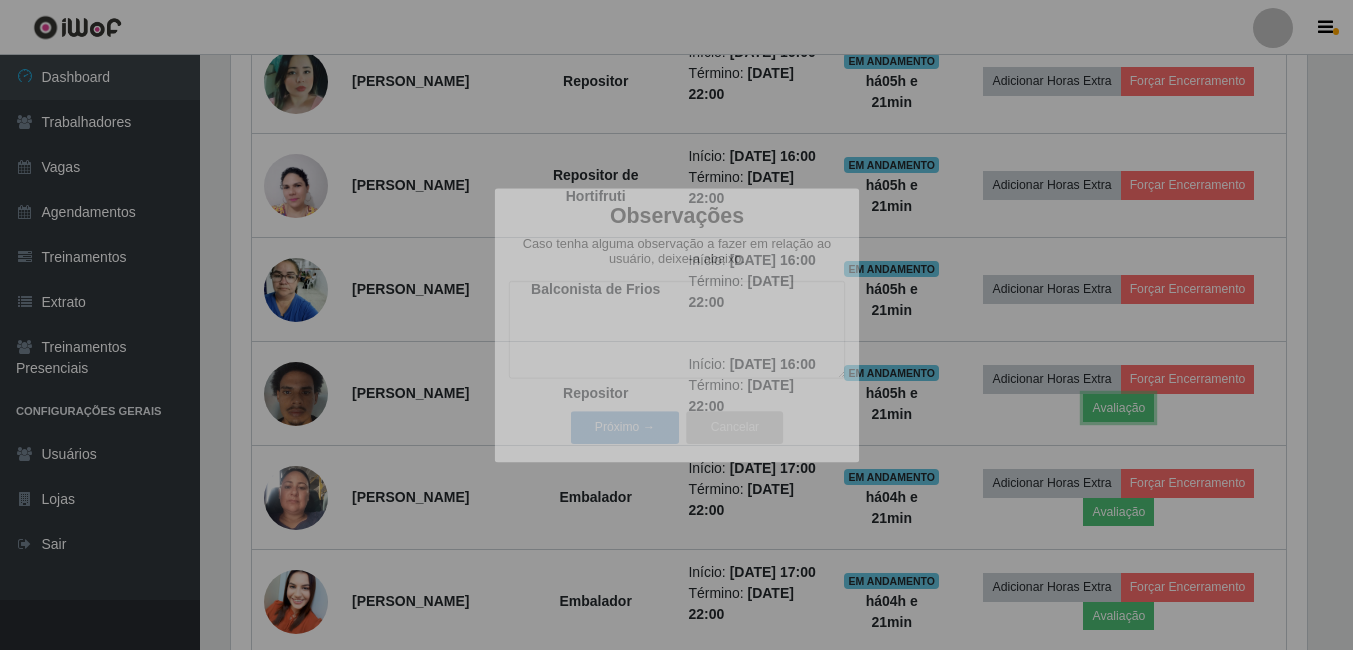 scroll, scrollTop: 999585, scrollLeft: 998909, axis: both 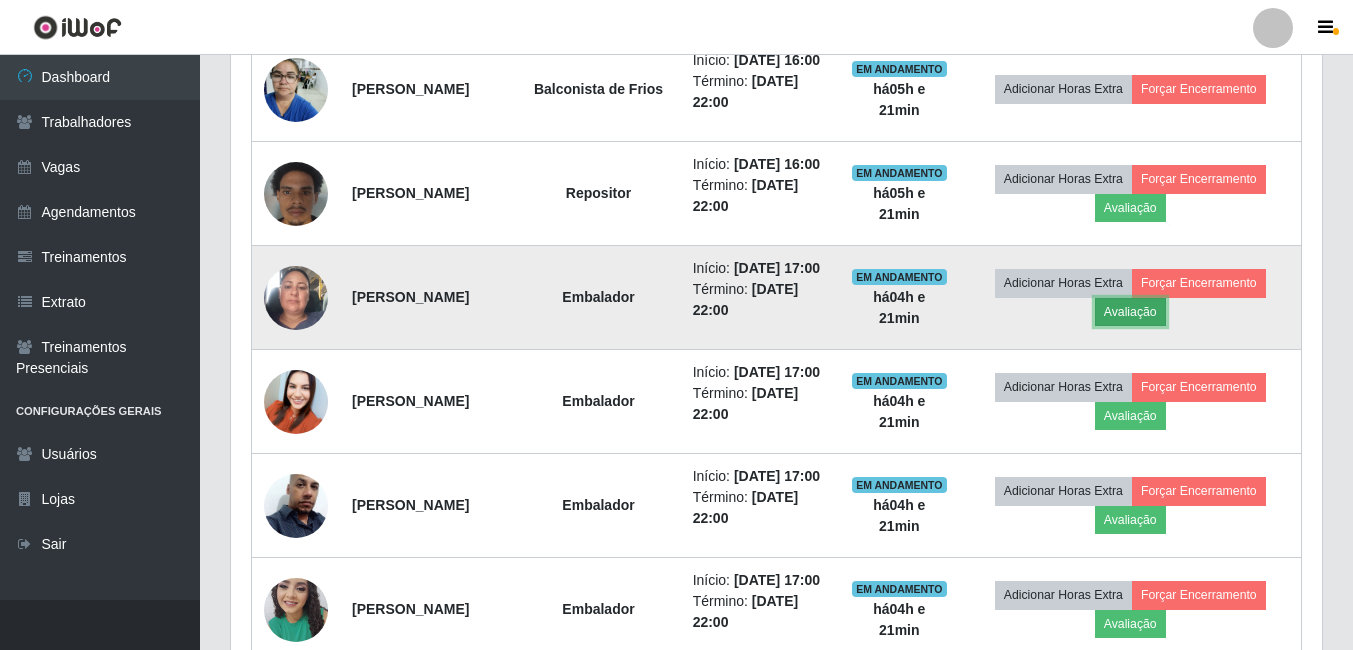 click on "Avaliação" at bounding box center [1130, 312] 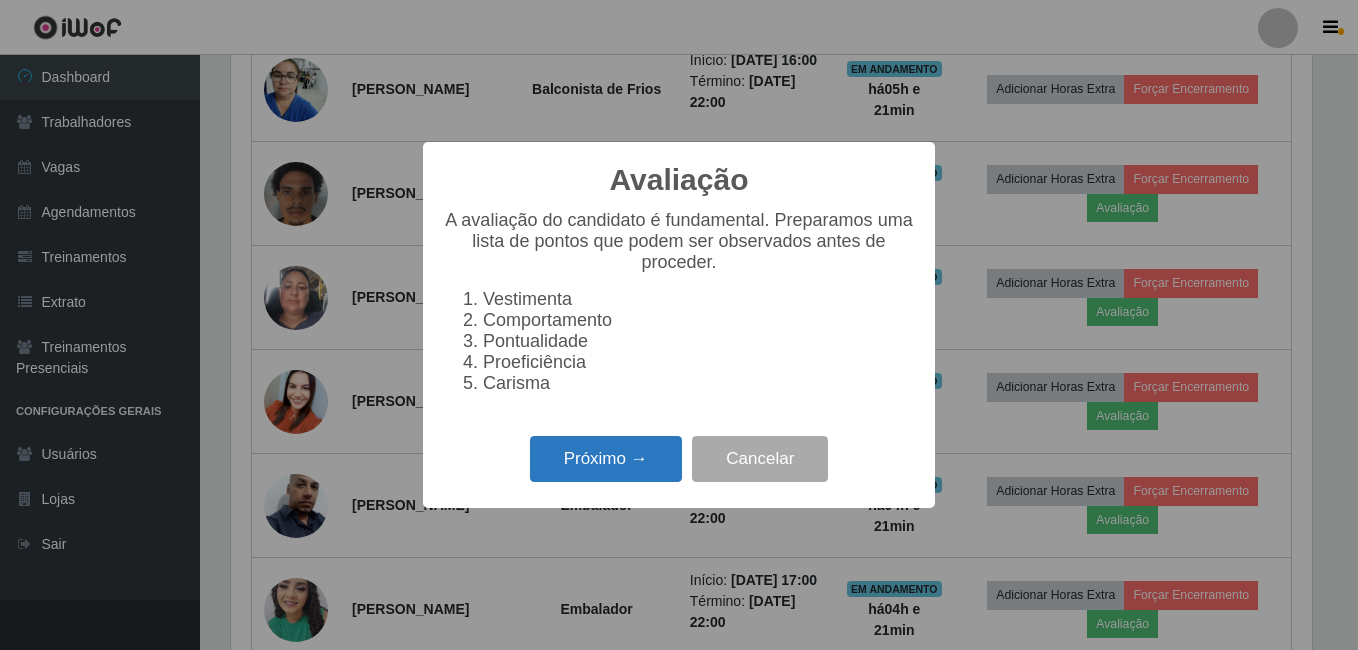 click on "Próximo →" at bounding box center [606, 459] 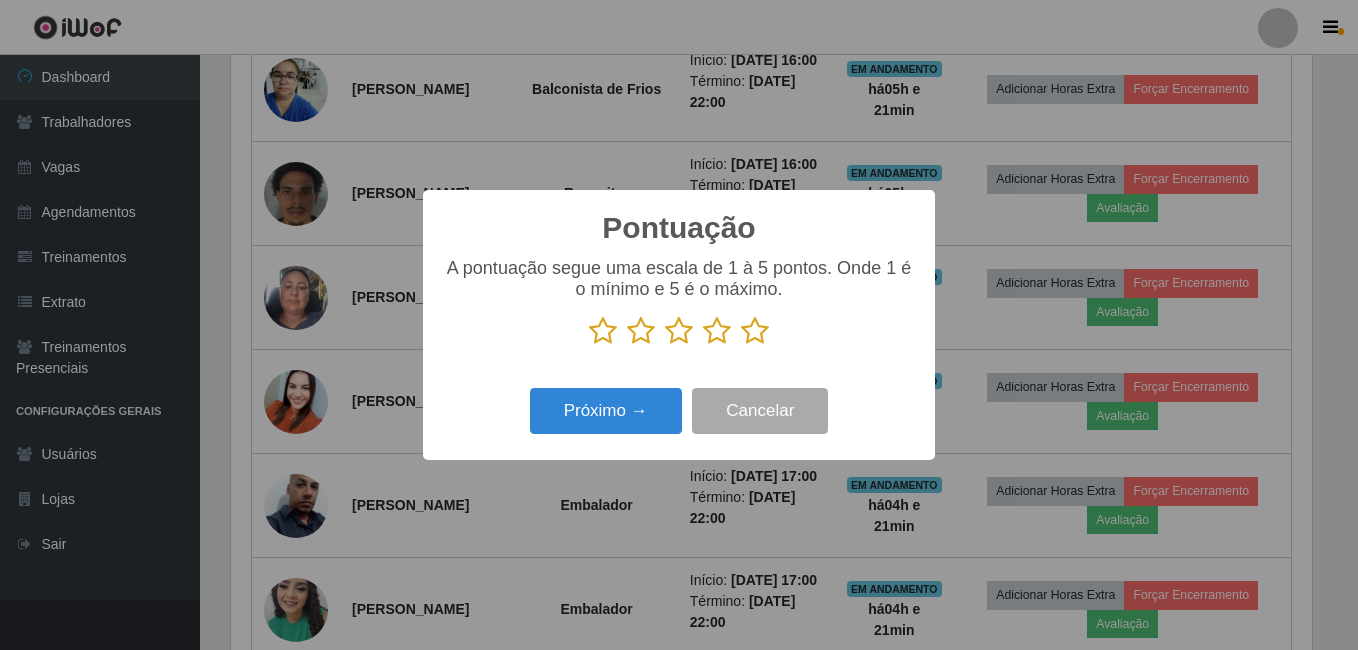 drag, startPoint x: 753, startPoint y: 336, endPoint x: 700, endPoint y: 355, distance: 56.302753 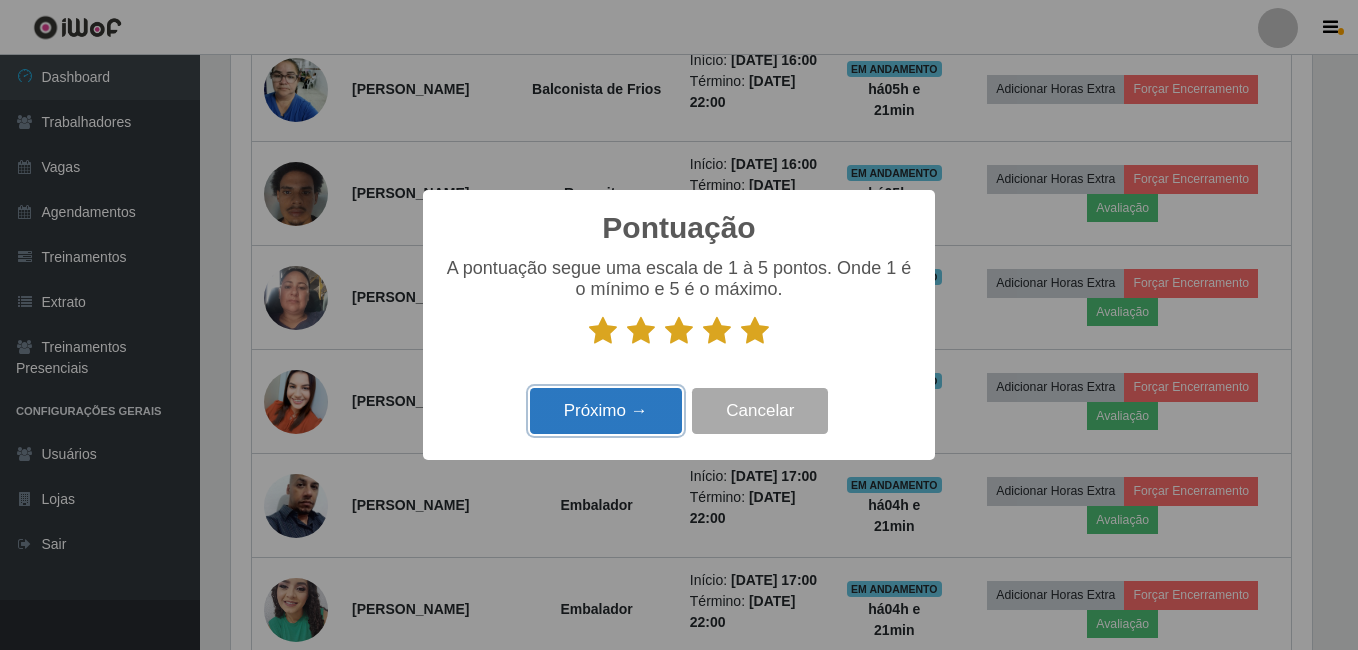 click on "Próximo →" at bounding box center [606, 411] 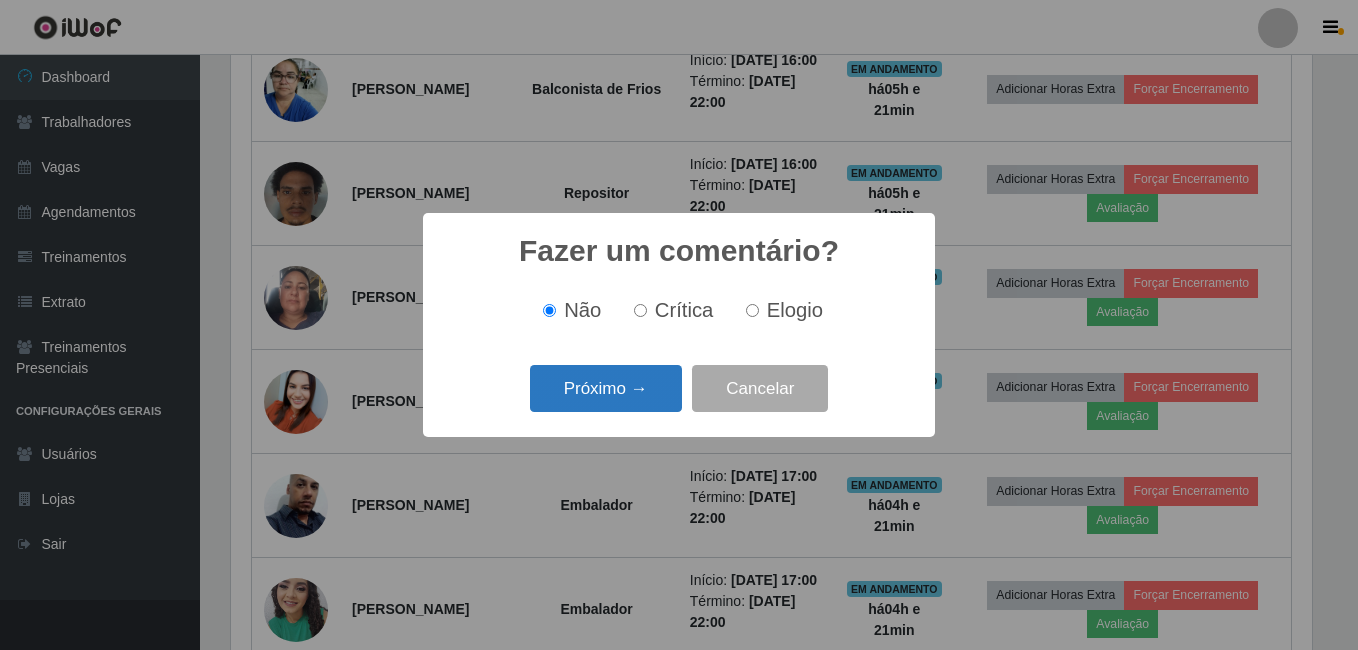click on "Próximo →" at bounding box center [606, 388] 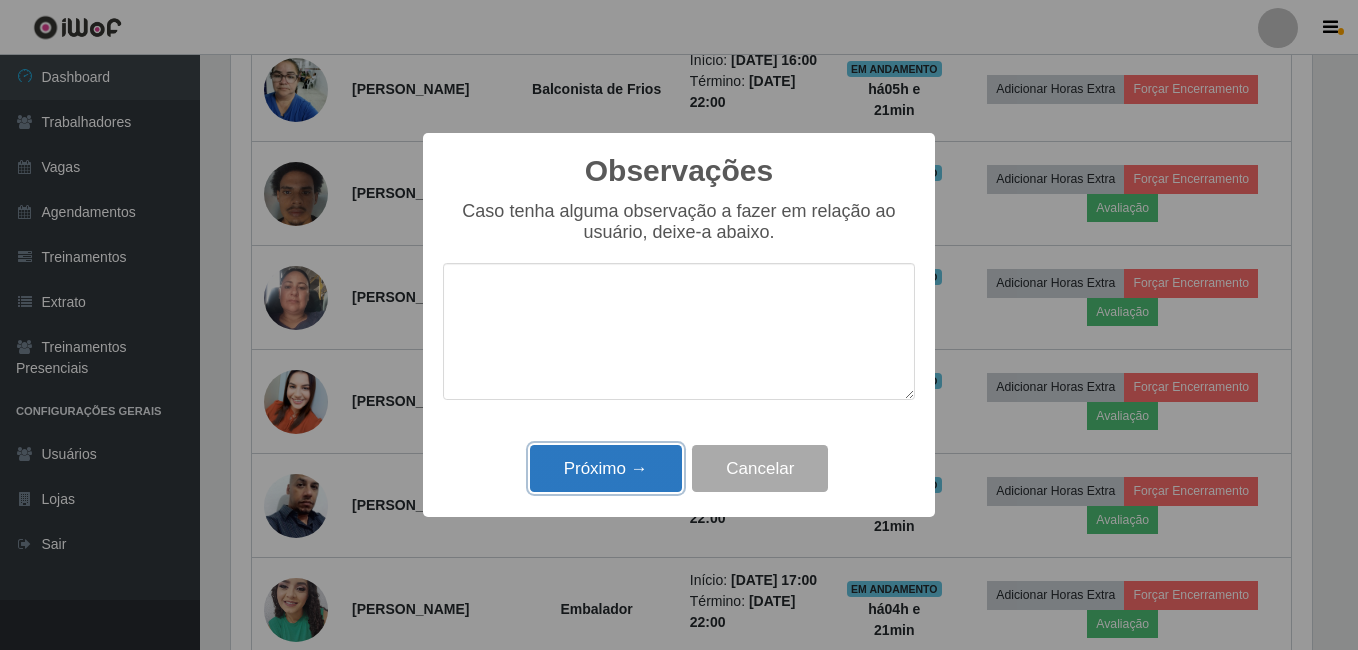 click on "Próximo →" at bounding box center [606, 468] 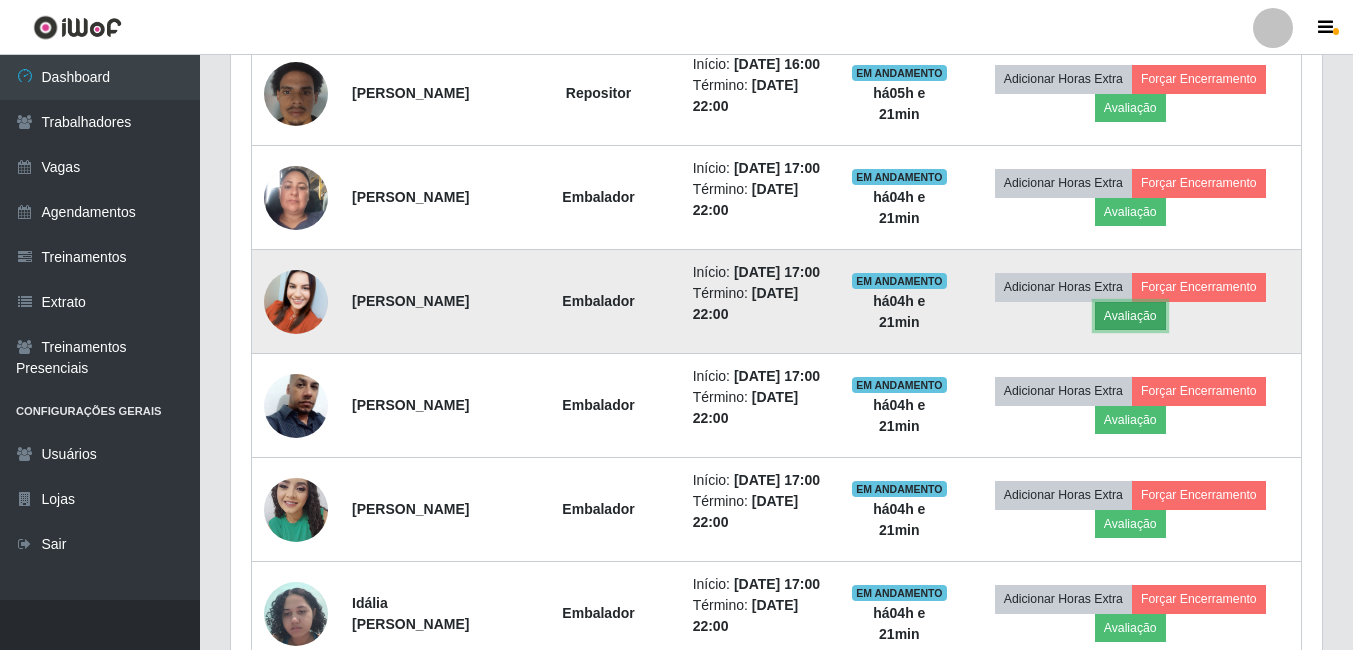 click on "Avaliação" at bounding box center (1130, 316) 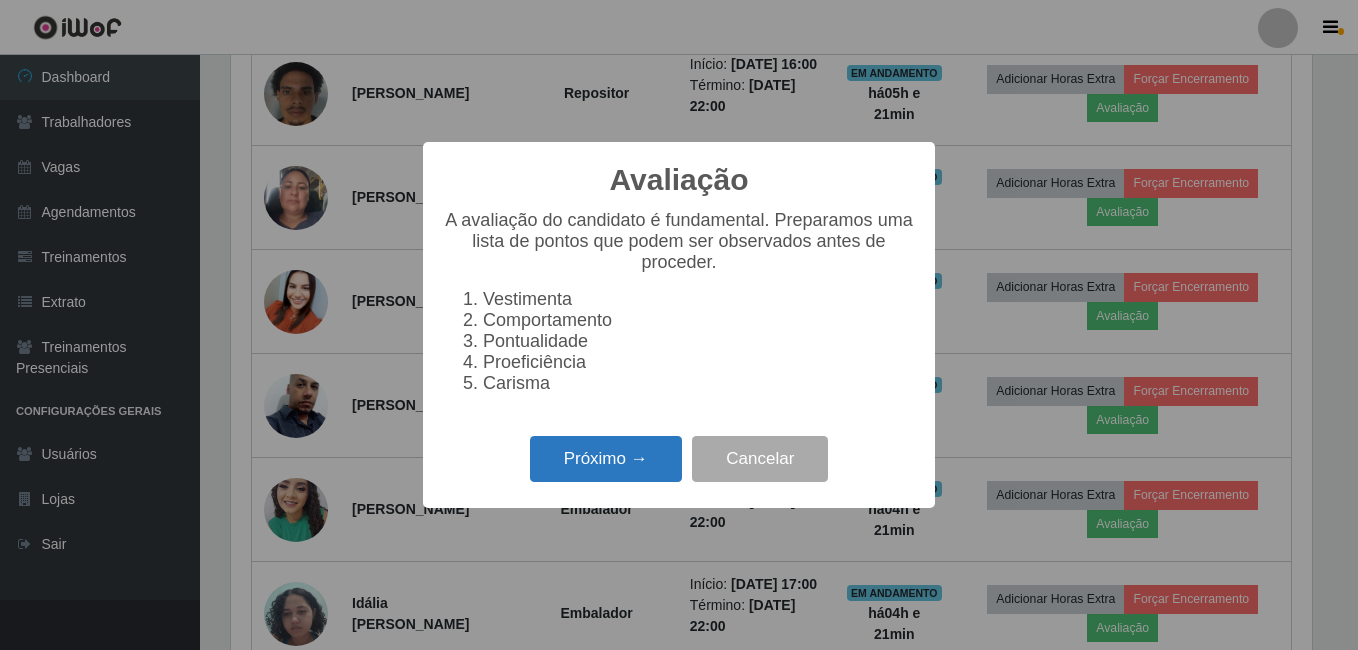 click on "Próximo →" at bounding box center [606, 459] 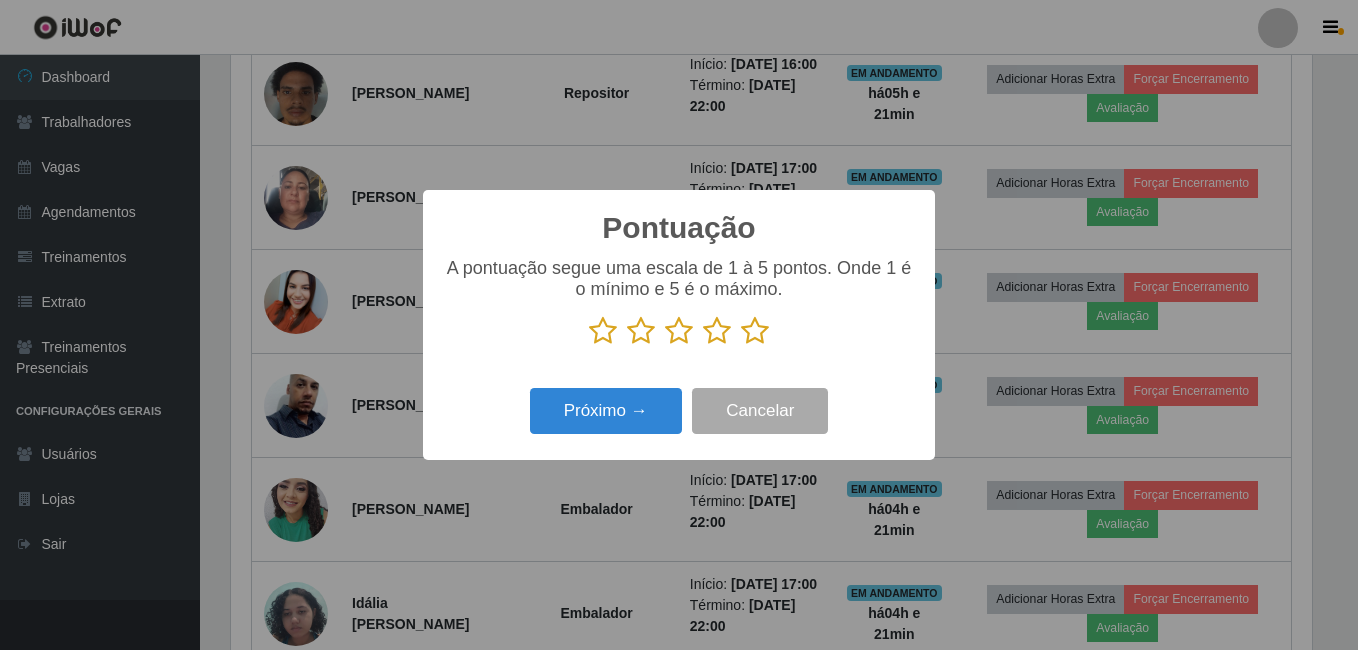 drag, startPoint x: 754, startPoint y: 336, endPoint x: 732, endPoint y: 337, distance: 22.022715 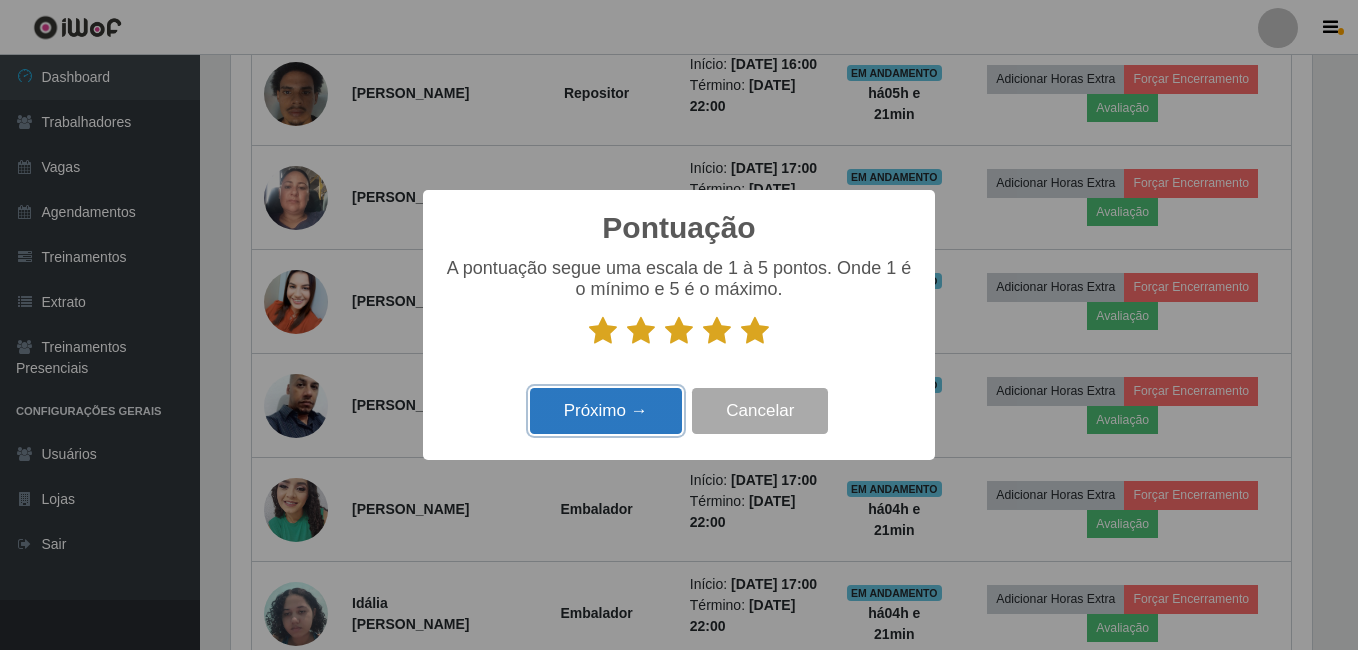 click on "Próximo →" at bounding box center [606, 411] 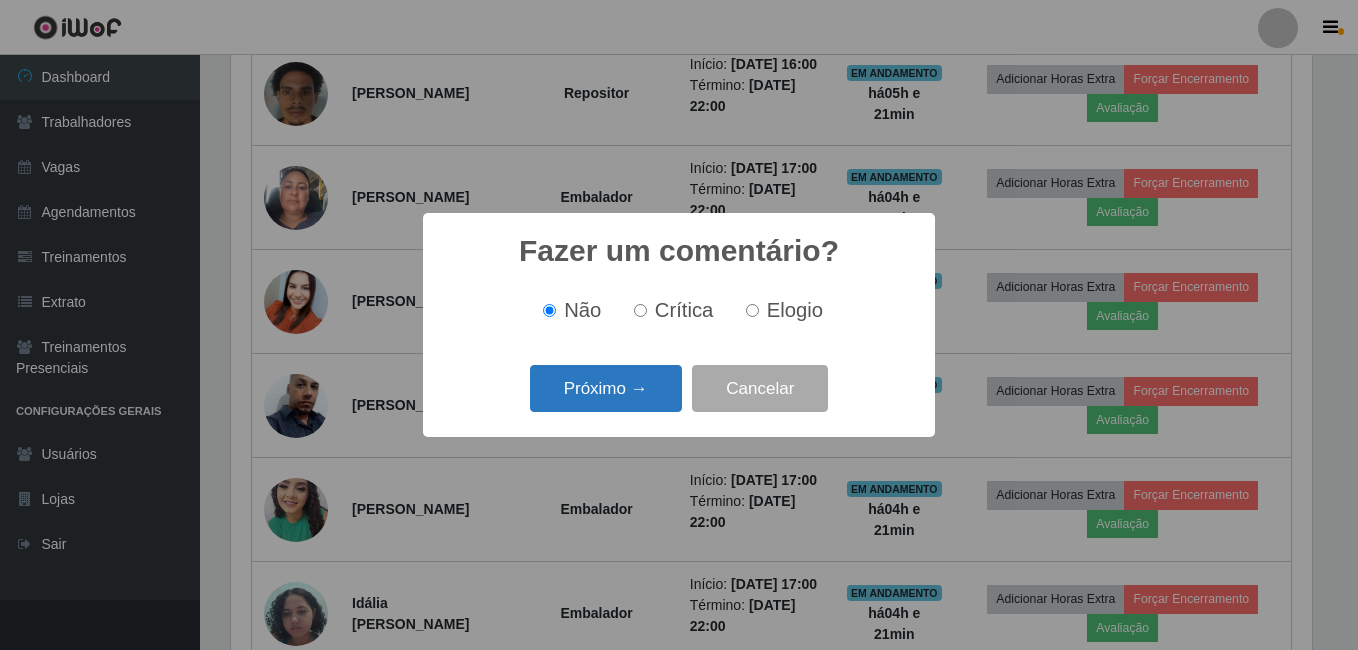 click on "Próximo →" at bounding box center [606, 388] 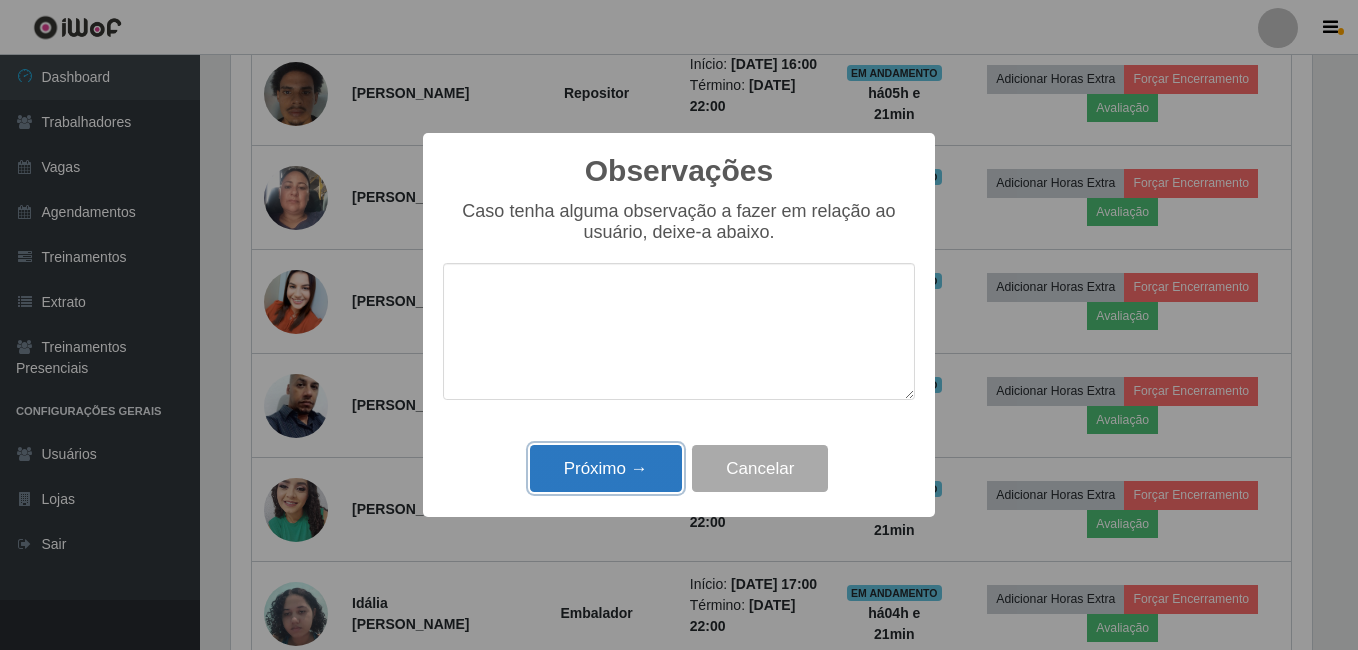 click on "Próximo →" at bounding box center (606, 468) 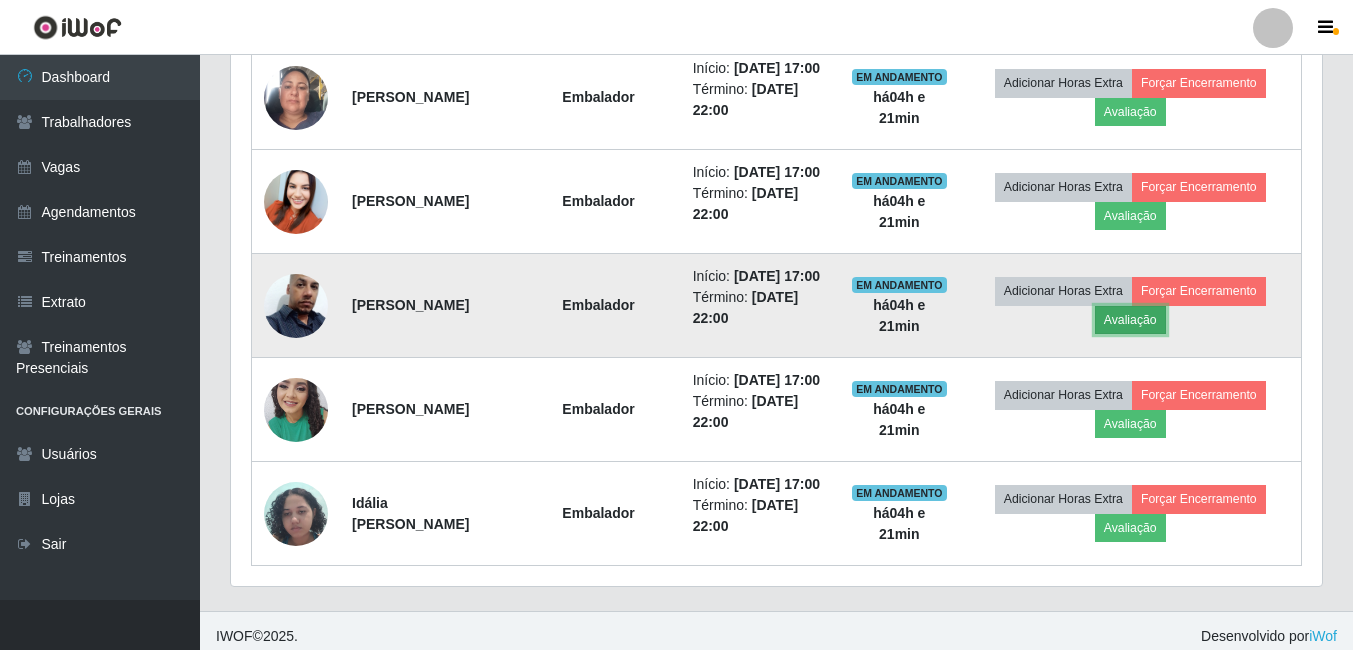 click on "Avaliação" at bounding box center (1130, 320) 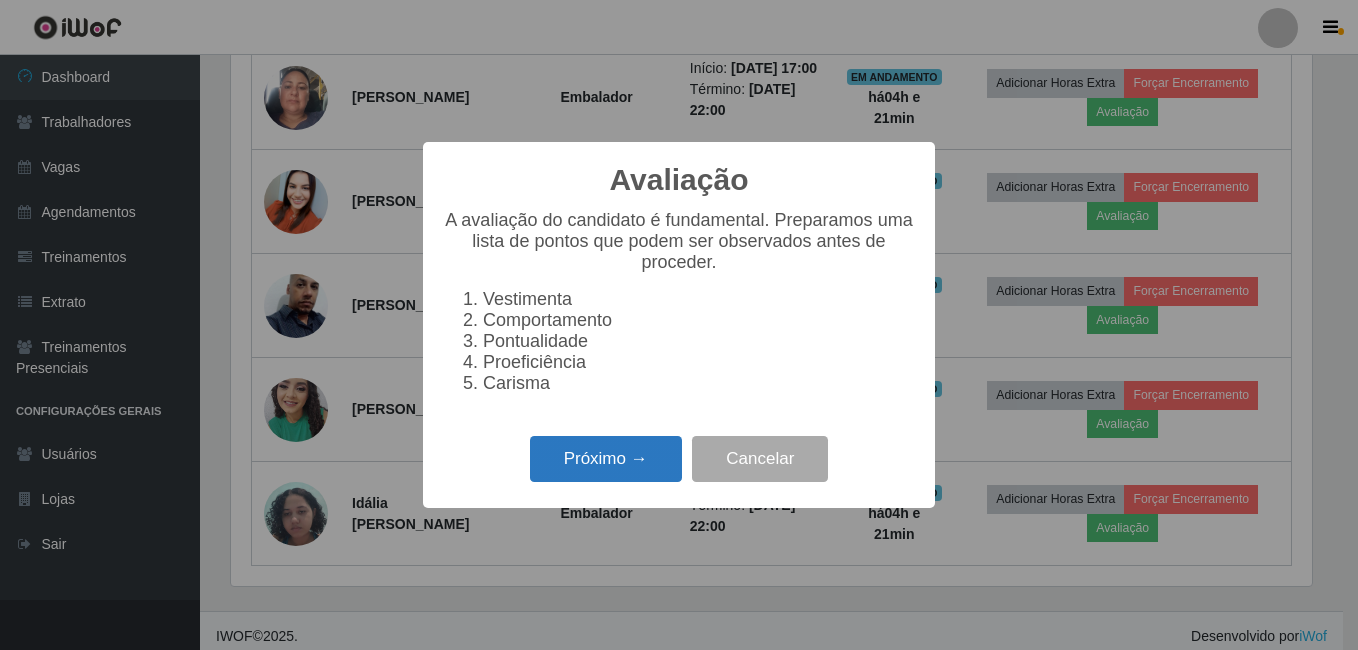 click on "Próximo →" at bounding box center [606, 459] 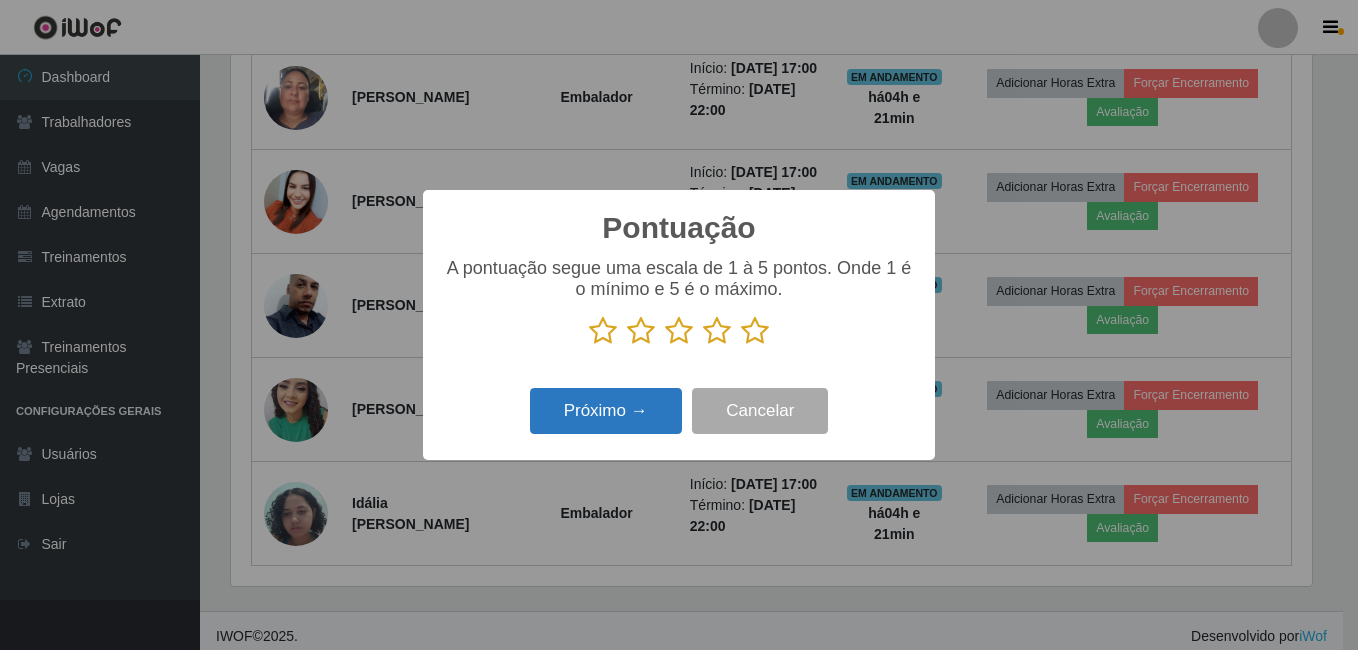 click on "Próximo →" at bounding box center (606, 411) 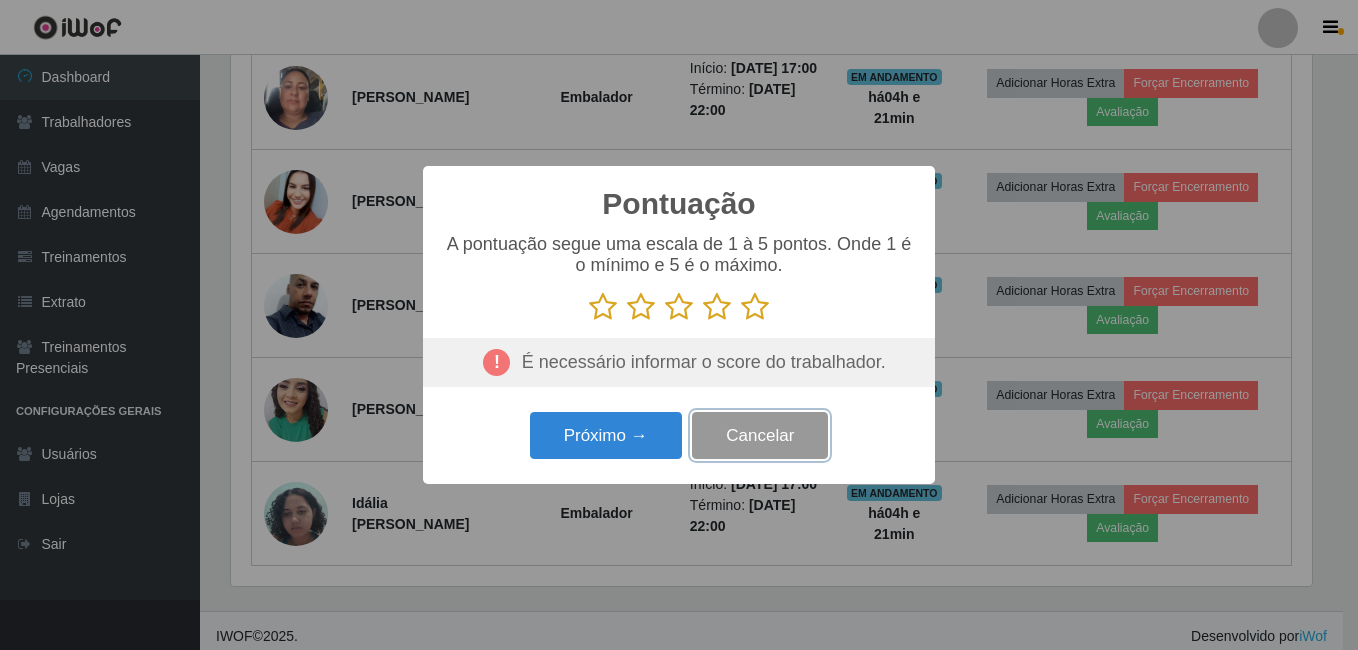 click on "Cancelar" at bounding box center [760, 435] 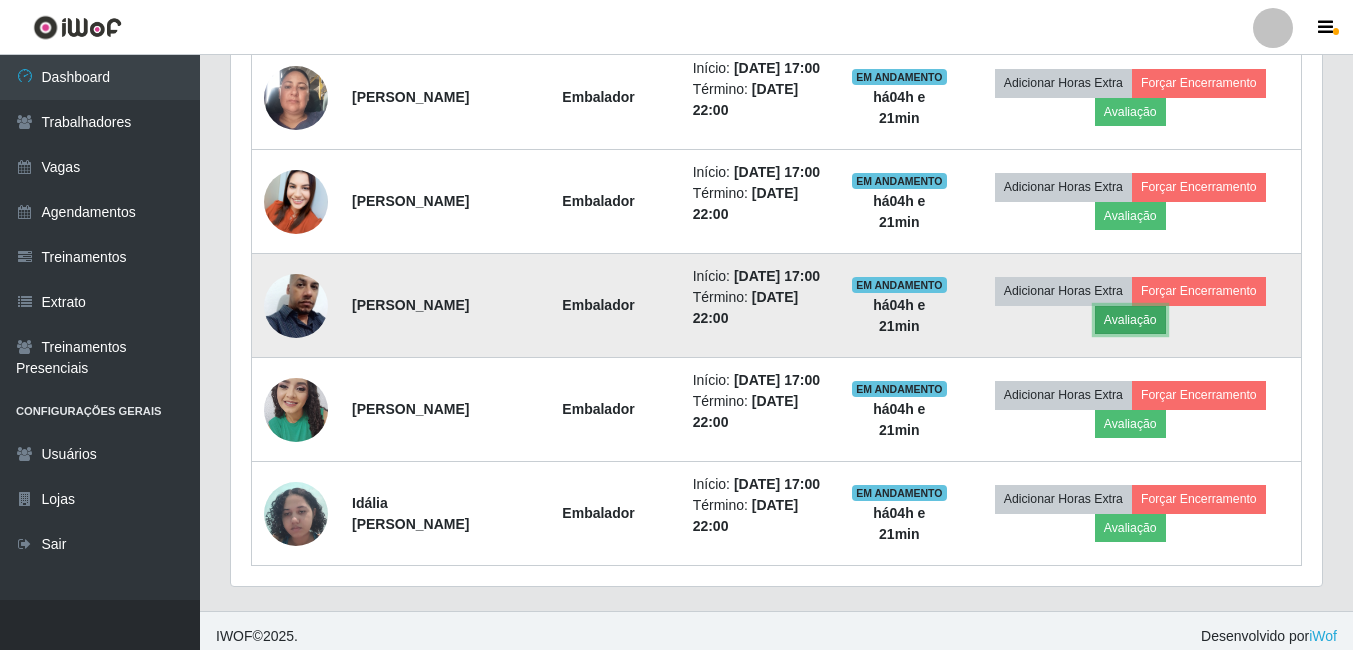 click on "Avaliação" at bounding box center [1130, 320] 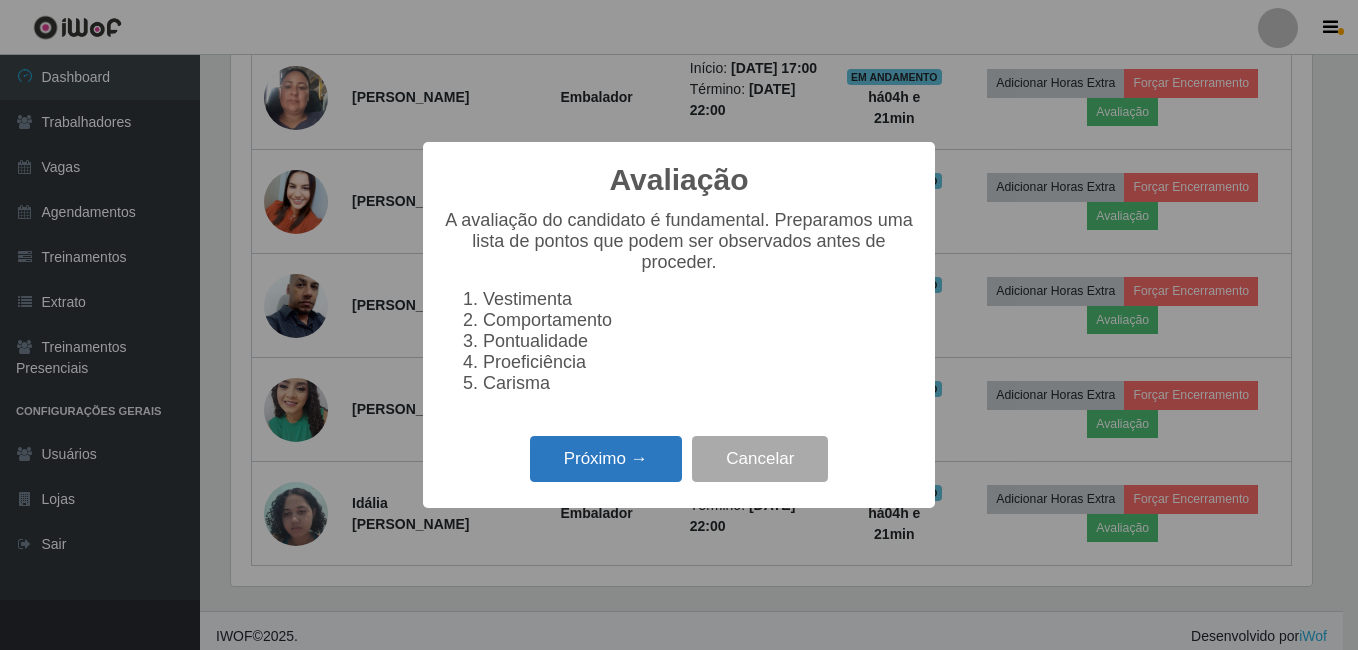 click on "Próximo →" at bounding box center (606, 459) 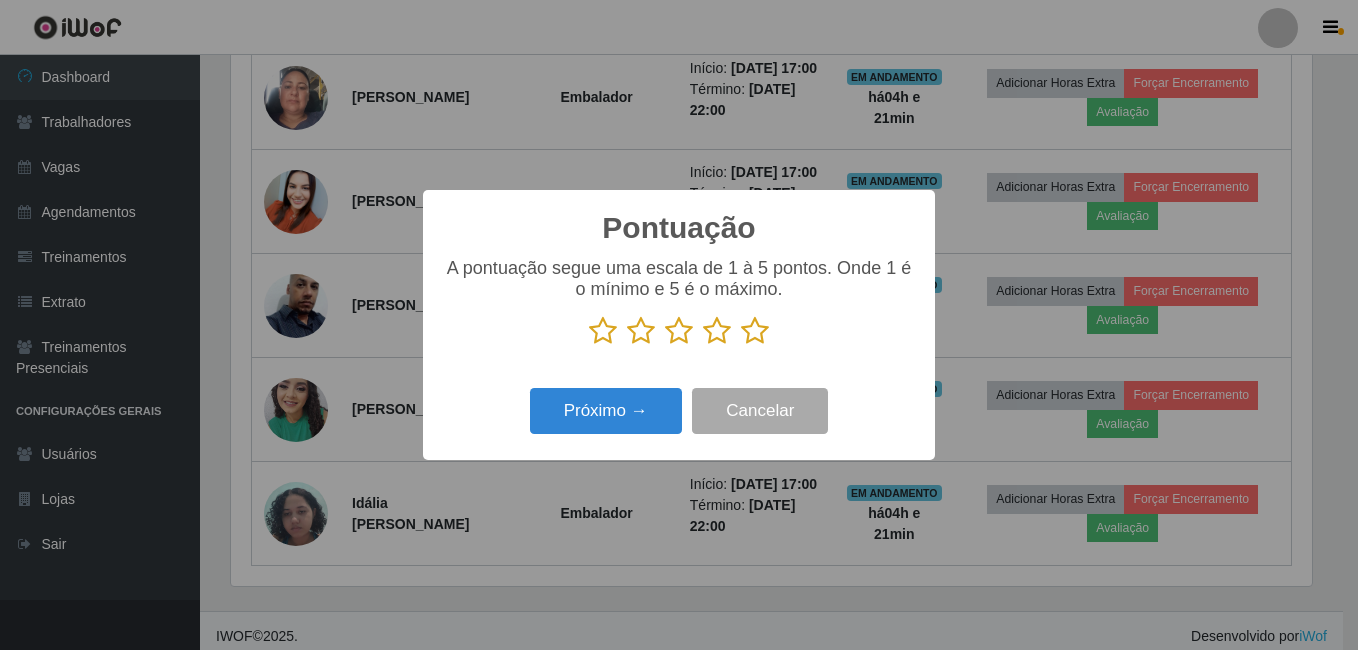 click at bounding box center (755, 331) 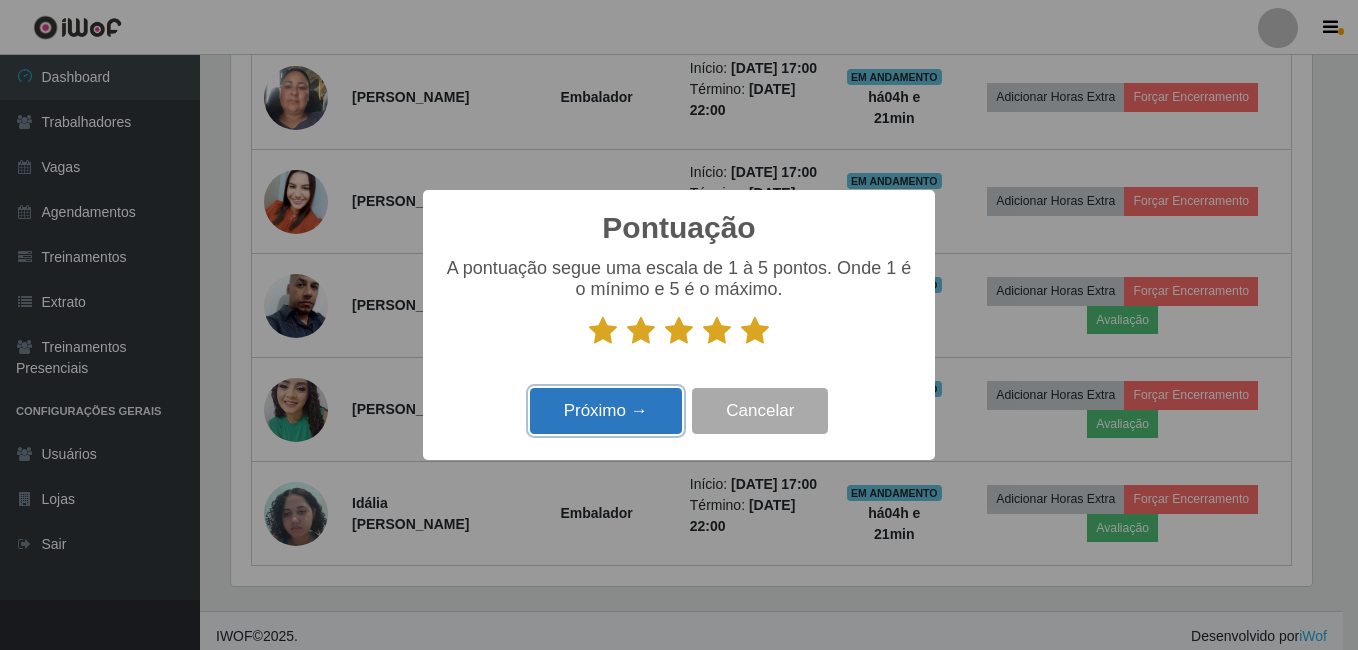 click on "Próximo →" at bounding box center [606, 411] 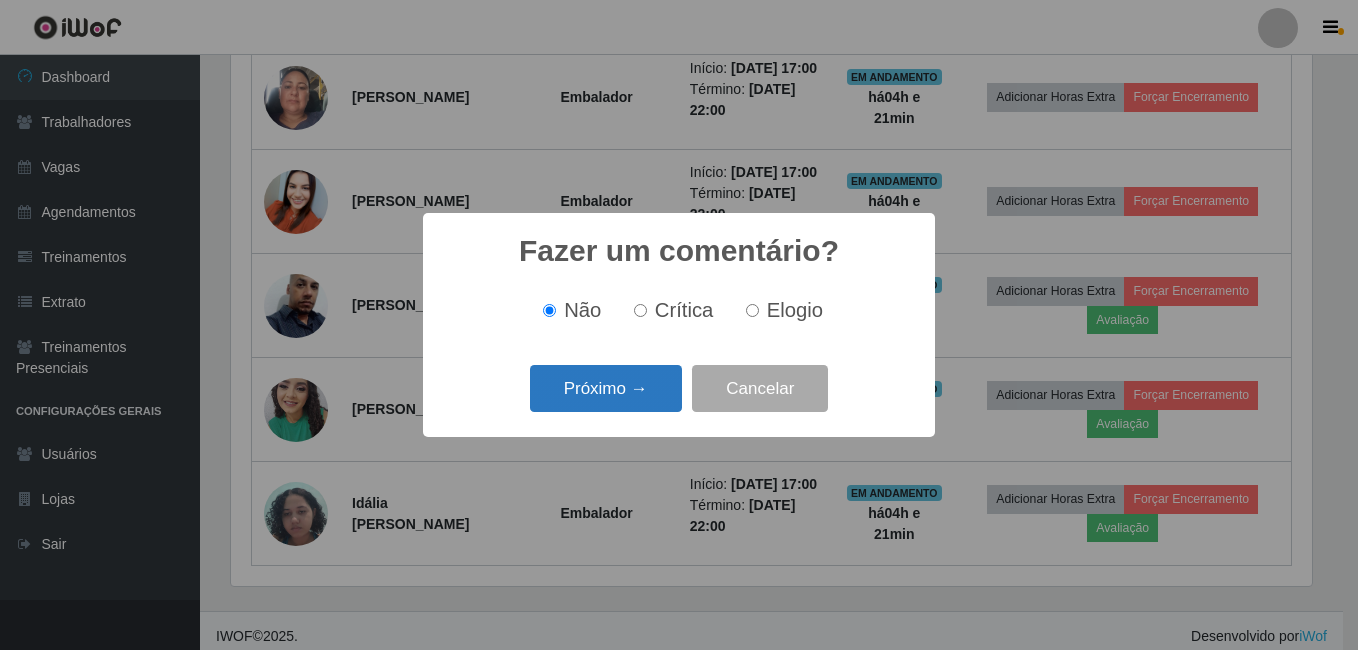 click on "Próximo →" at bounding box center [606, 388] 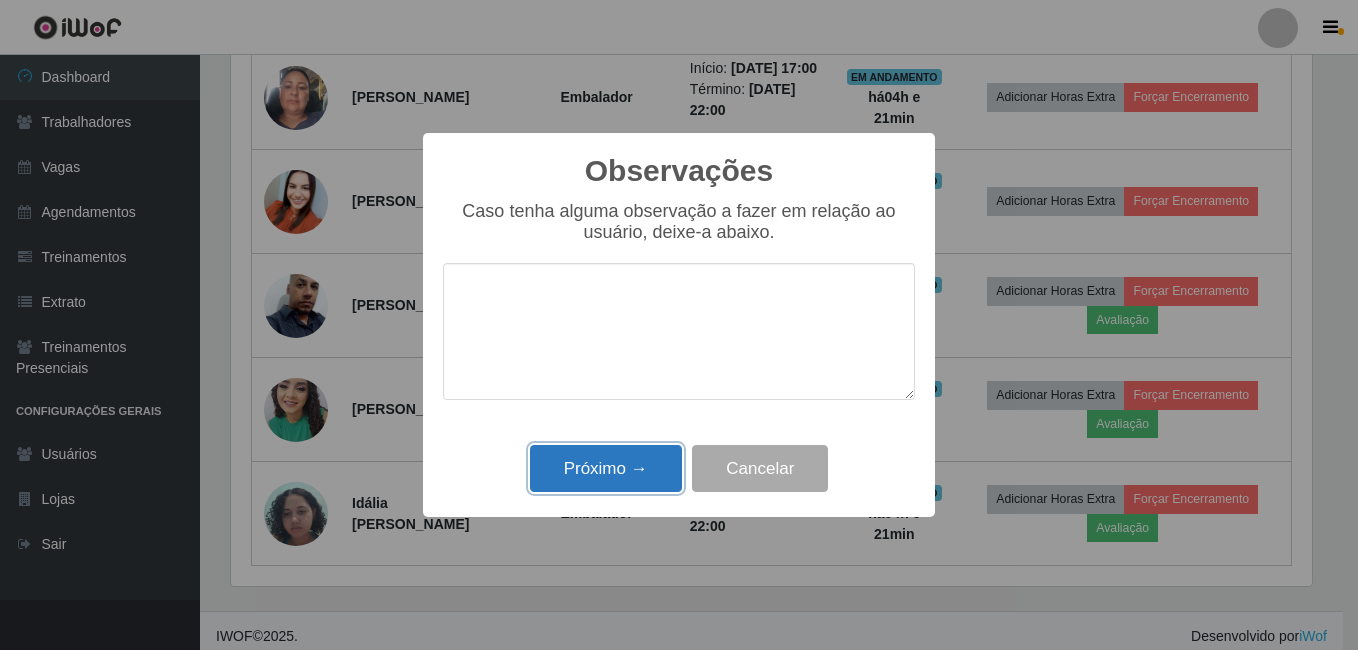 click on "Próximo →" at bounding box center (606, 468) 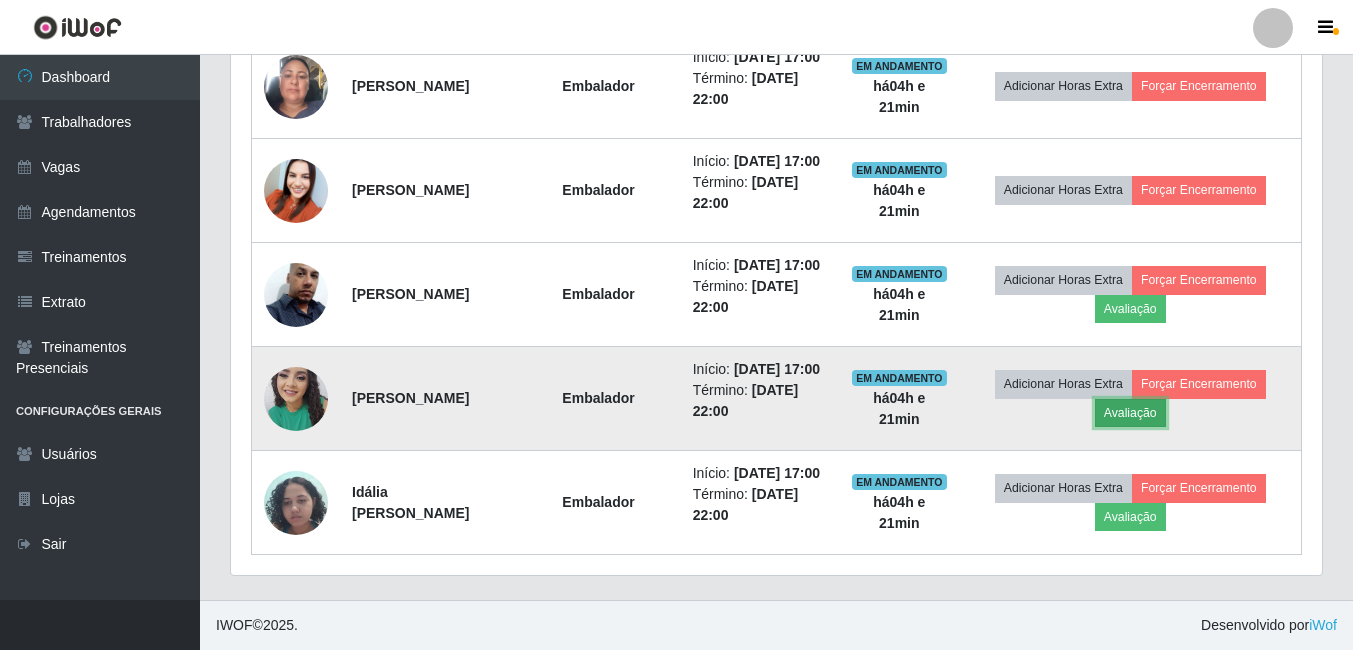 click on "Avaliação" at bounding box center [1130, 413] 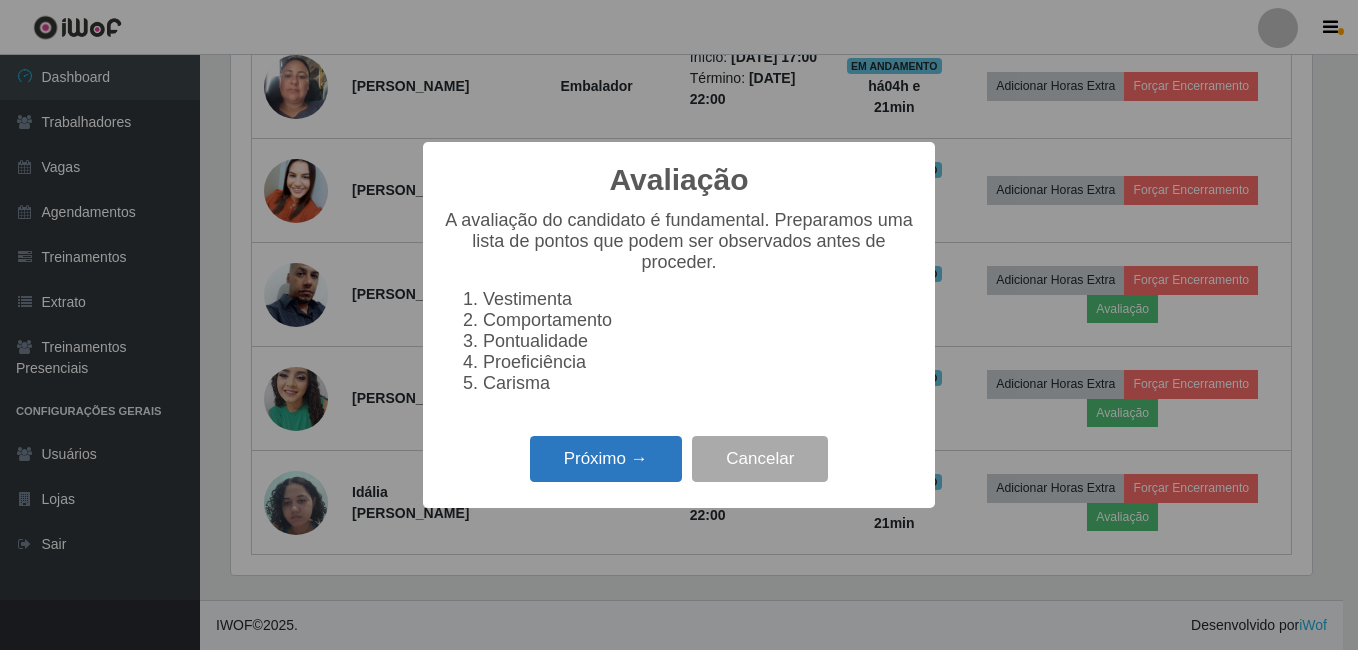 click on "Próximo →" at bounding box center [606, 459] 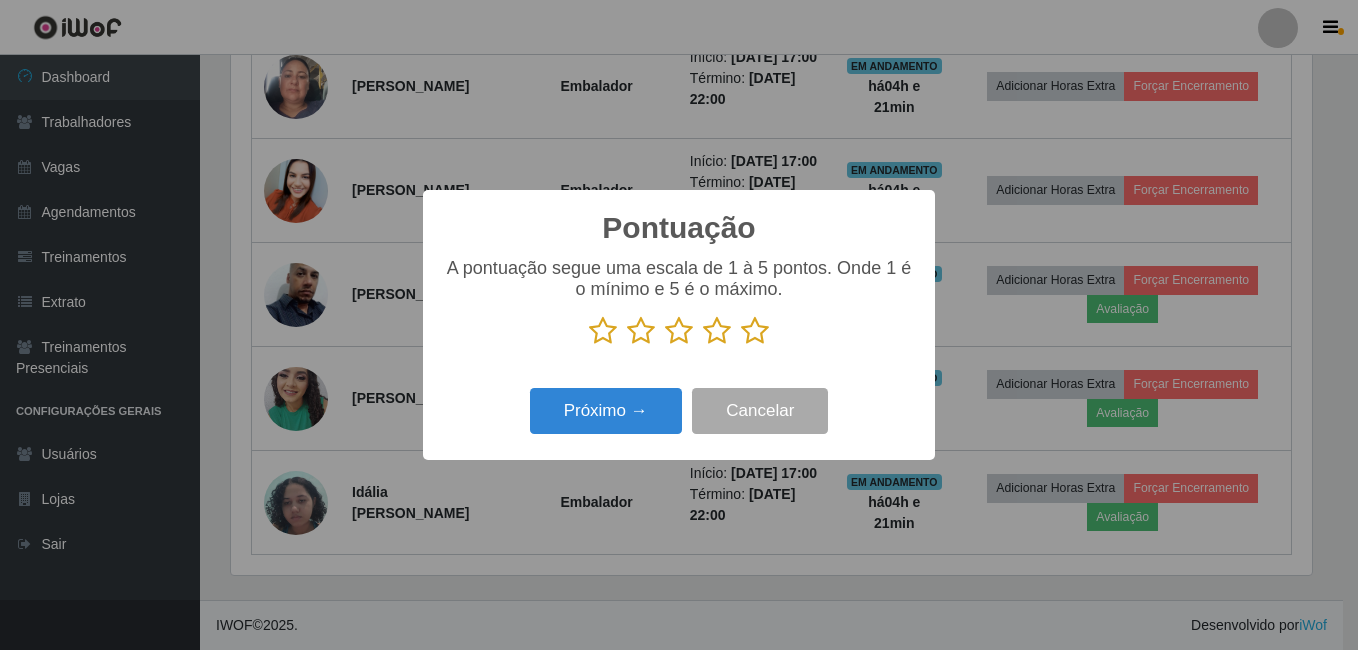 click at bounding box center (755, 331) 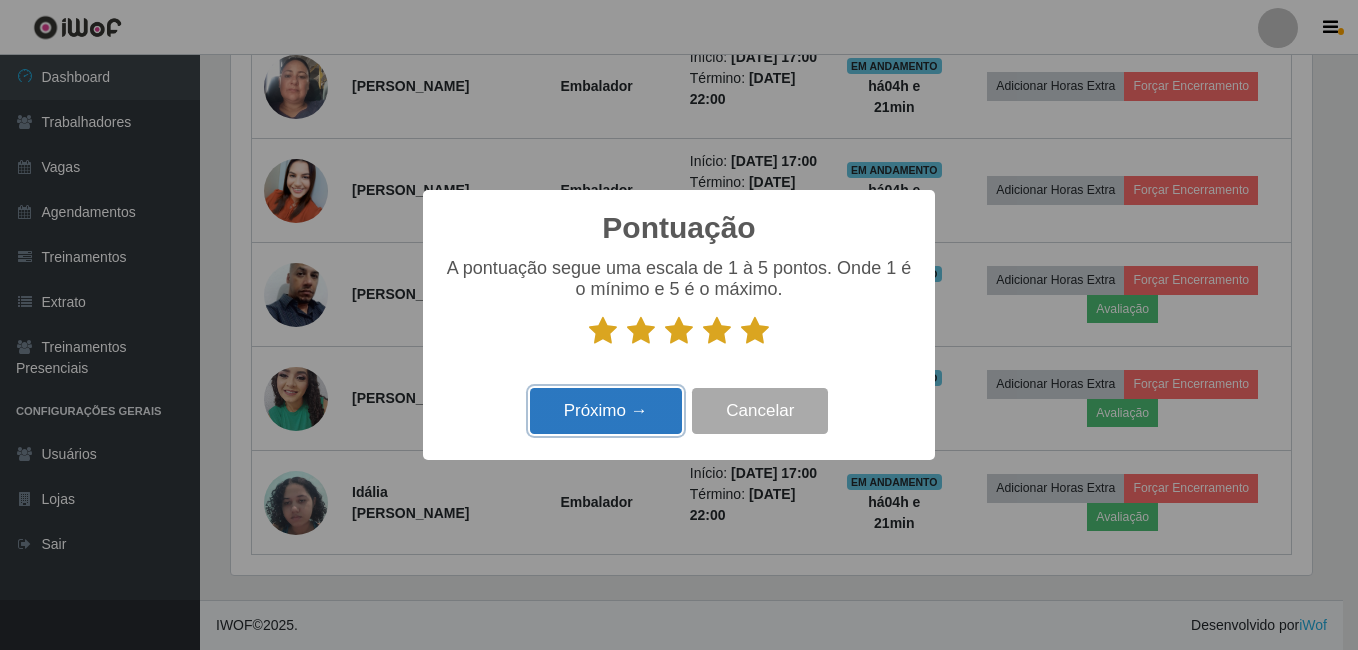 click on "Próximo →" at bounding box center [606, 411] 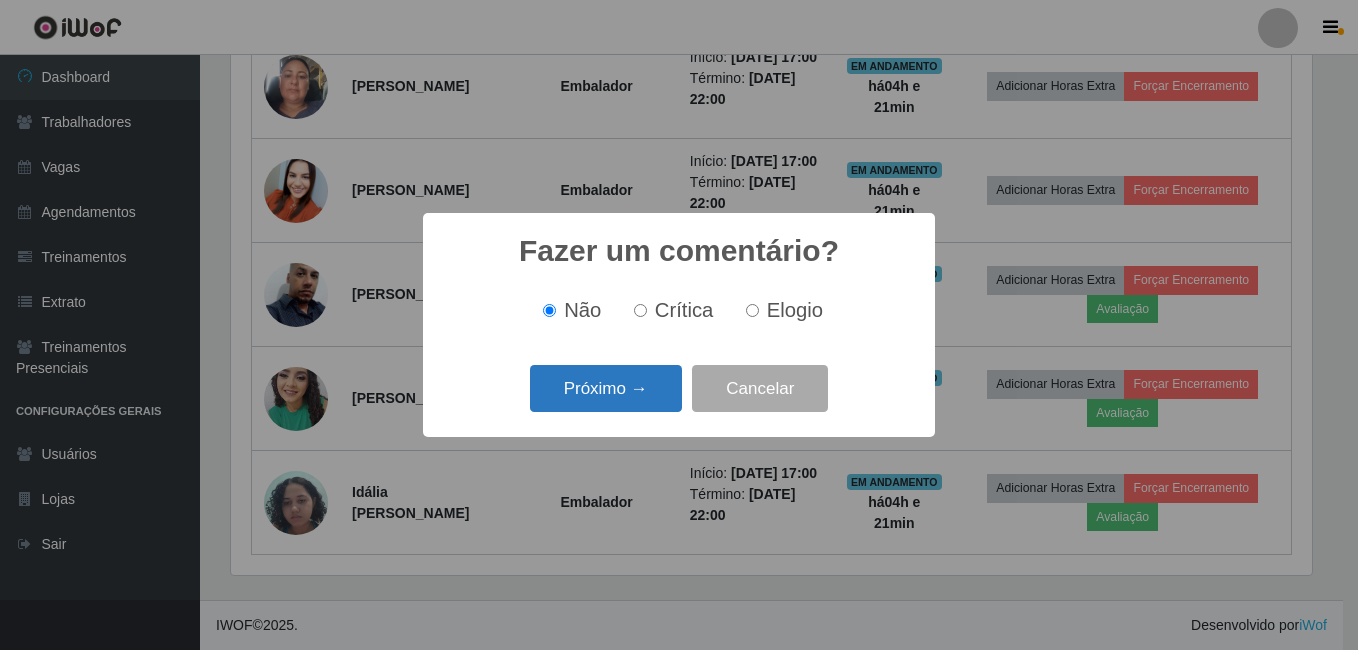 click on "Próximo →" at bounding box center (606, 388) 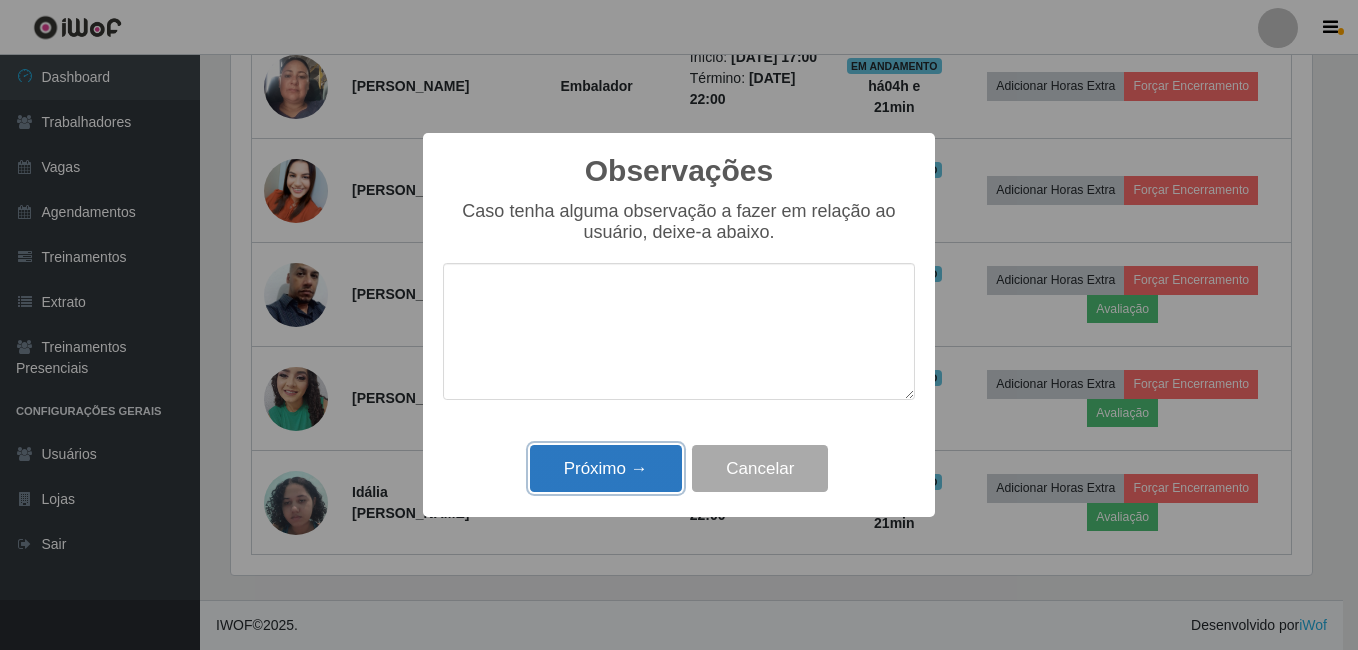 click on "Próximo →" at bounding box center [606, 468] 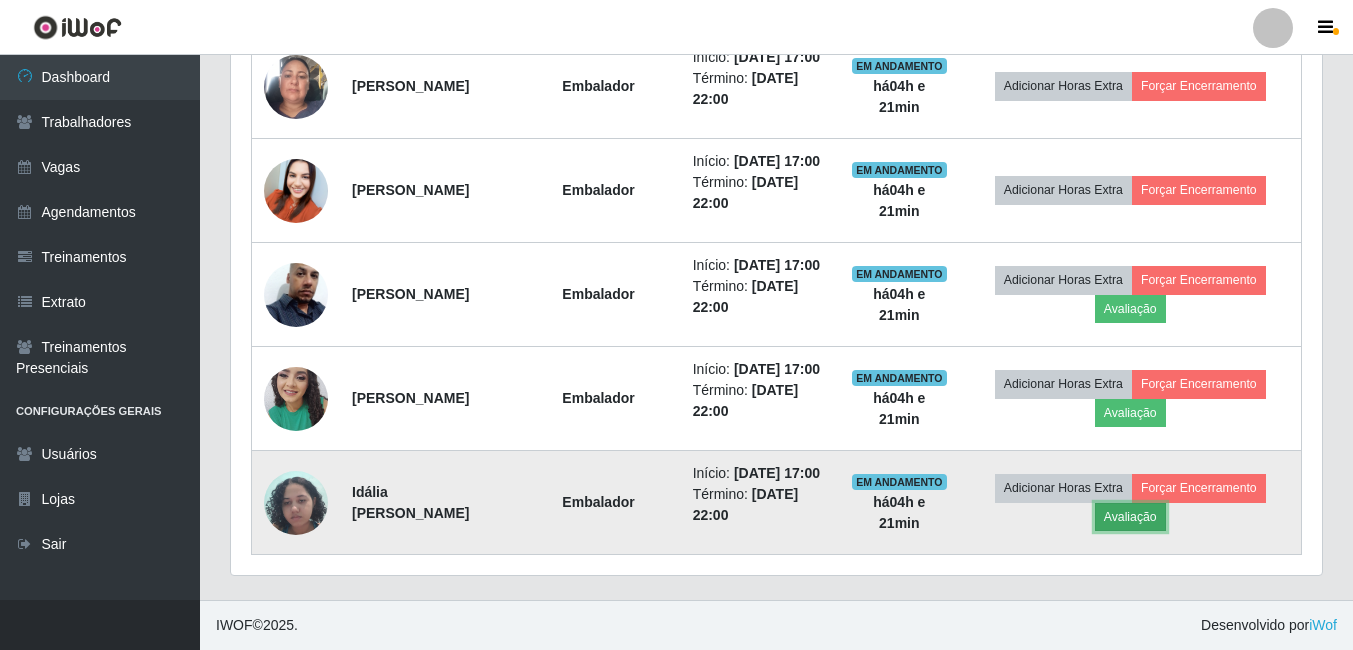 click on "Avaliação" at bounding box center (1130, 517) 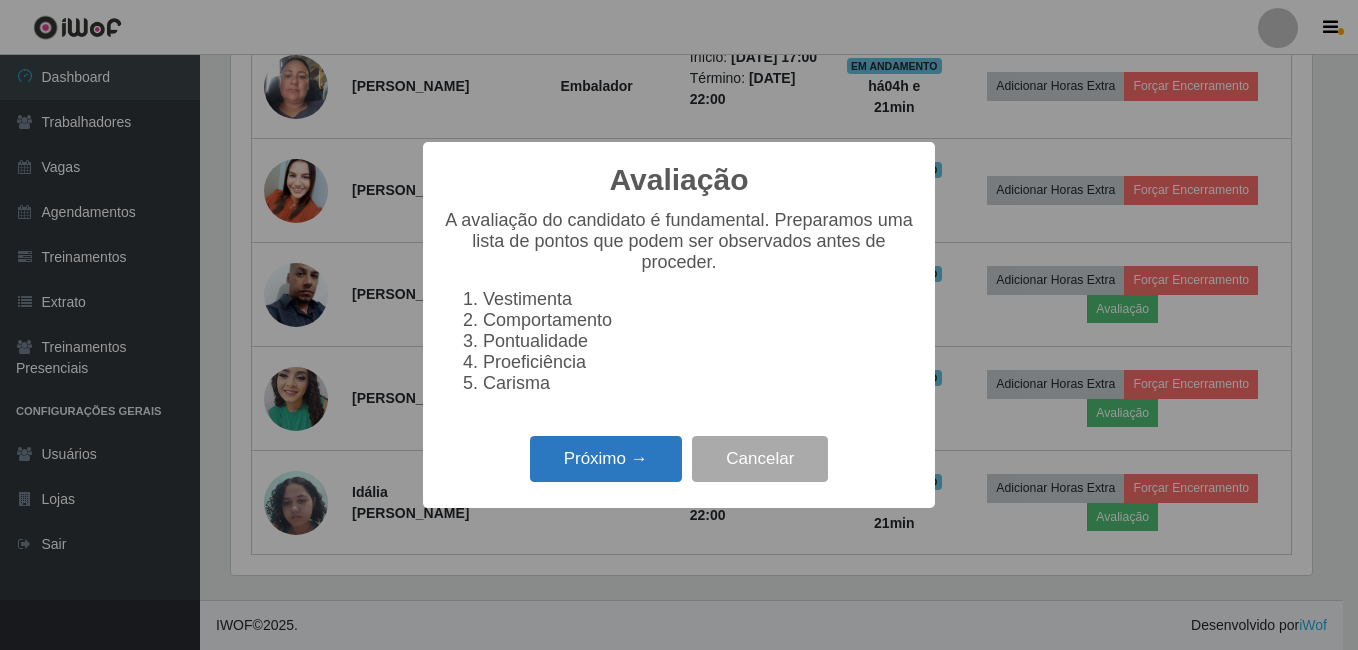 click on "Próximo →" at bounding box center (606, 459) 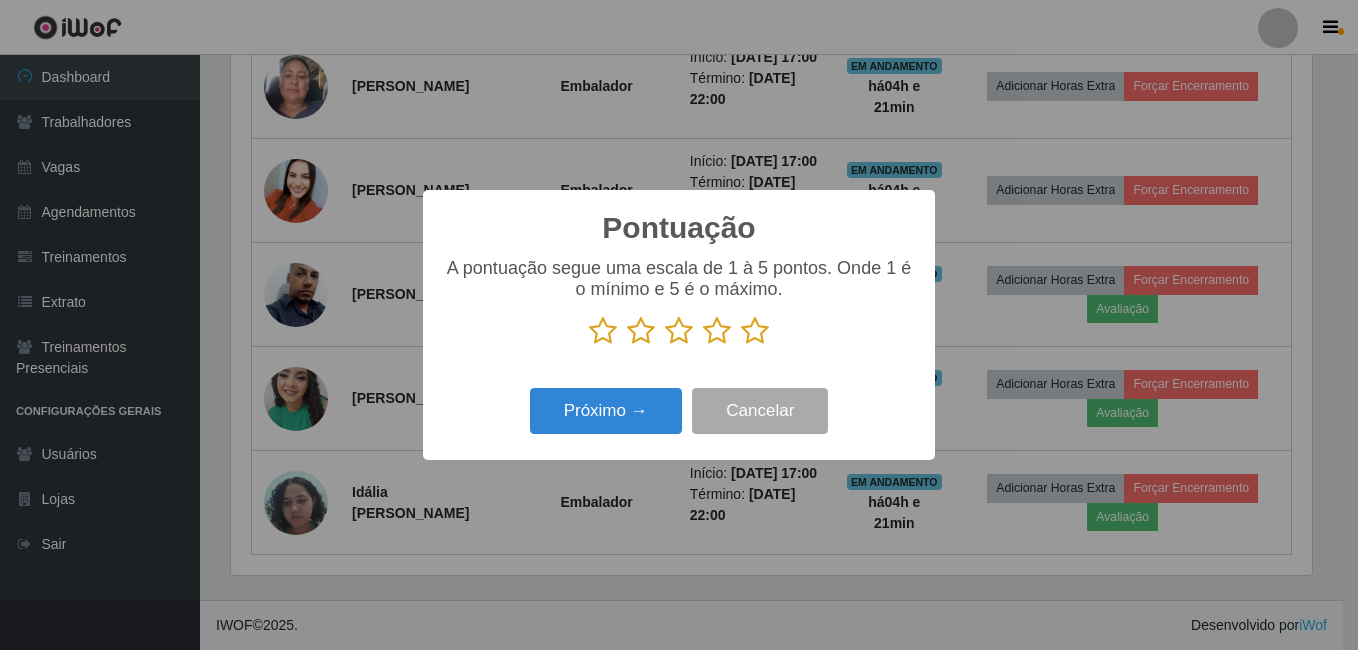 drag, startPoint x: 748, startPoint y: 335, endPoint x: 670, endPoint y: 355, distance: 80.523285 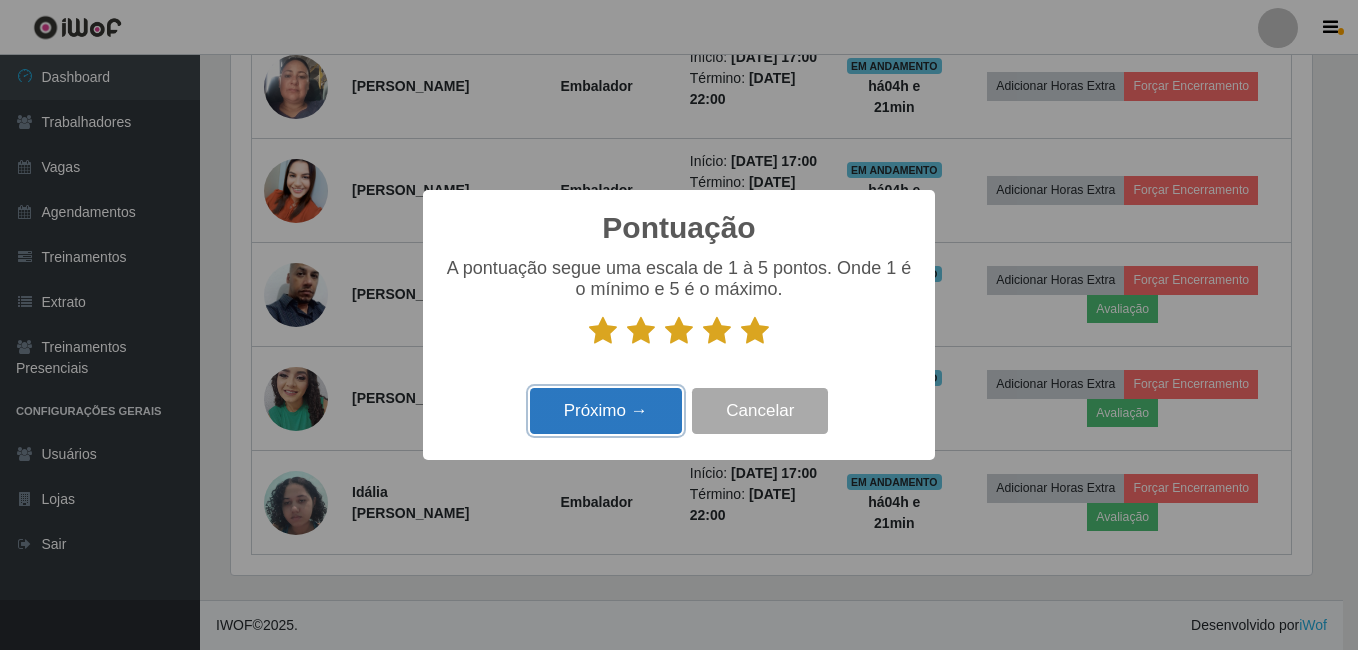 click on "Próximo →" at bounding box center [606, 411] 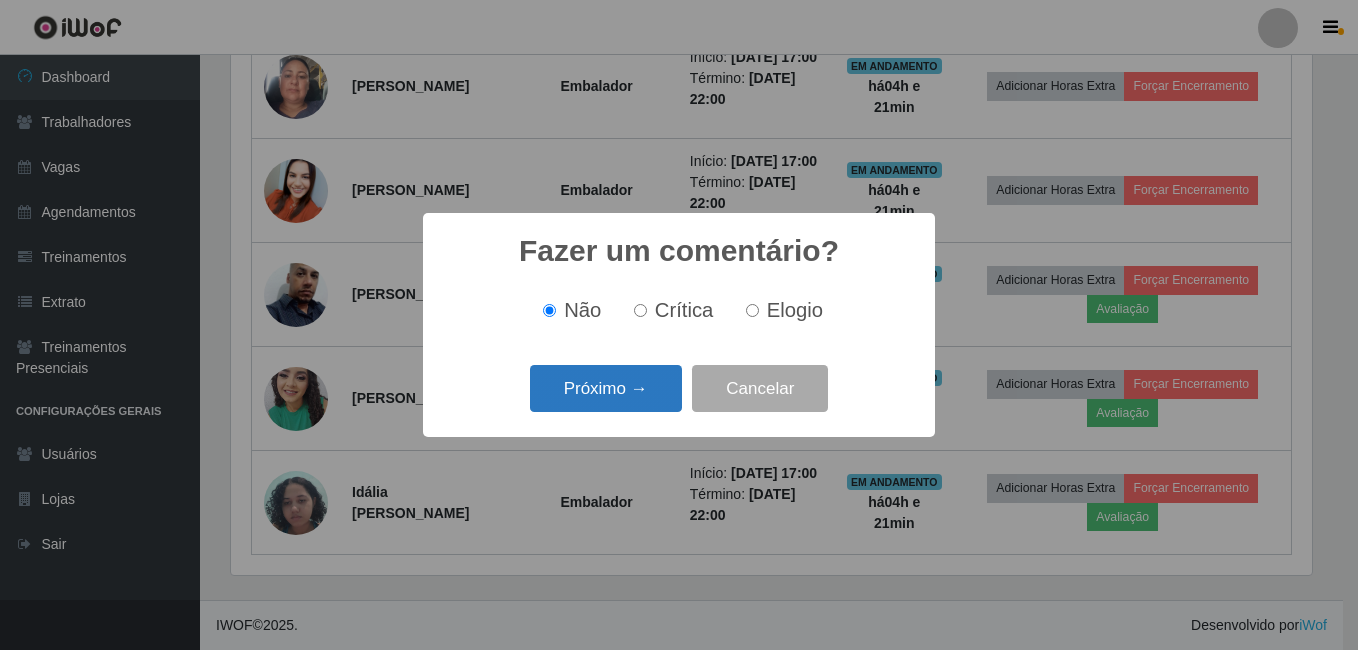 click on "Próximo →" at bounding box center [606, 388] 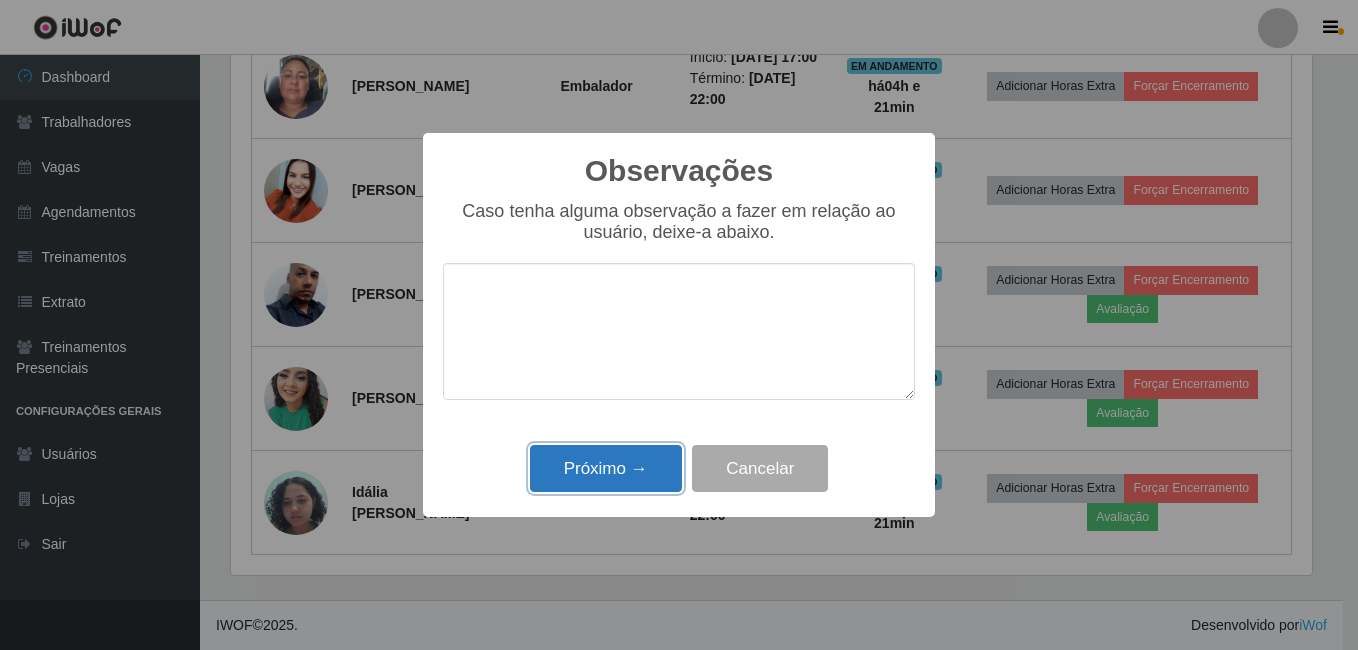 click on "Próximo →" at bounding box center [606, 468] 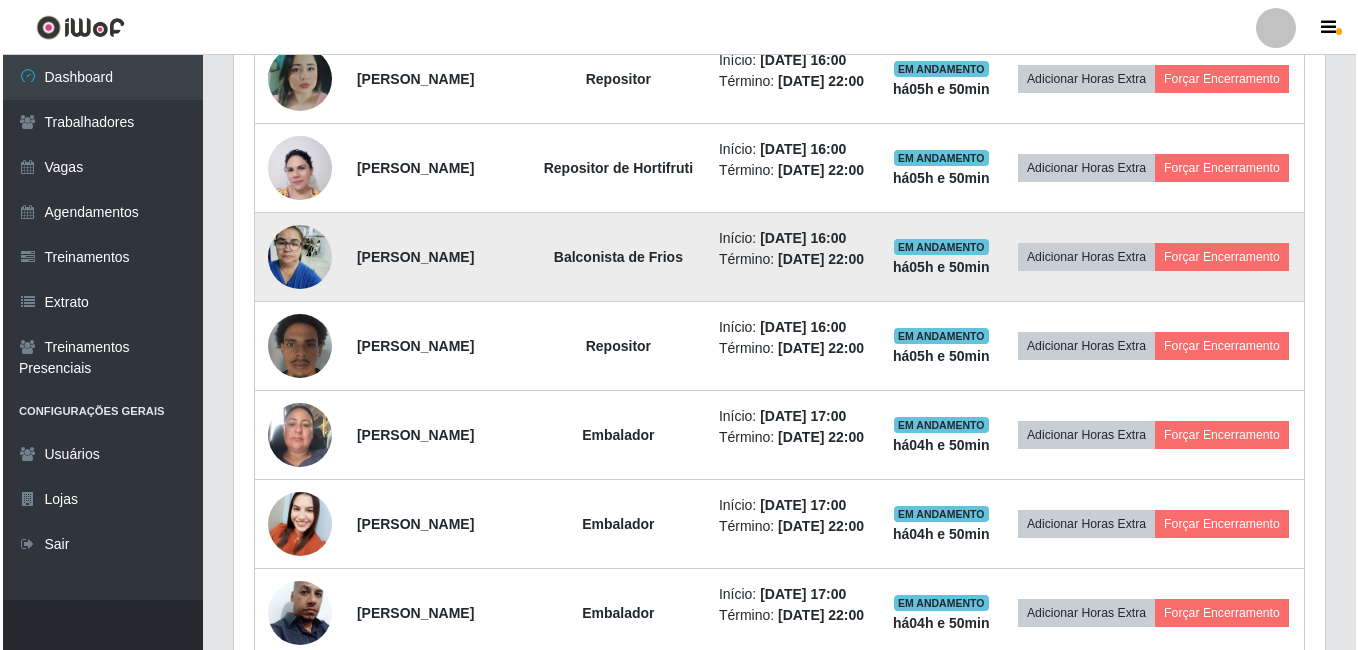 scroll, scrollTop: 847, scrollLeft: 0, axis: vertical 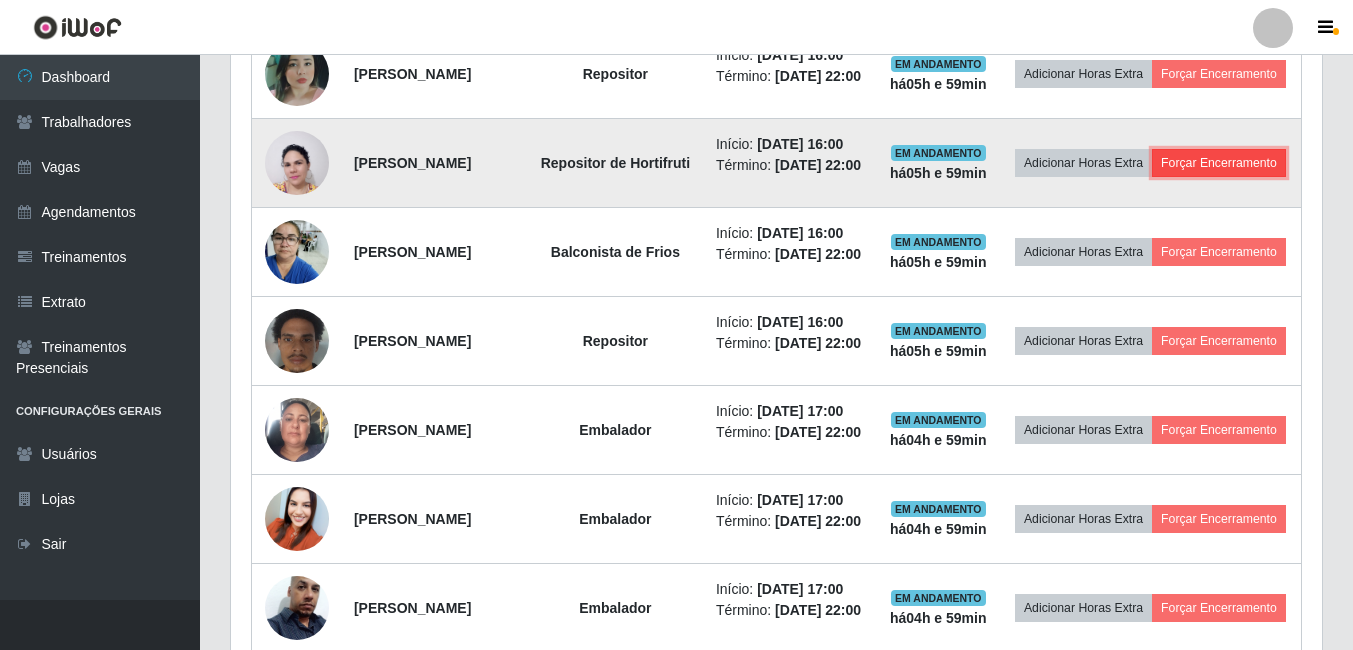 click on "Forçar Encerramento" at bounding box center [1219, 163] 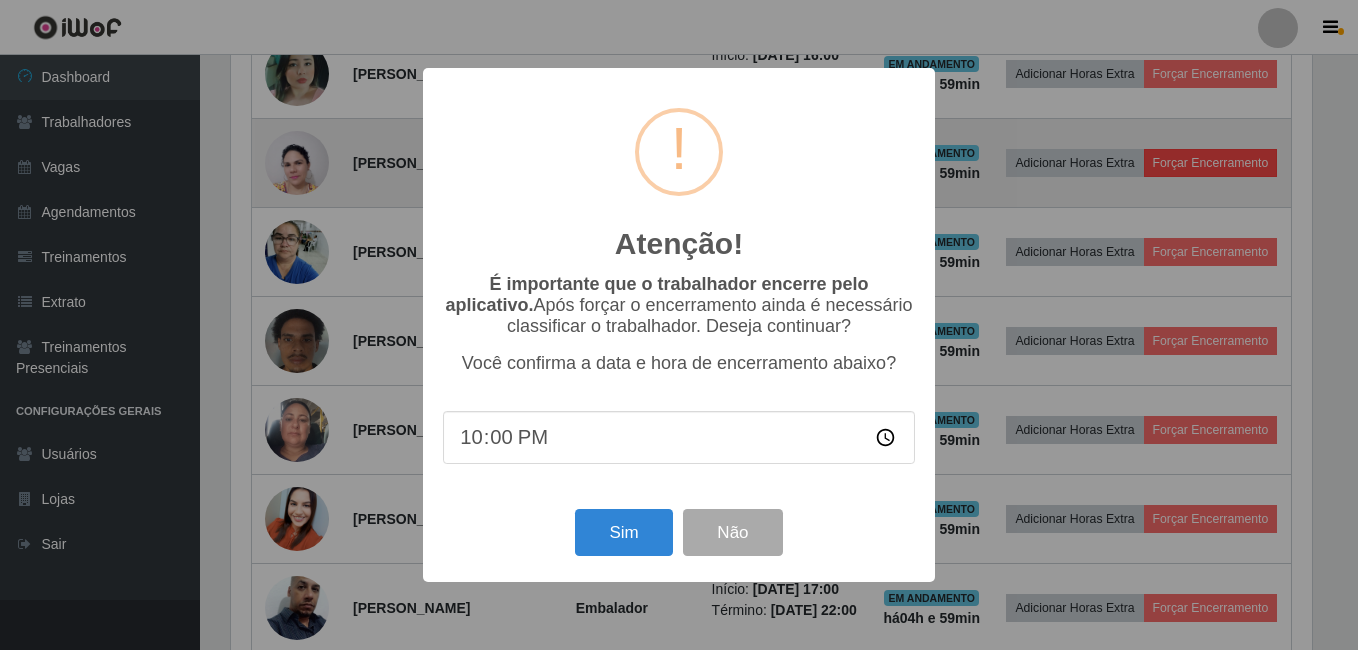 scroll, scrollTop: 999585, scrollLeft: 998919, axis: both 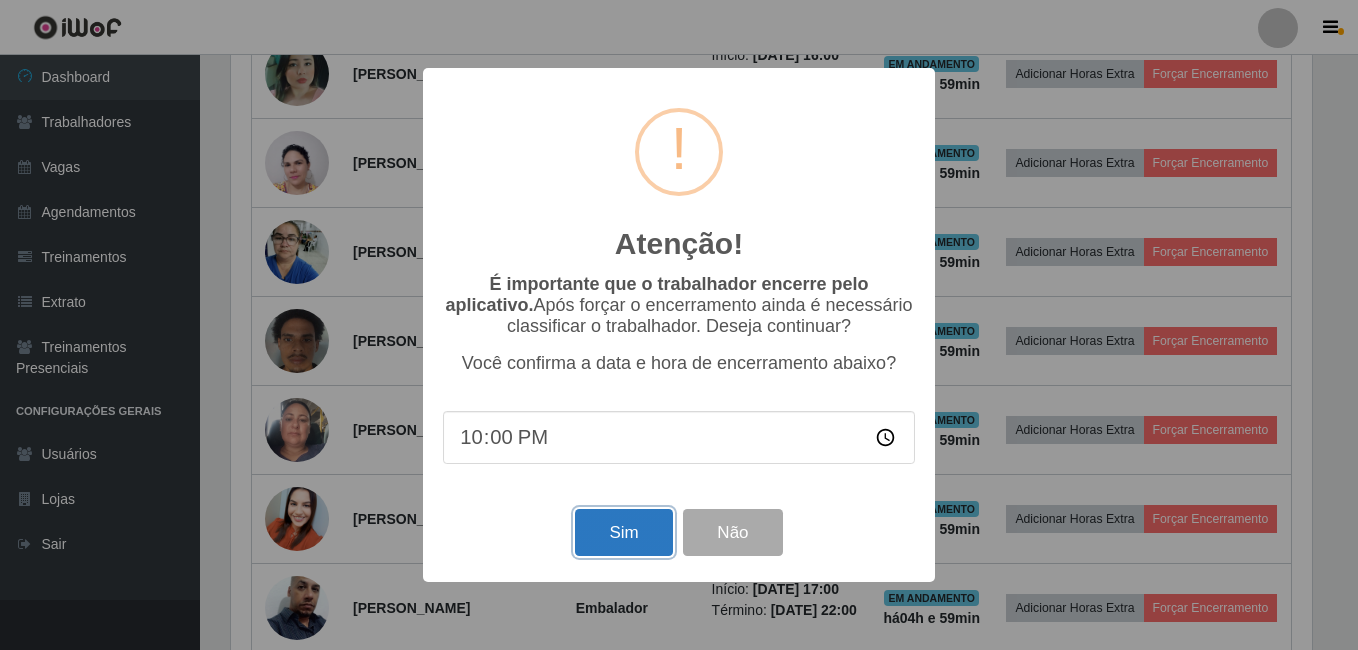 click on "Sim" at bounding box center [623, 532] 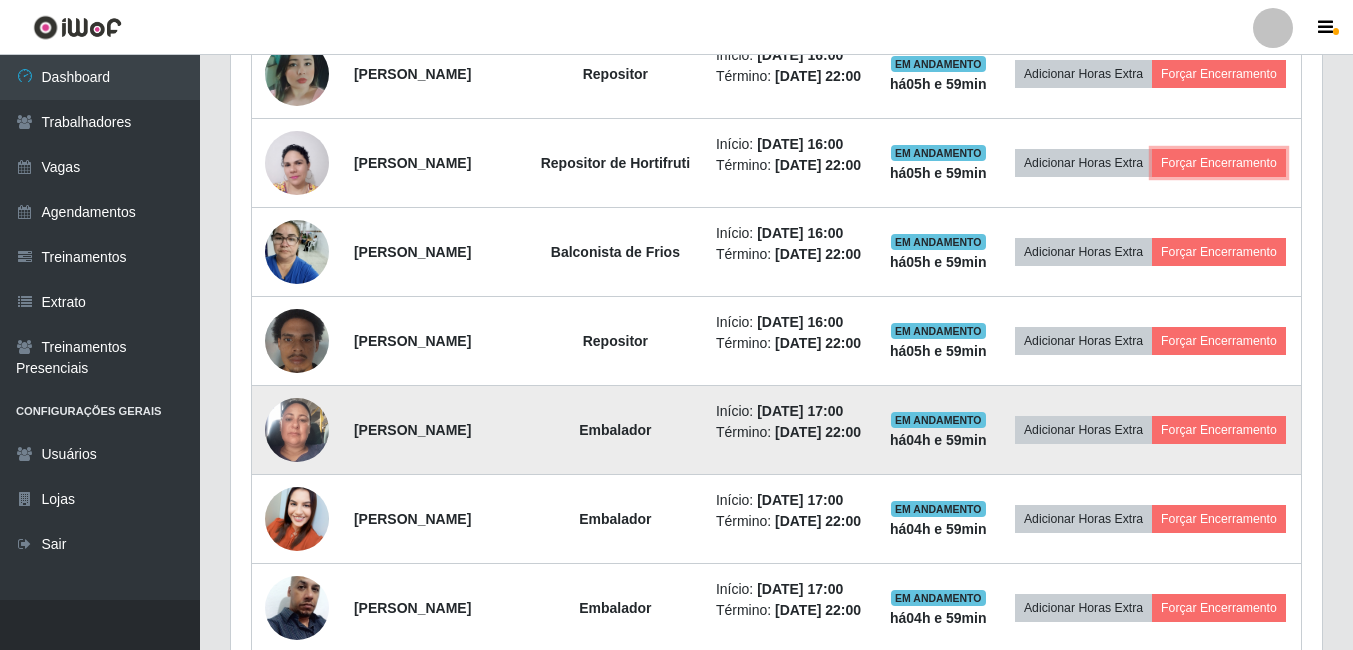 scroll, scrollTop: 999585, scrollLeft: 998909, axis: both 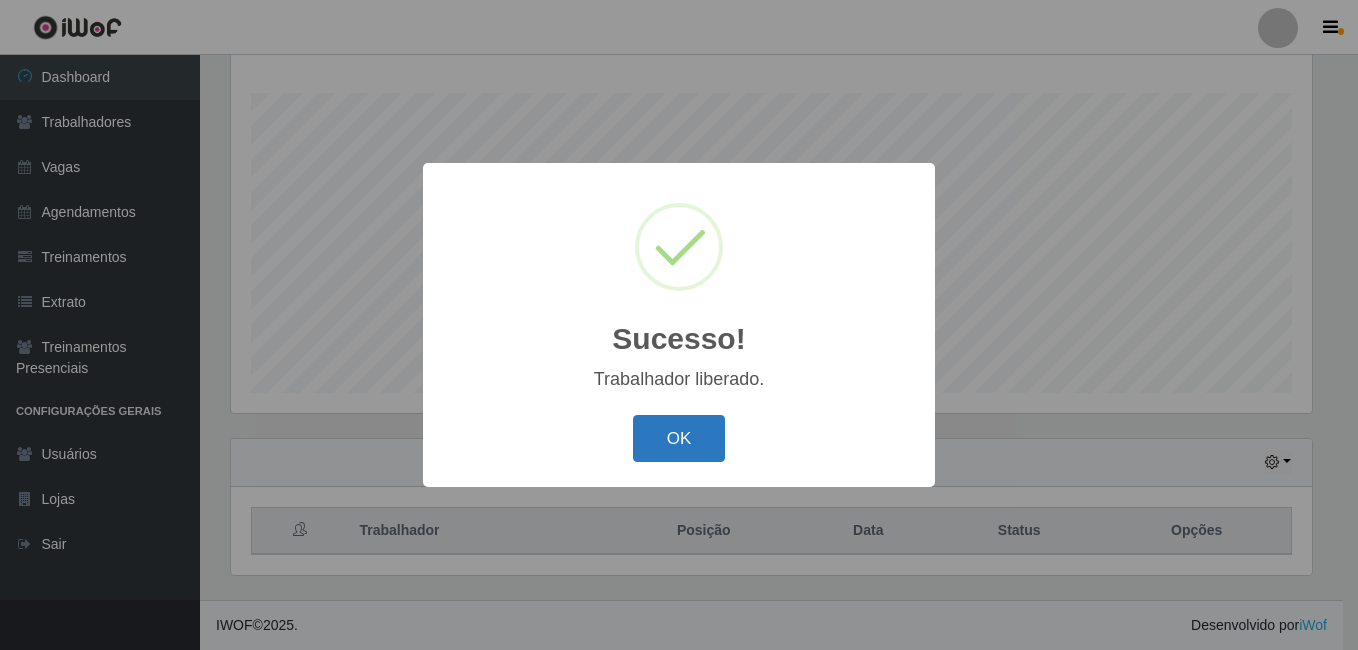 click on "OK" at bounding box center [679, 438] 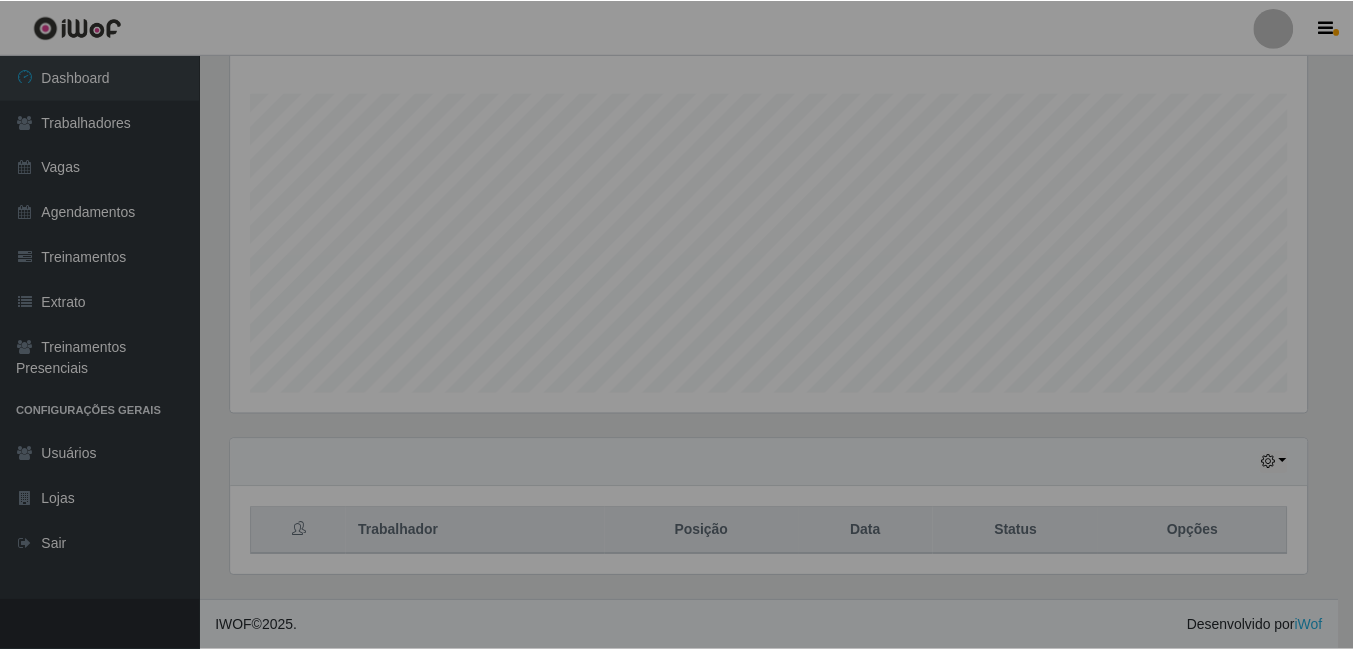 scroll, scrollTop: 999585, scrollLeft: 998909, axis: both 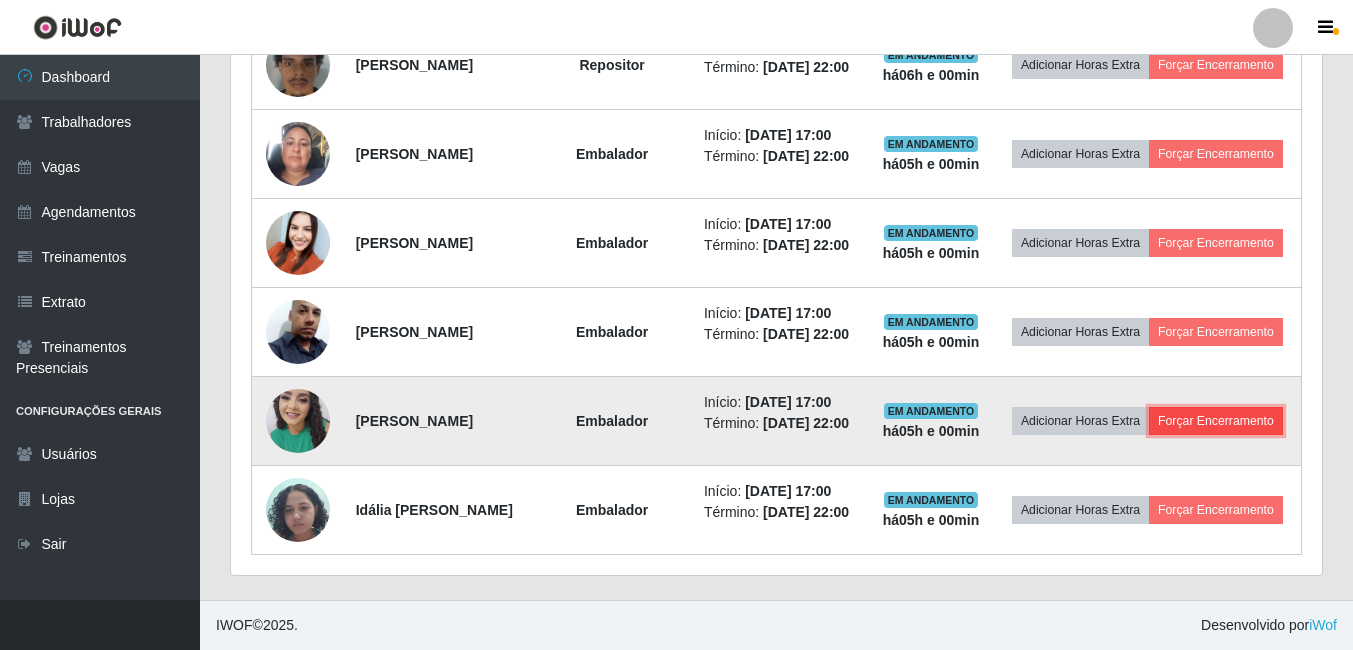 click on "Forçar Encerramento" at bounding box center [1216, 421] 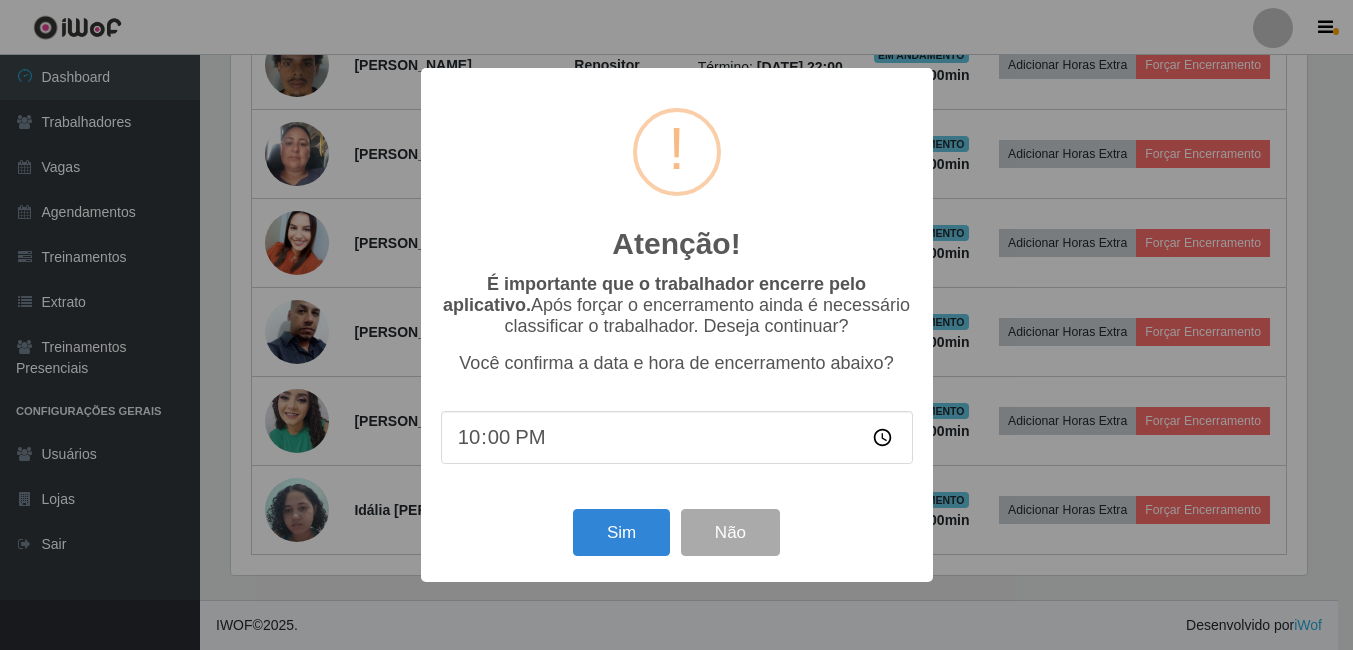 scroll, scrollTop: 999585, scrollLeft: 998919, axis: both 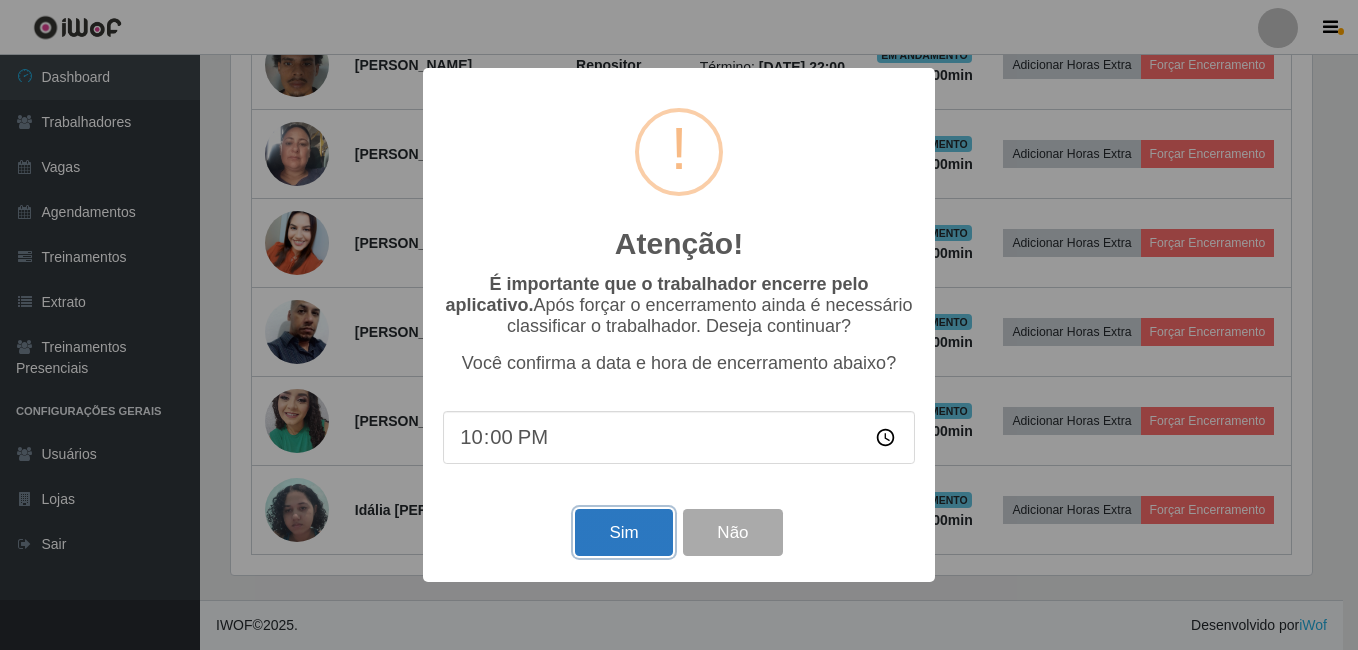 click on "Sim" at bounding box center [623, 532] 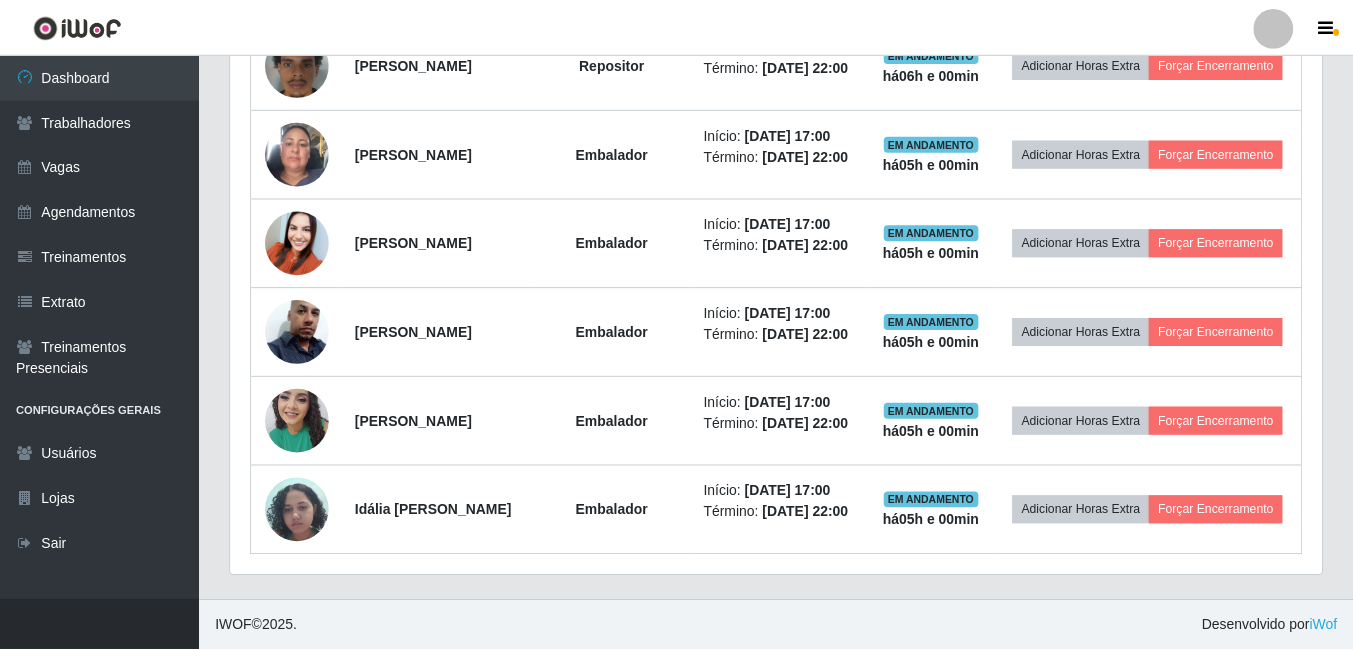 scroll, scrollTop: 999585, scrollLeft: 998909, axis: both 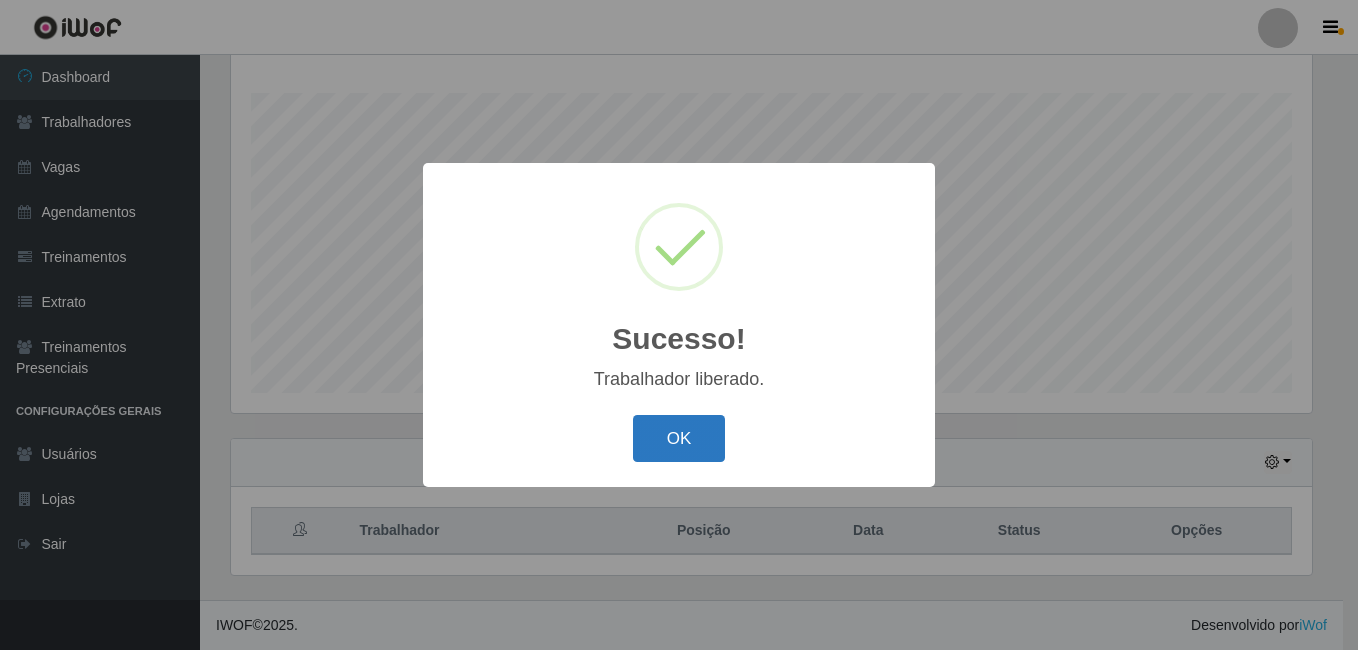 click on "OK" at bounding box center (679, 438) 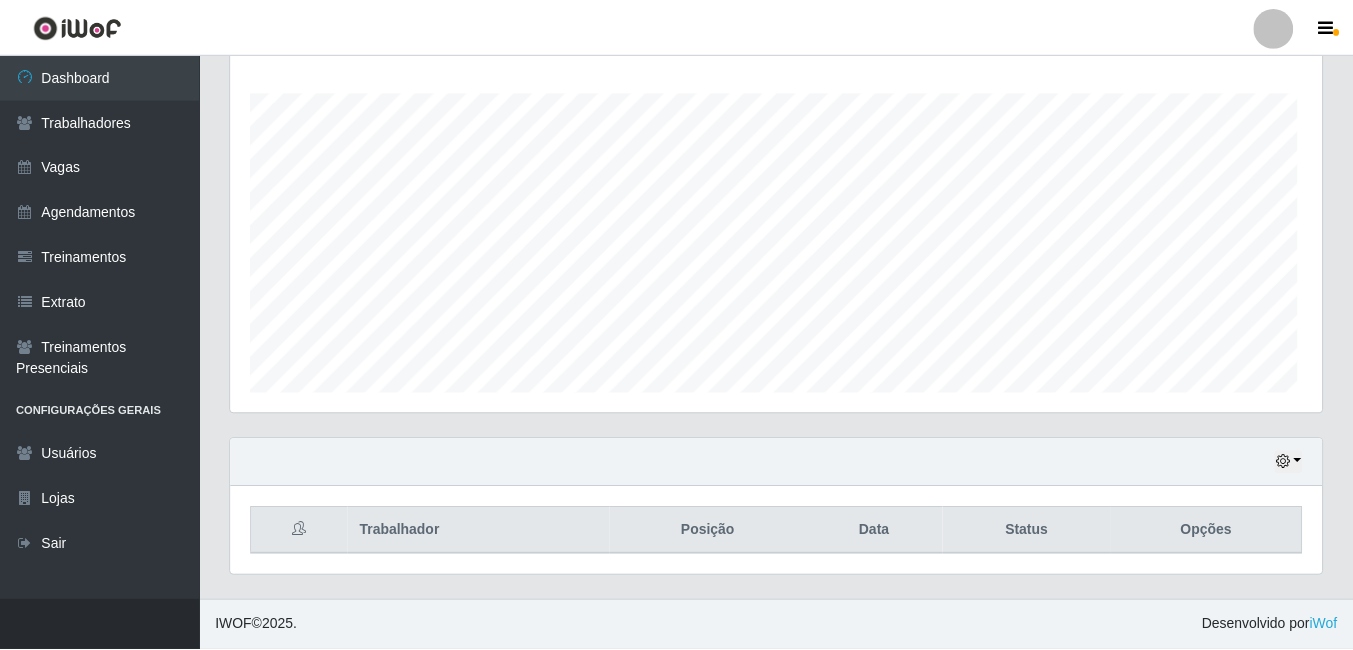 scroll, scrollTop: 999585, scrollLeft: 998909, axis: both 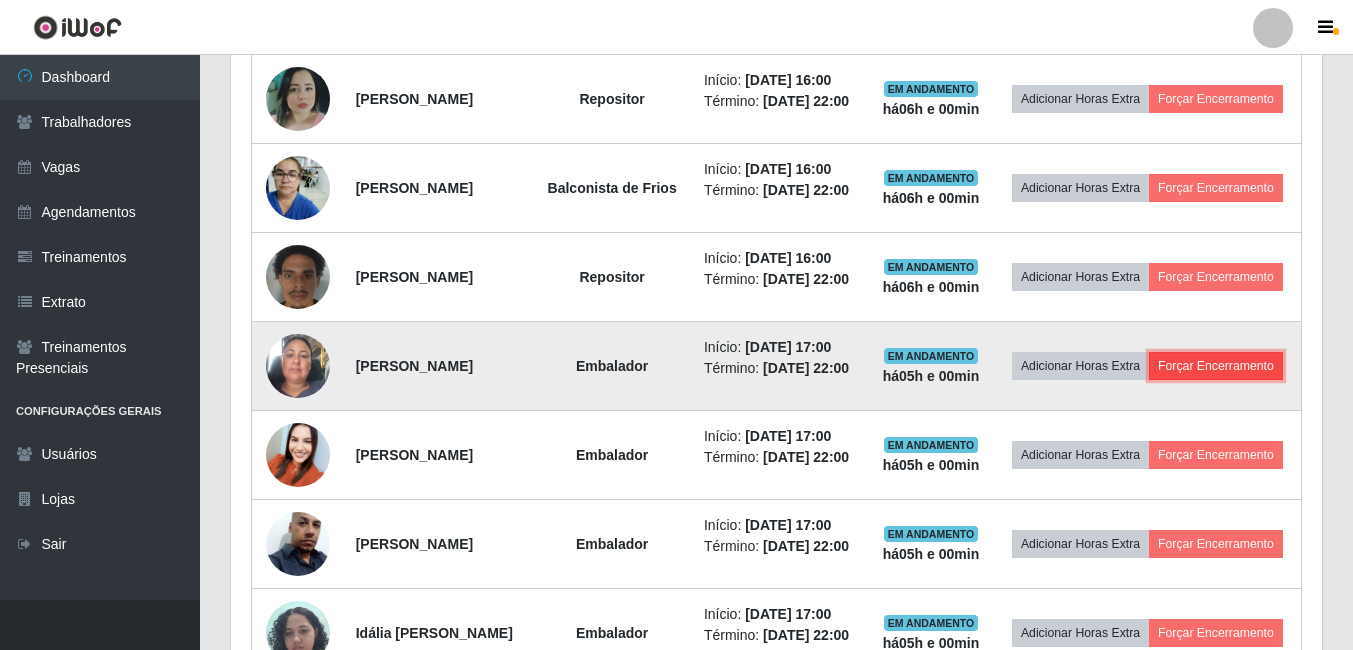 click on "Forçar Encerramento" at bounding box center [1216, 366] 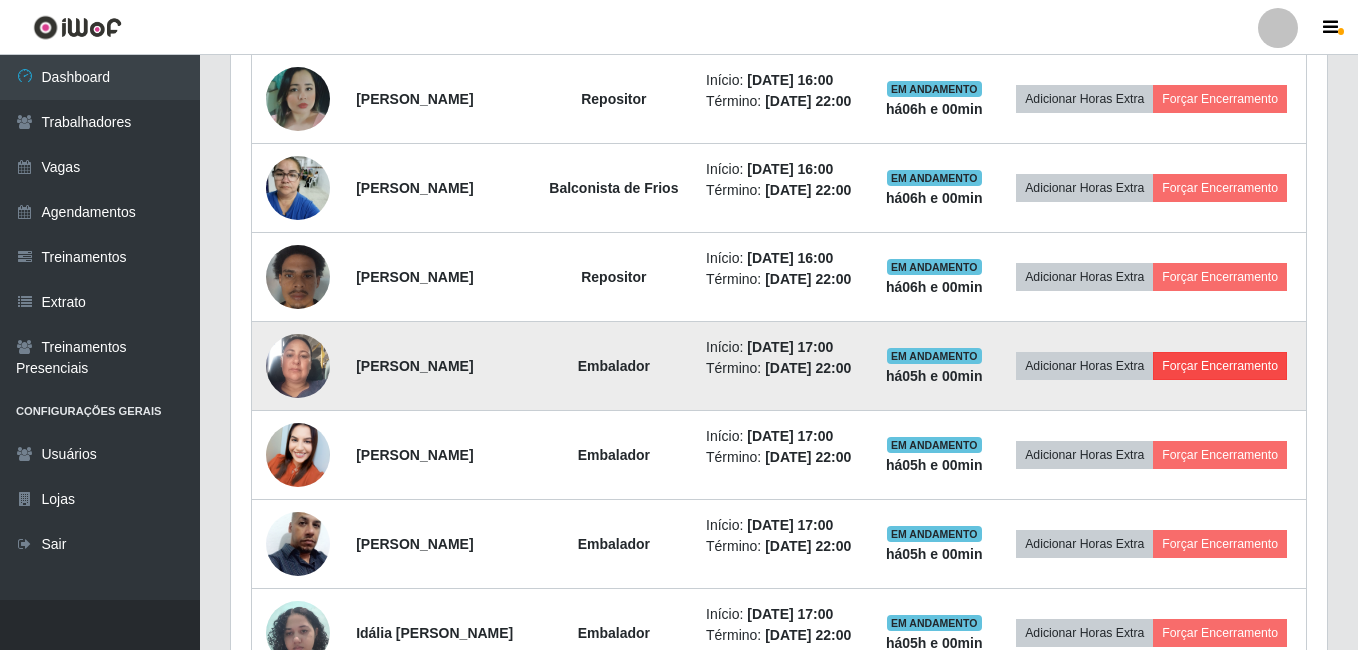 scroll, scrollTop: 999585, scrollLeft: 998919, axis: both 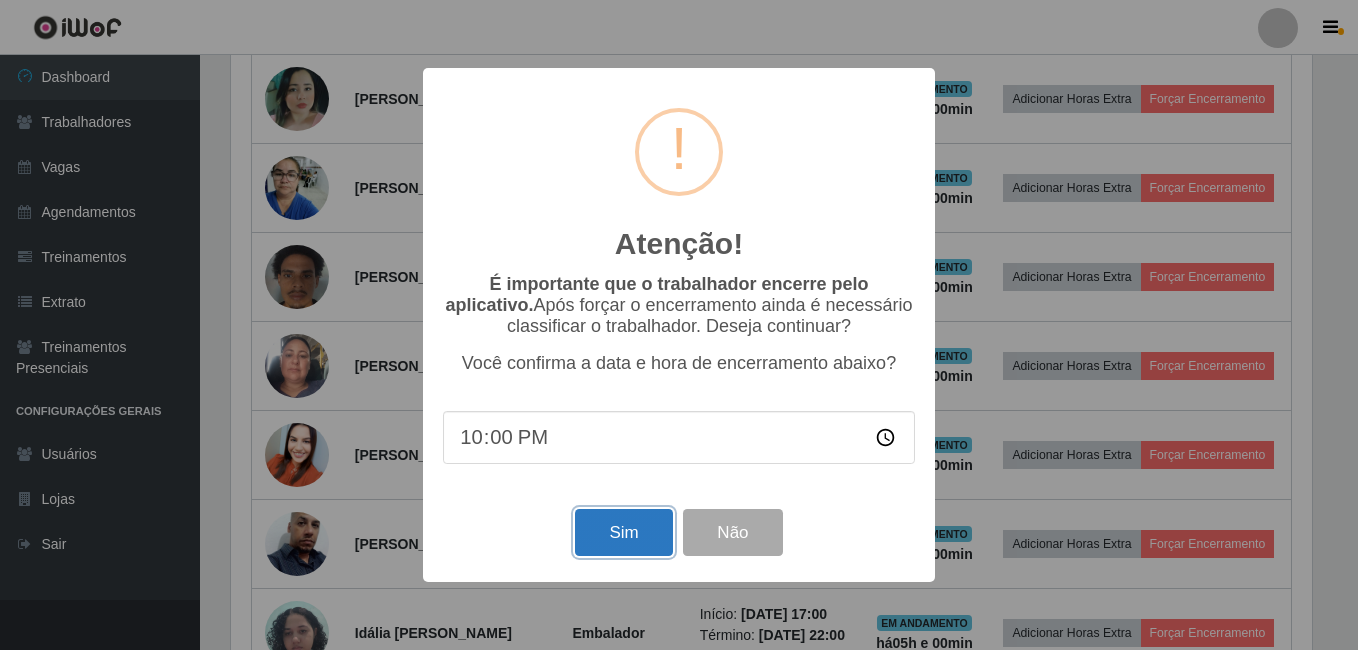 click on "Sim" at bounding box center (623, 532) 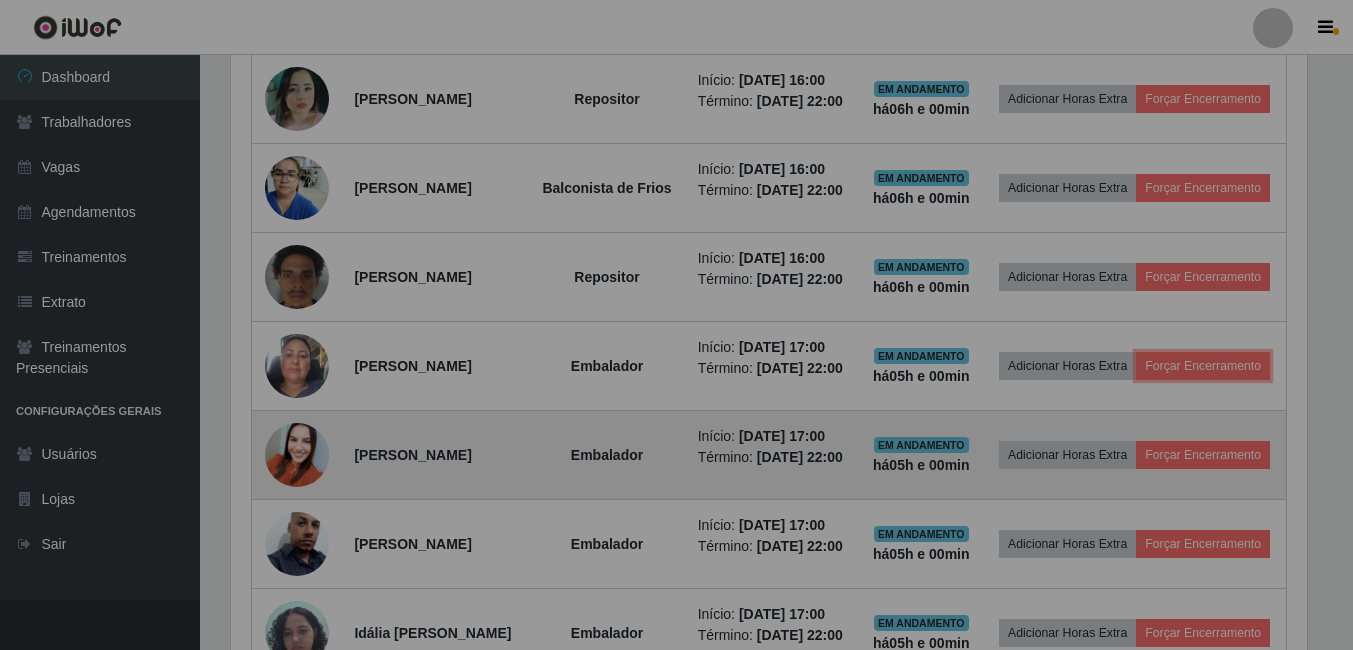 scroll, scrollTop: 999585, scrollLeft: 998909, axis: both 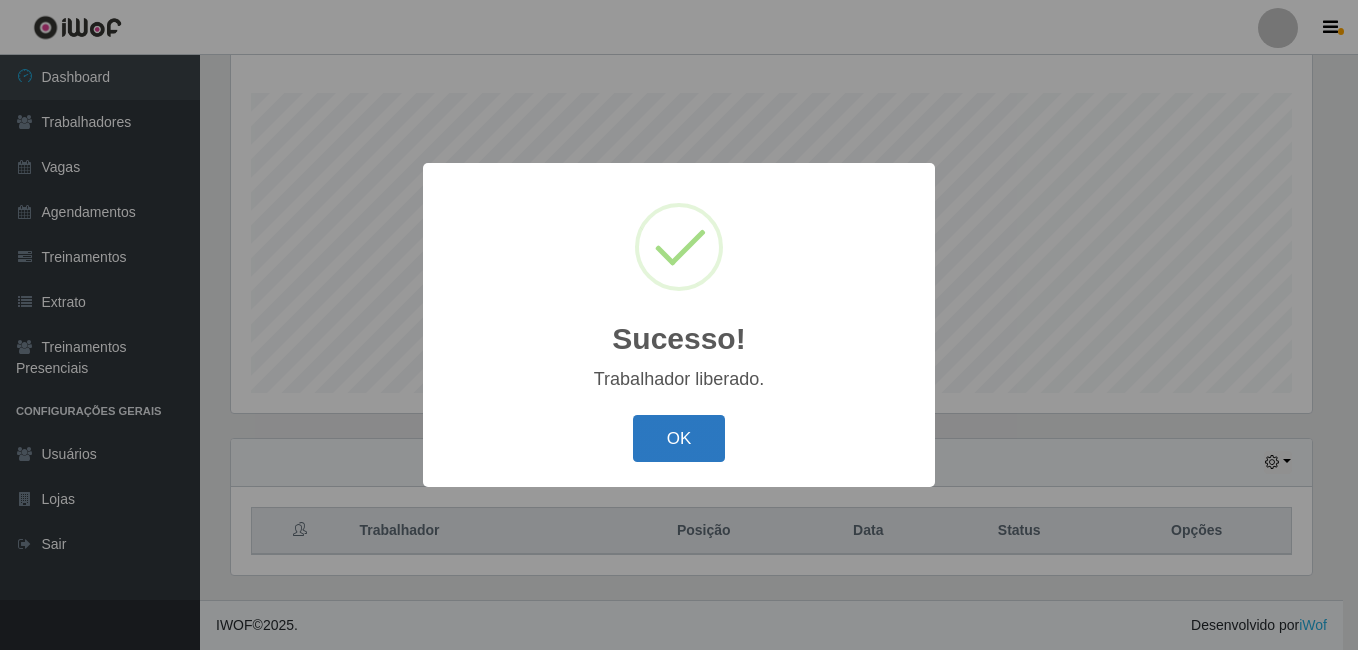 click on "OK" at bounding box center (679, 438) 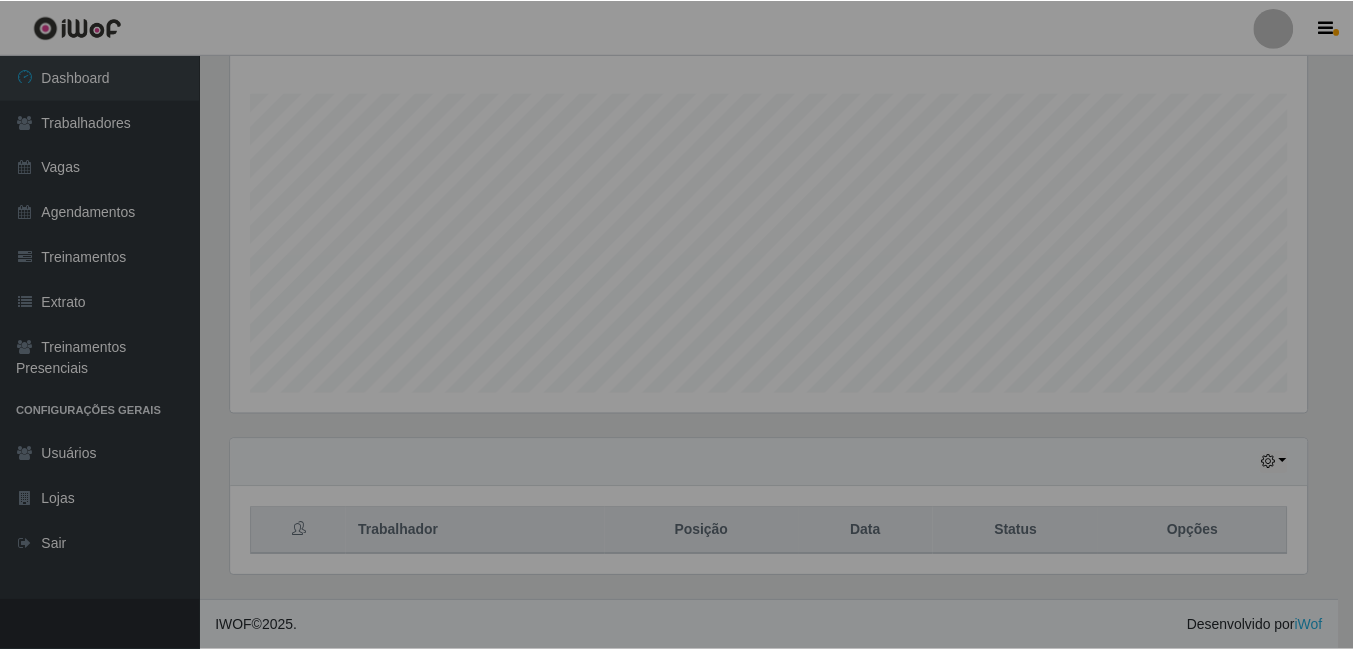 scroll, scrollTop: 999585, scrollLeft: 998909, axis: both 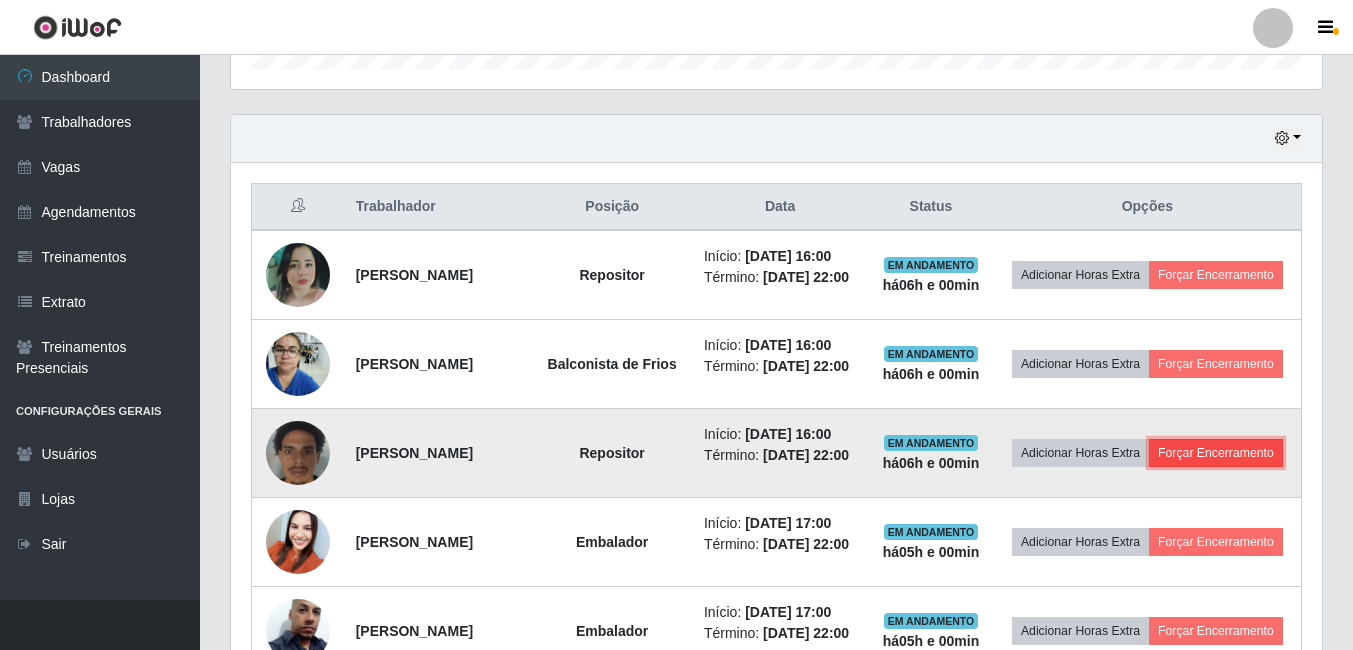 click on "Forçar Encerramento" at bounding box center [1216, 453] 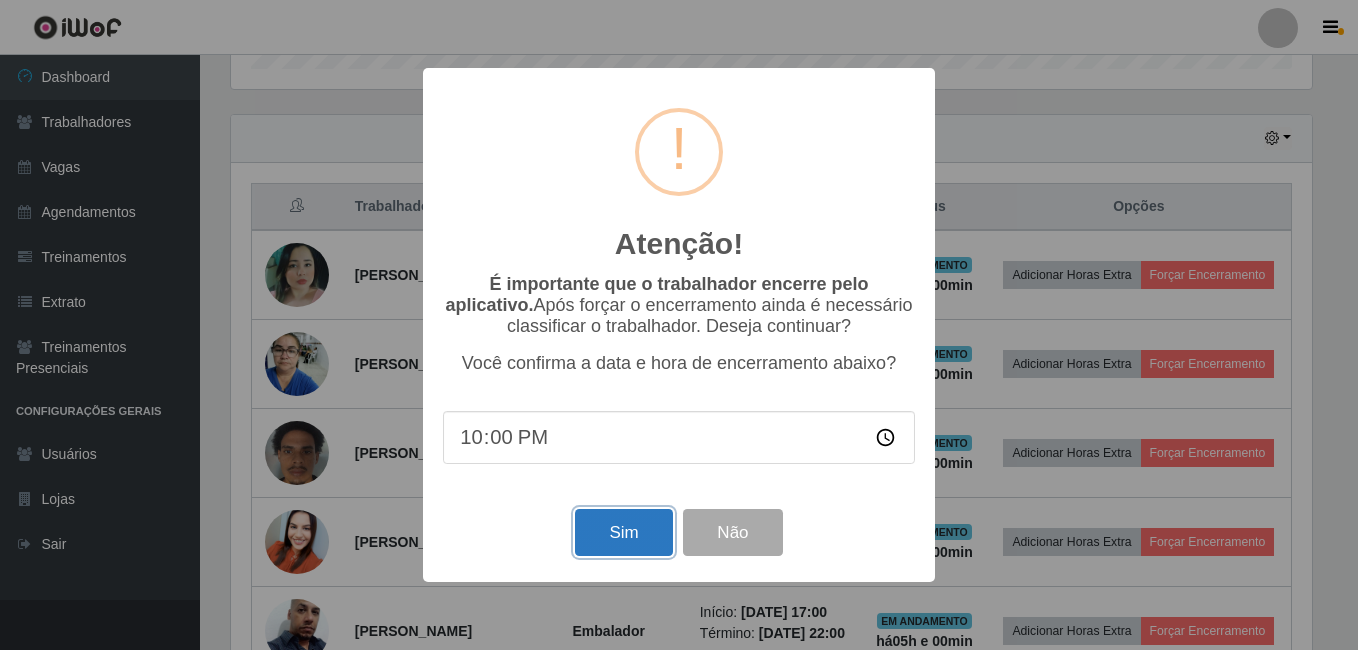 click on "Sim" at bounding box center (623, 532) 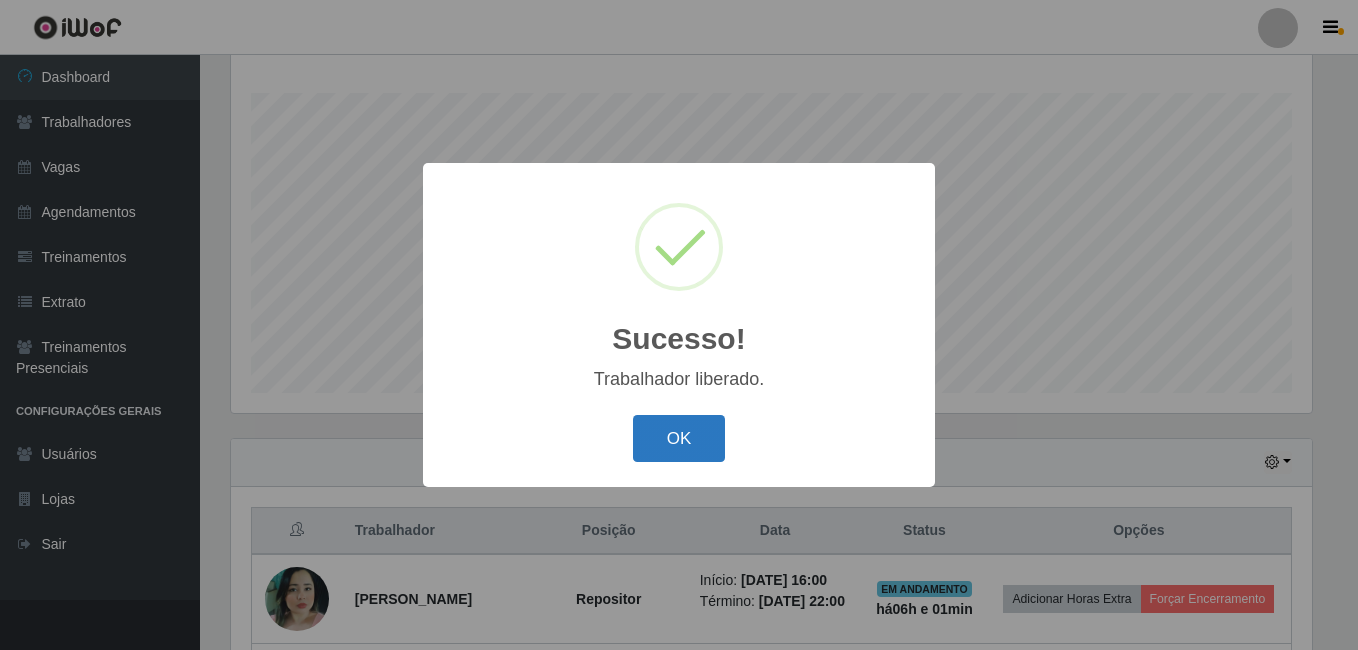click on "OK" at bounding box center (679, 438) 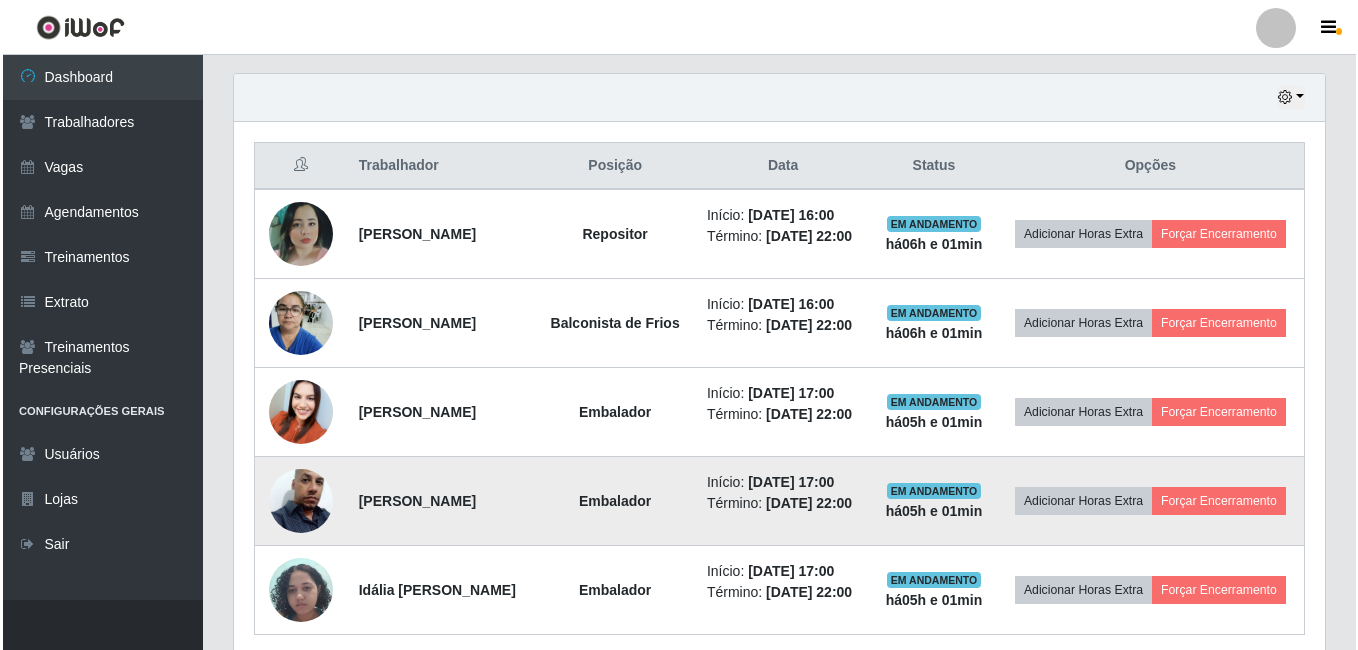 scroll, scrollTop: 722, scrollLeft: 0, axis: vertical 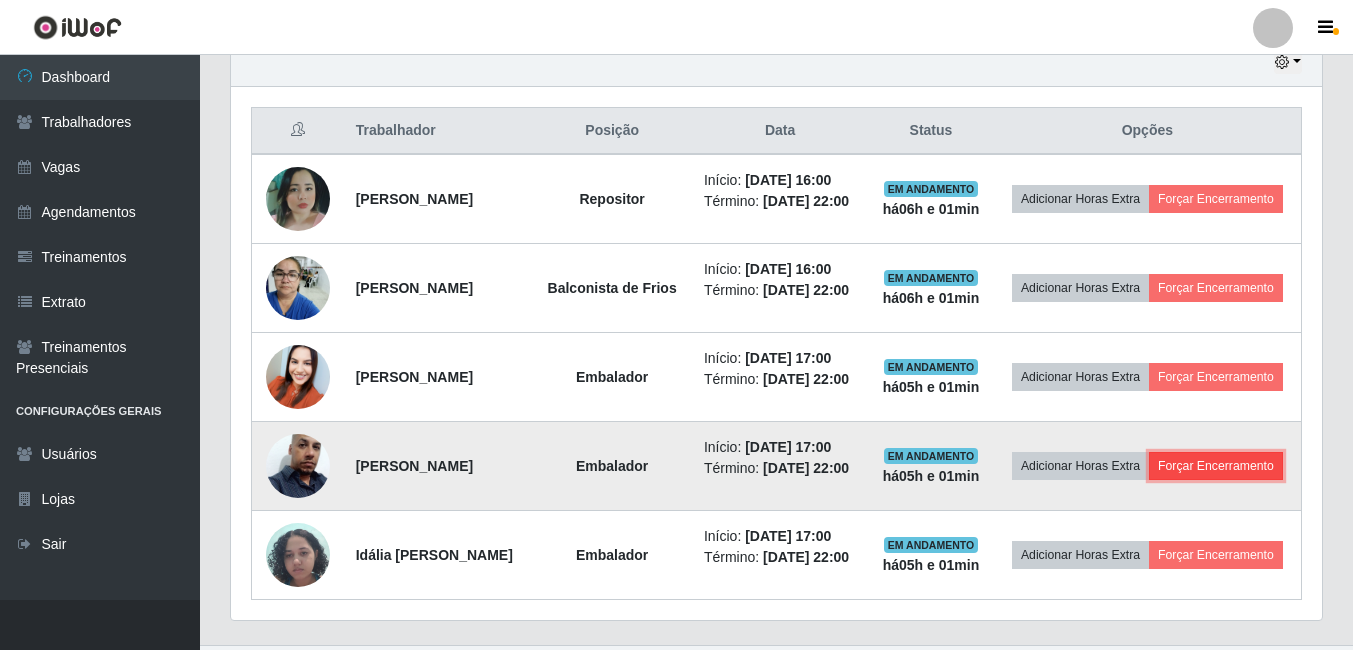 click on "Forçar Encerramento" at bounding box center (1216, 466) 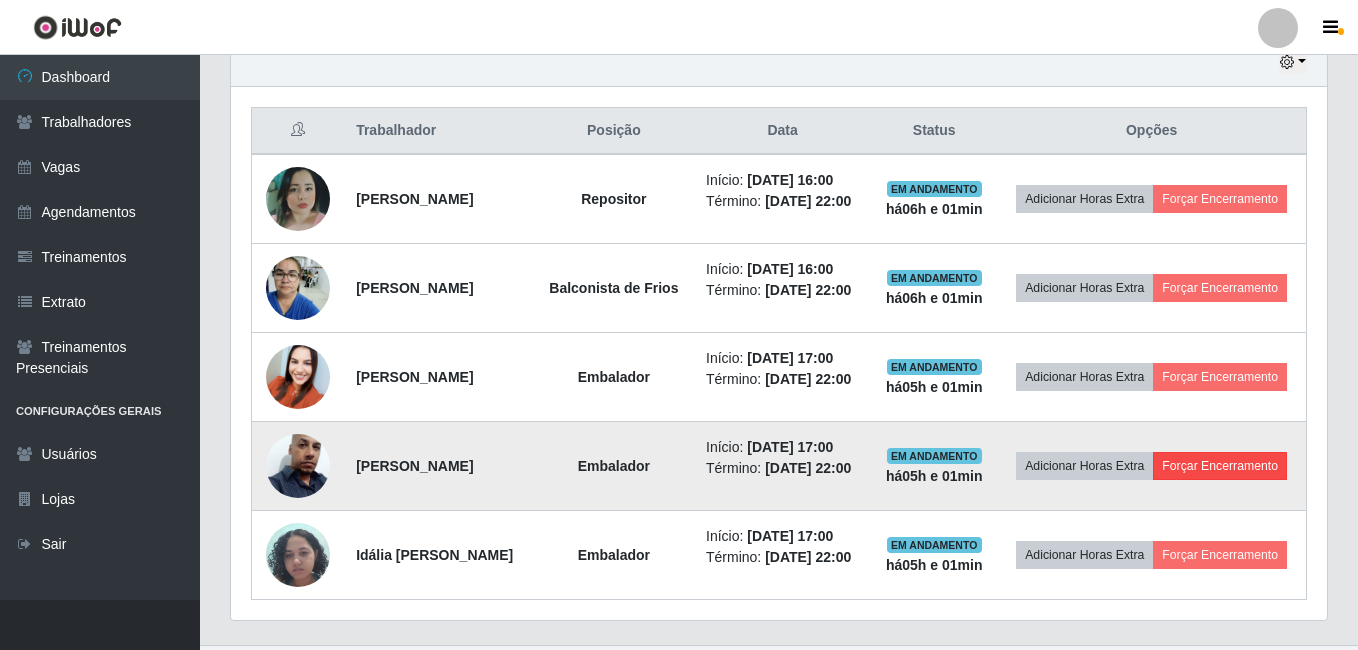 scroll, scrollTop: 999585, scrollLeft: 998919, axis: both 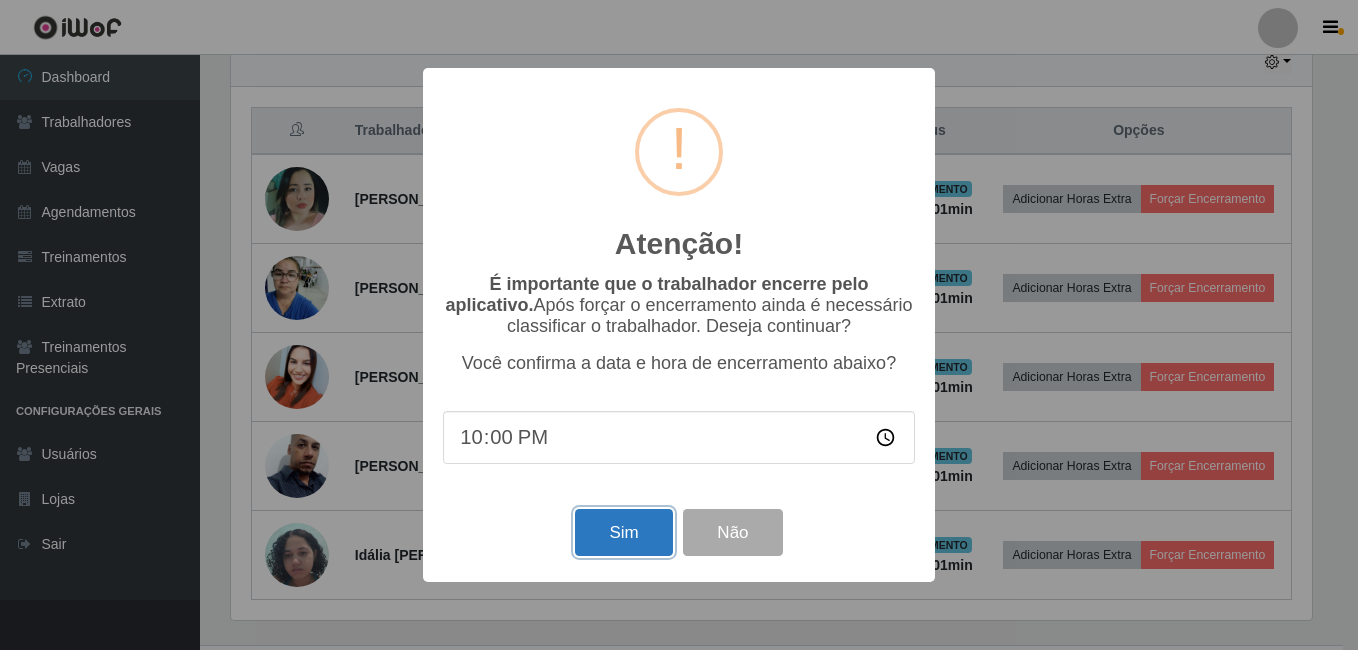 drag, startPoint x: 627, startPoint y: 549, endPoint x: 624, endPoint y: 537, distance: 12.369317 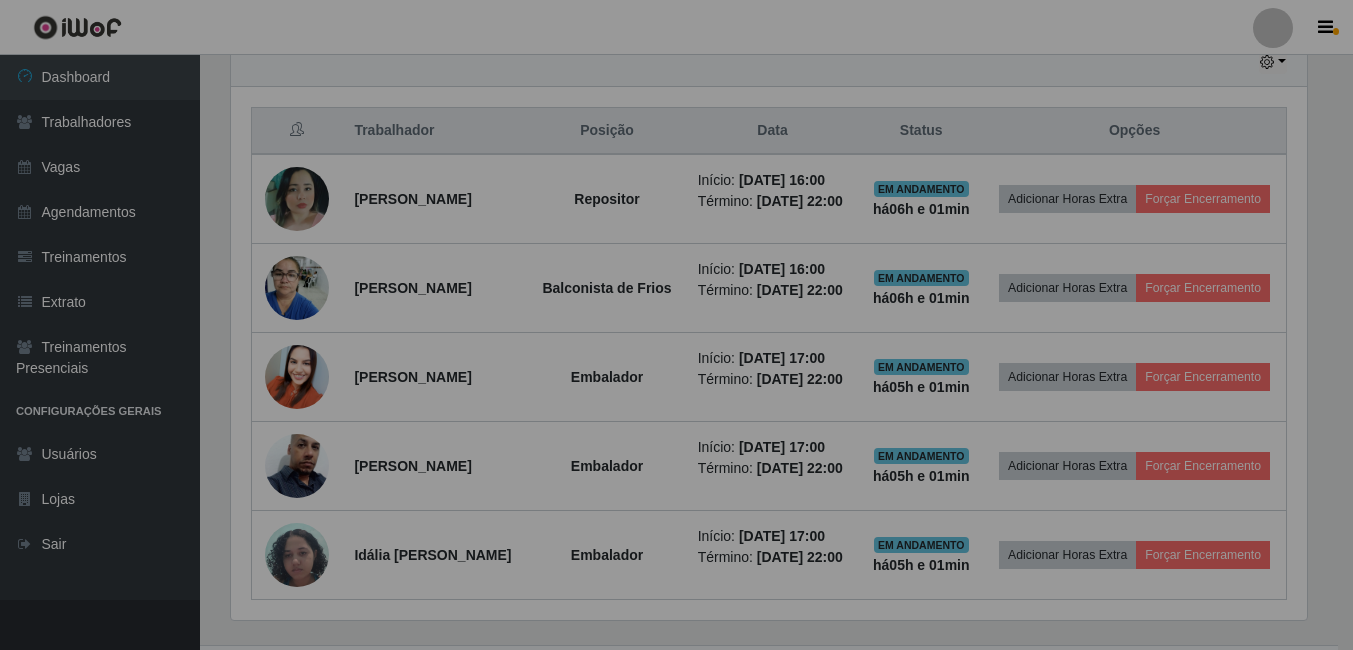 scroll, scrollTop: 999585, scrollLeft: 998909, axis: both 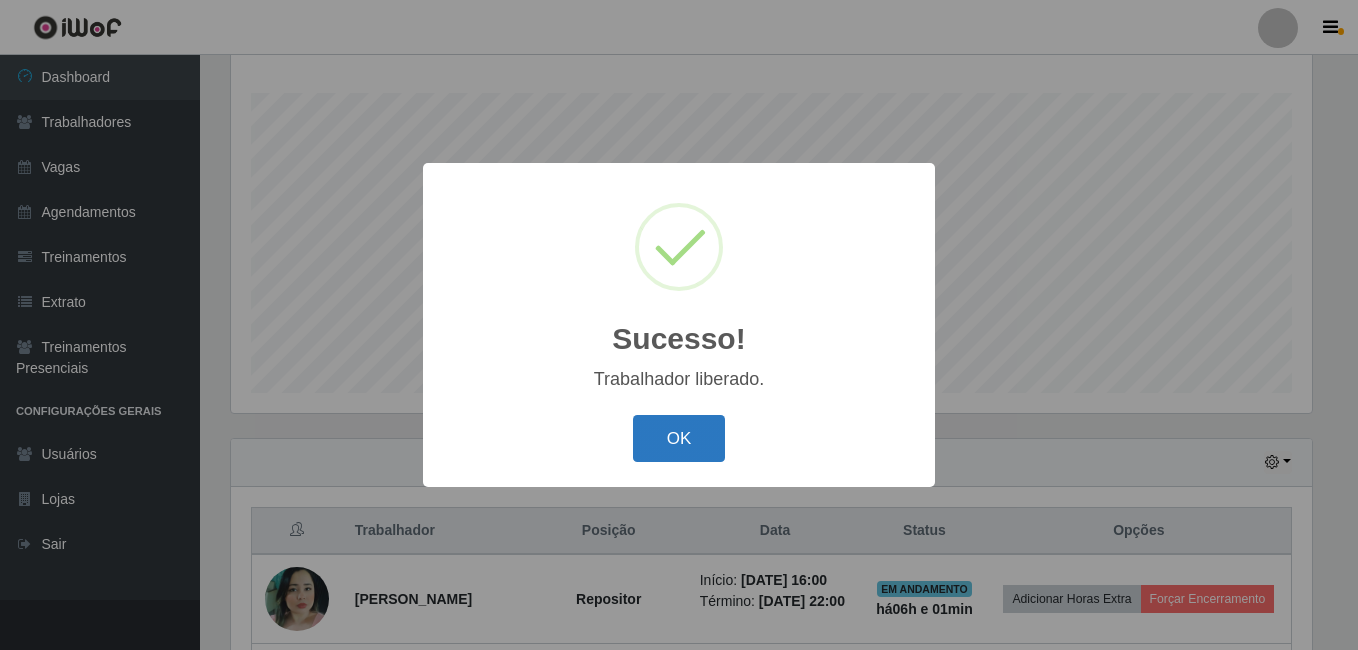click on "OK" at bounding box center [679, 438] 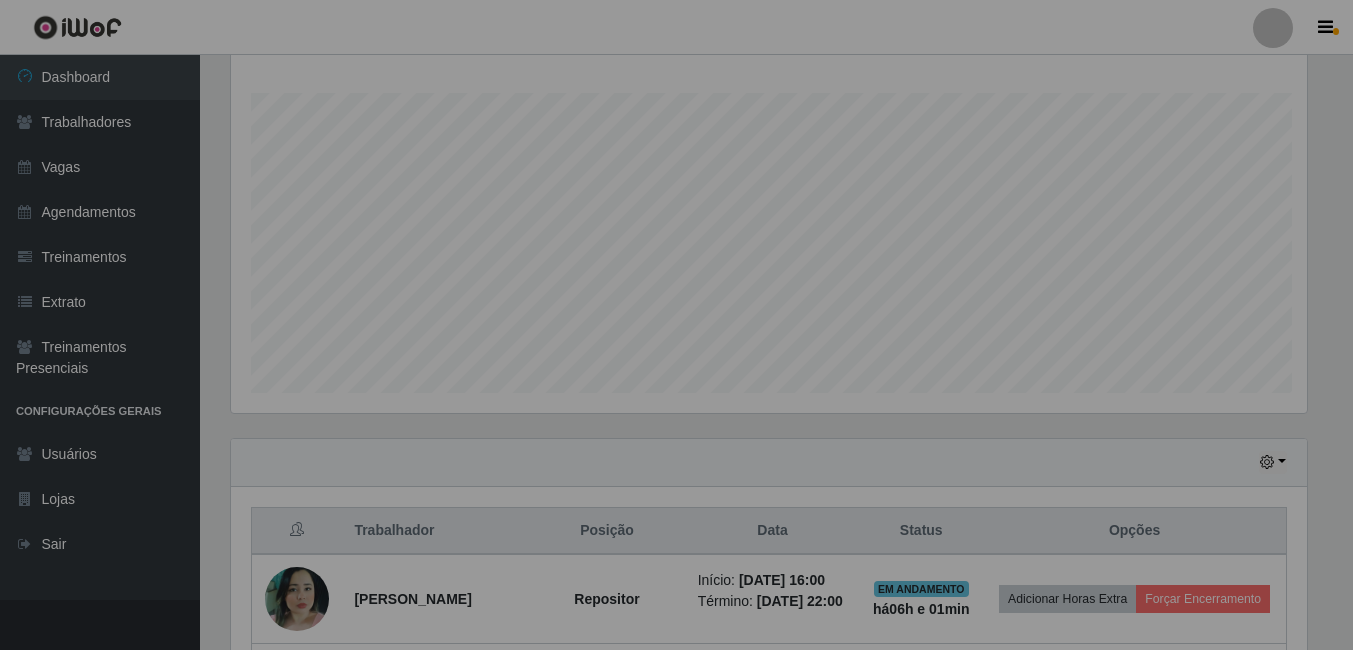 scroll, scrollTop: 999585, scrollLeft: 998909, axis: both 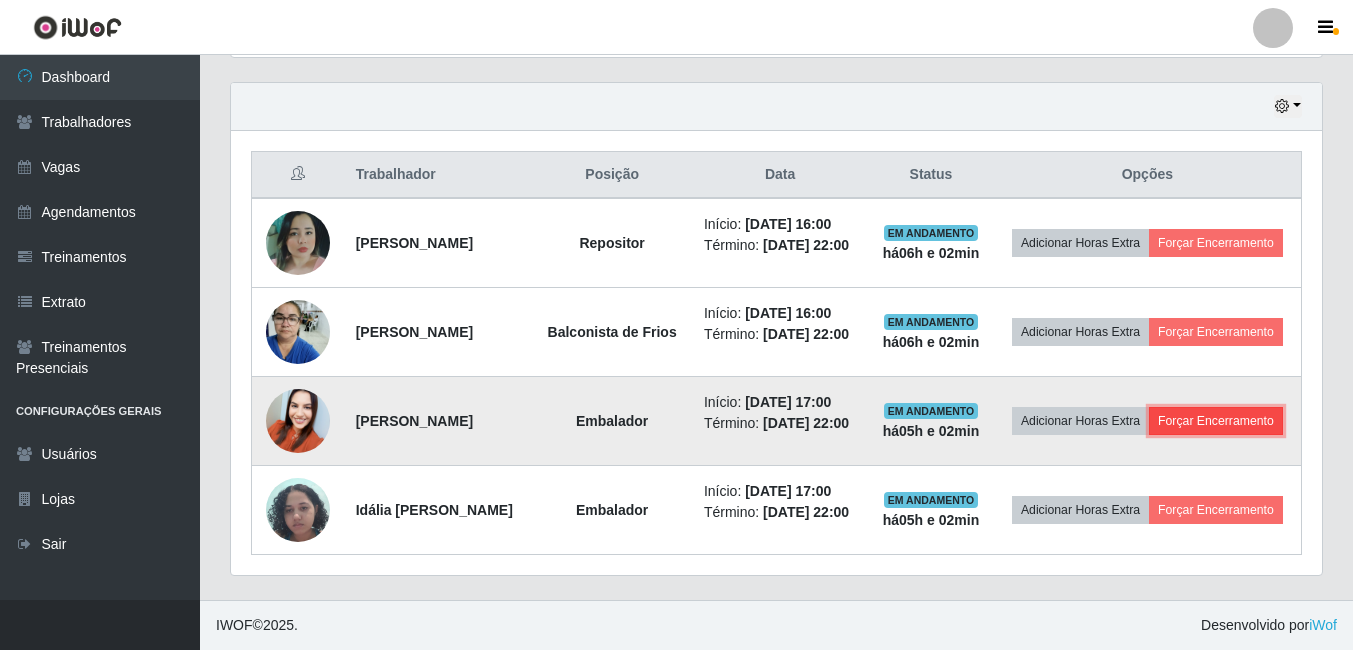 click on "Forçar Encerramento" at bounding box center (1216, 421) 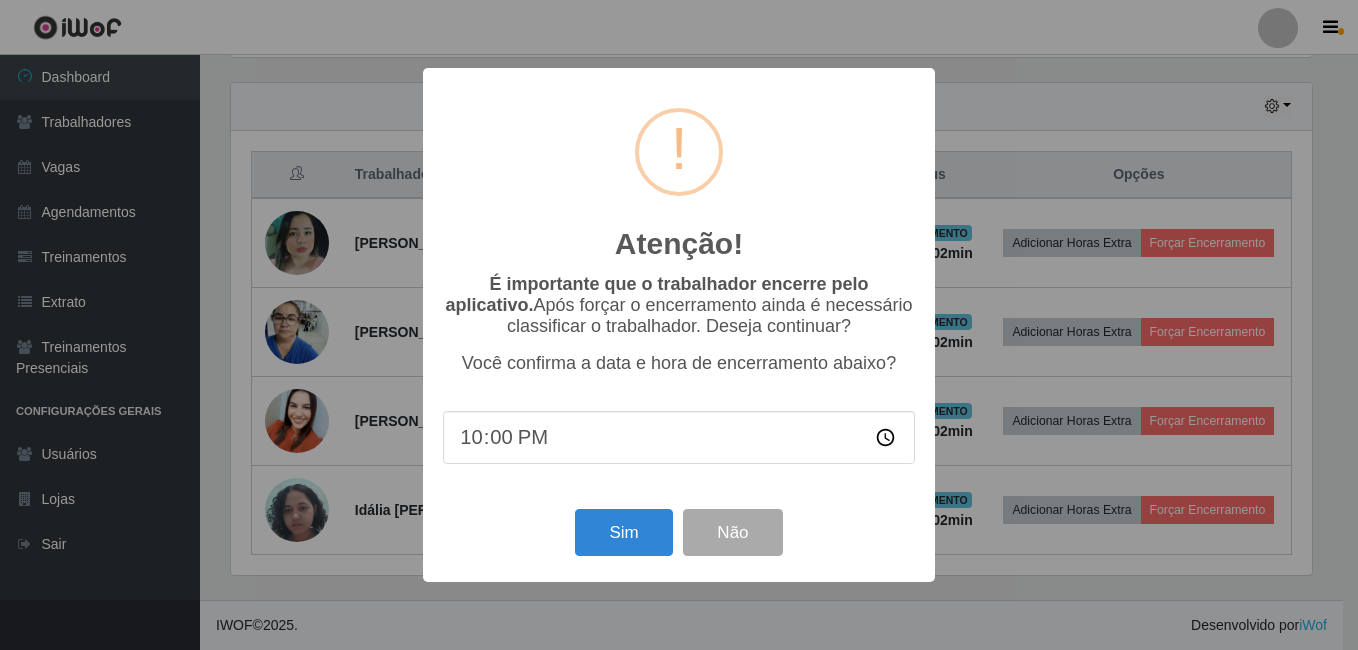 scroll, scrollTop: 999585, scrollLeft: 998919, axis: both 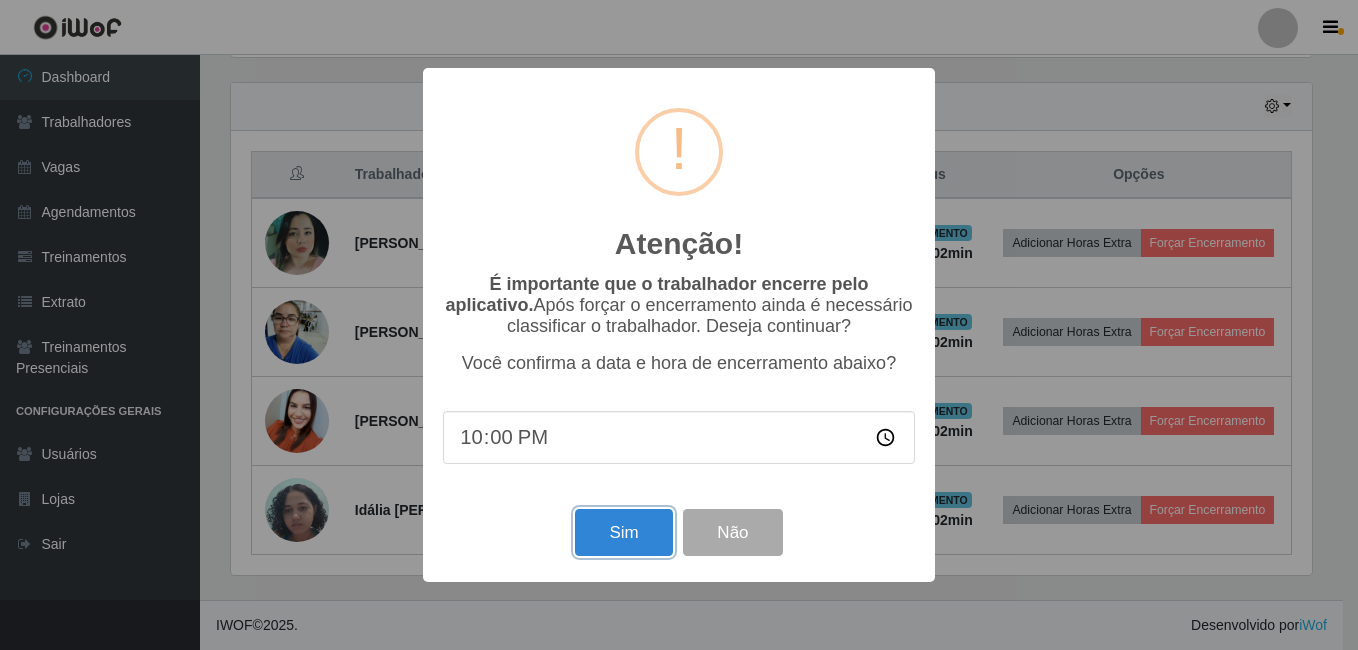 click on "Sim" at bounding box center (623, 532) 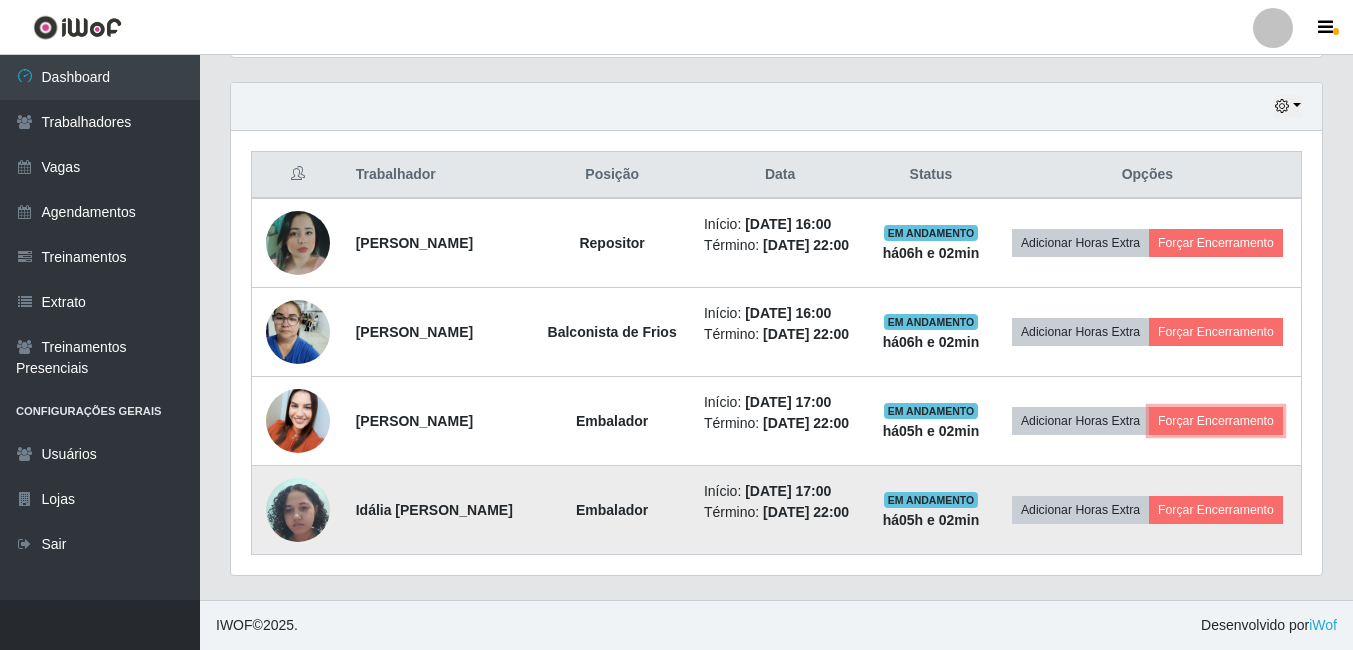 scroll, scrollTop: 999585, scrollLeft: 998909, axis: both 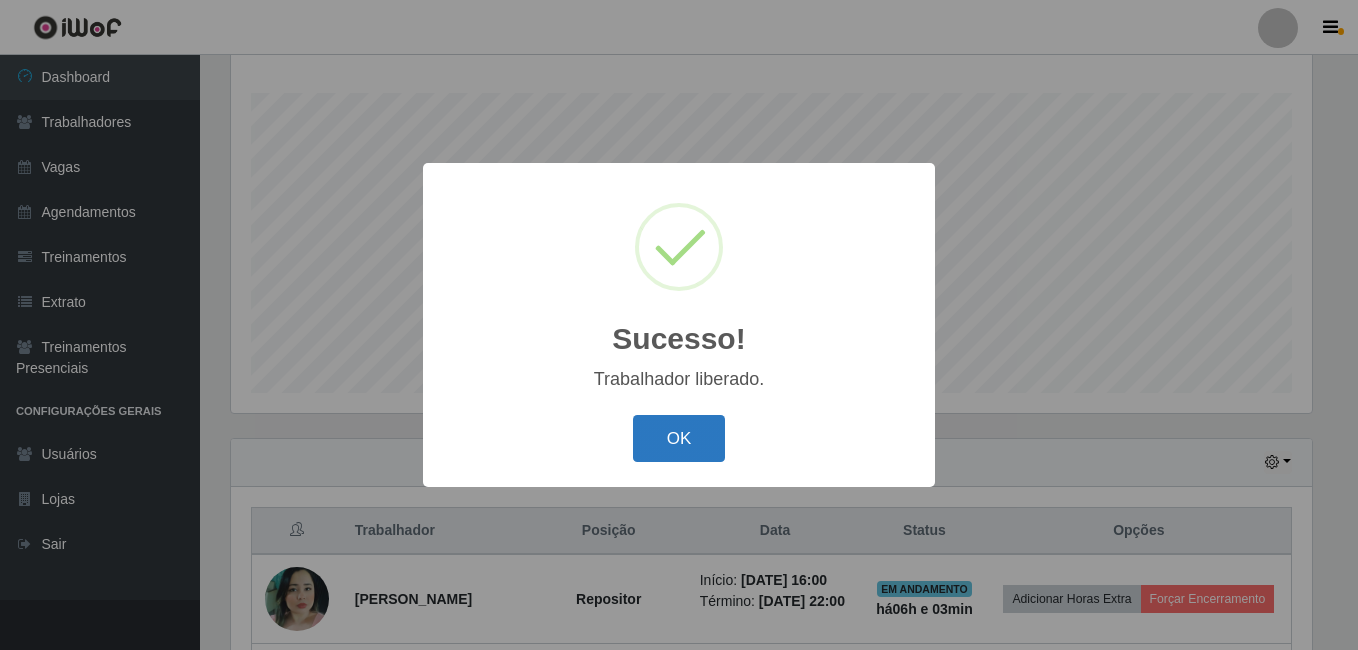 click on "OK" at bounding box center (679, 438) 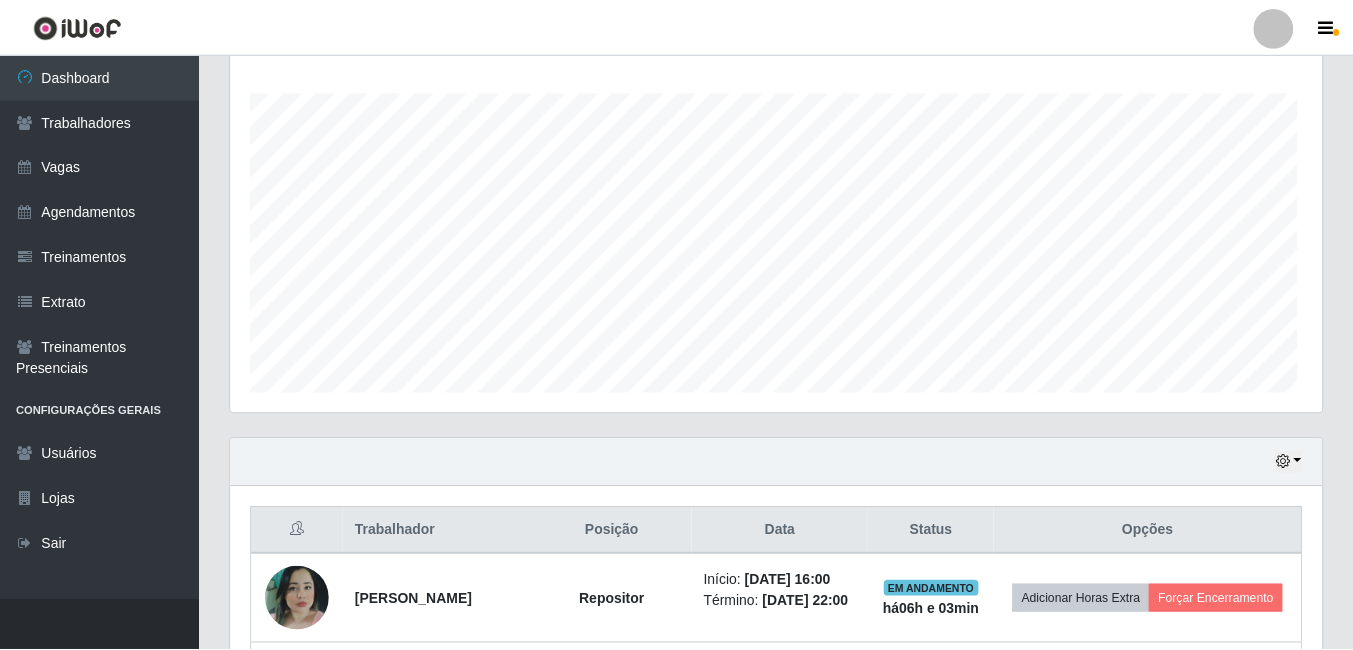 scroll, scrollTop: 999585, scrollLeft: 998909, axis: both 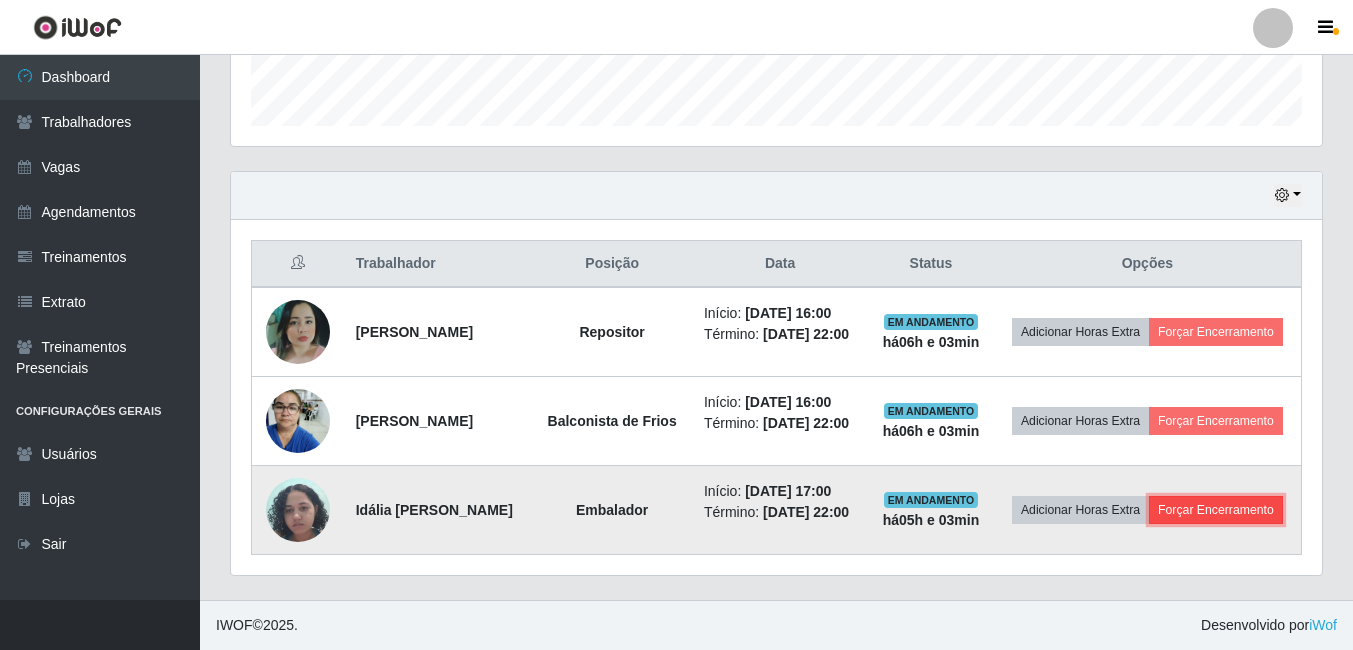 click on "Forçar Encerramento" at bounding box center (1216, 510) 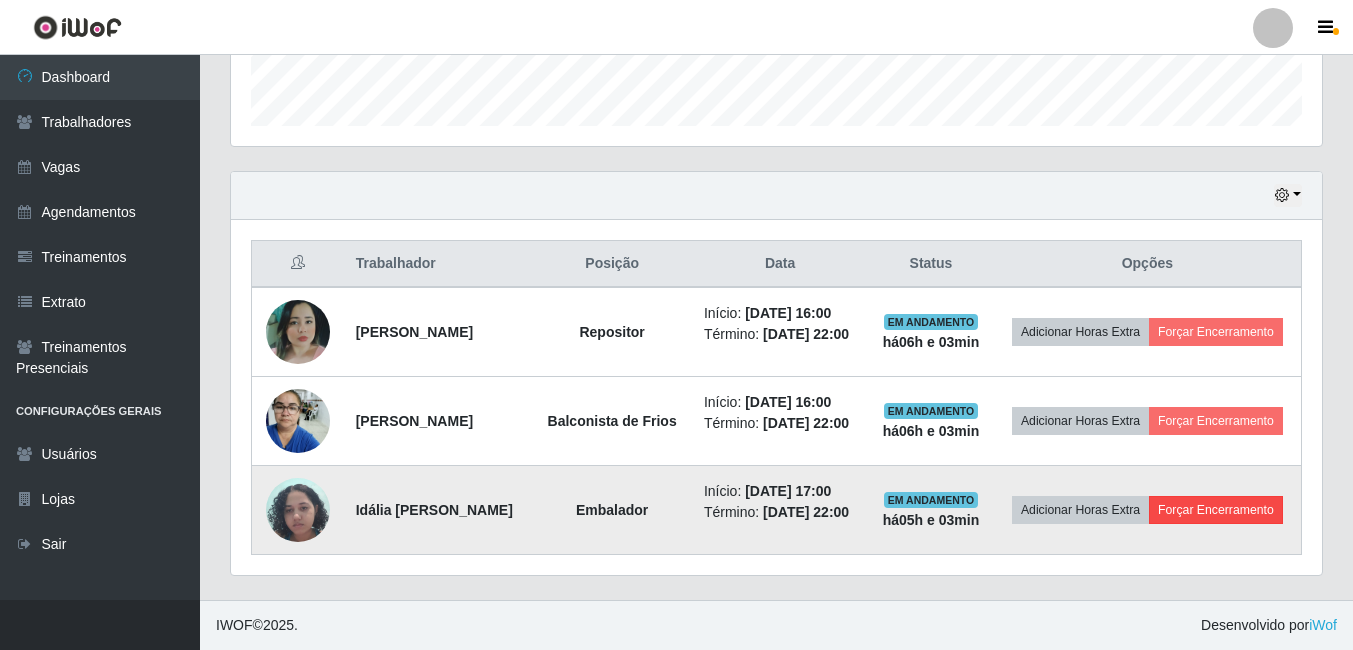 scroll, scrollTop: 999585, scrollLeft: 998919, axis: both 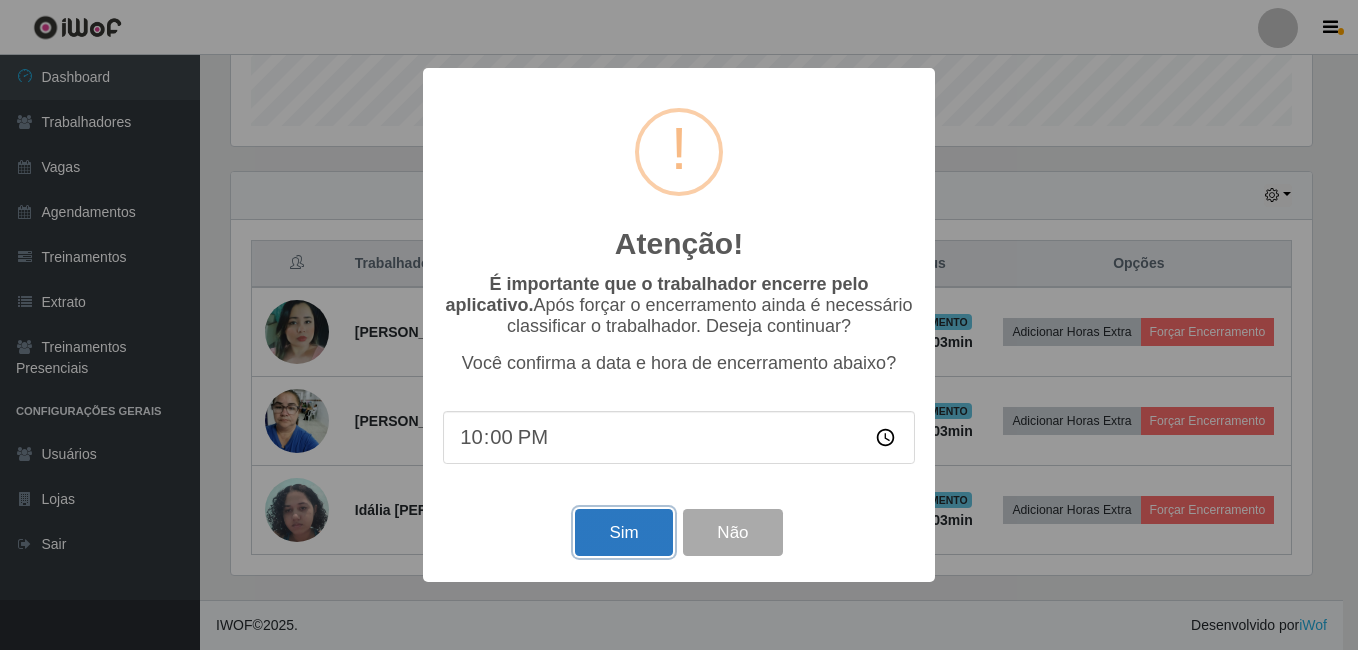 click on "Sim" at bounding box center (623, 532) 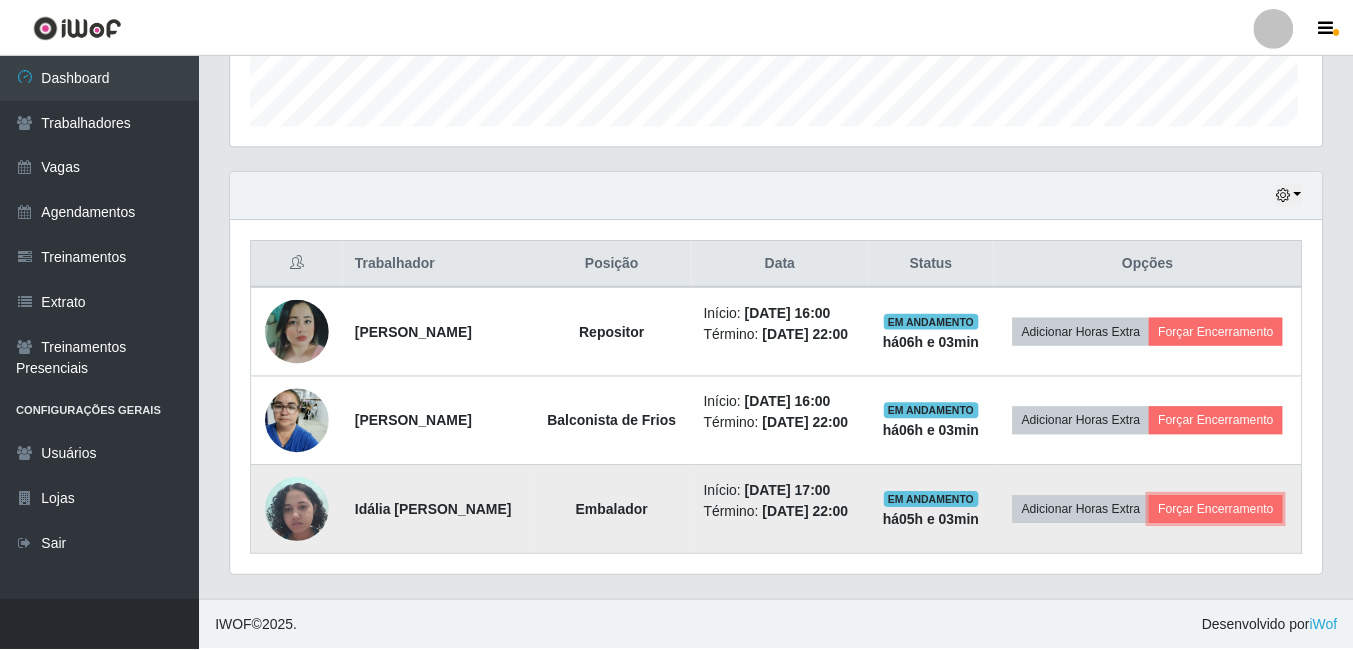 scroll, scrollTop: 999585, scrollLeft: 998909, axis: both 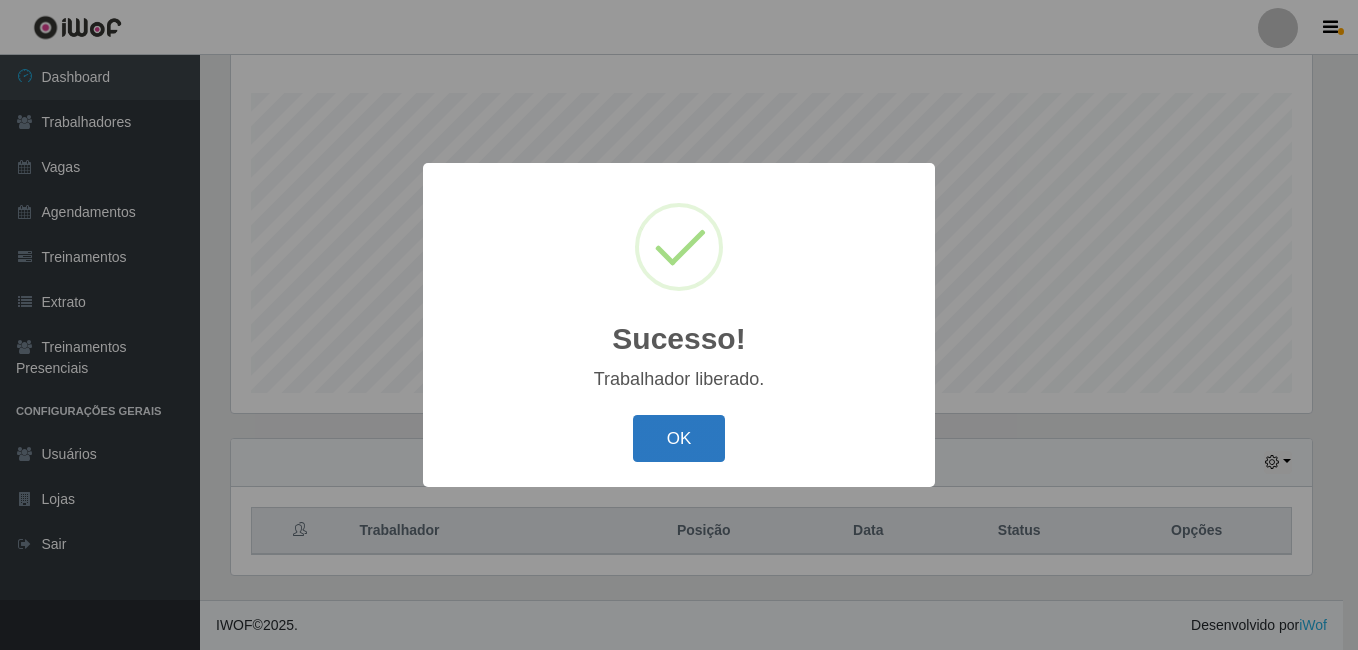 click on "OK" at bounding box center [679, 438] 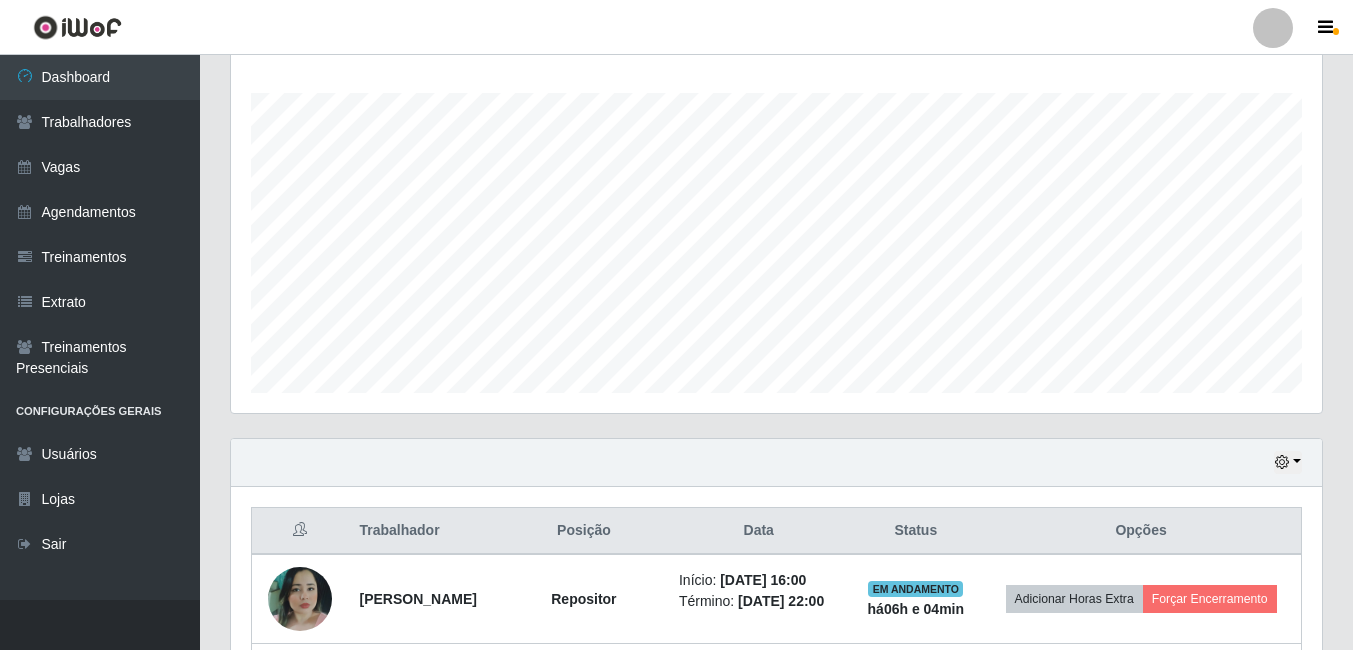 scroll, scrollTop: 999585, scrollLeft: 998909, axis: both 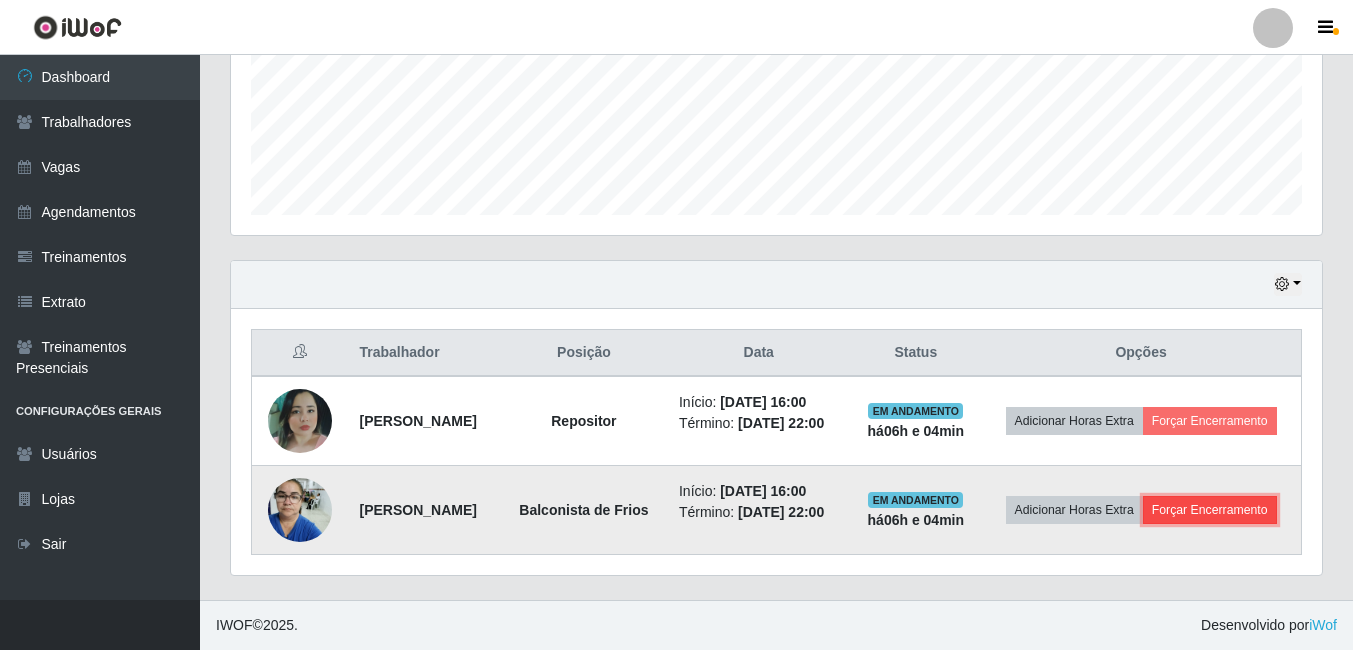 click on "Forçar Encerramento" at bounding box center [1210, 510] 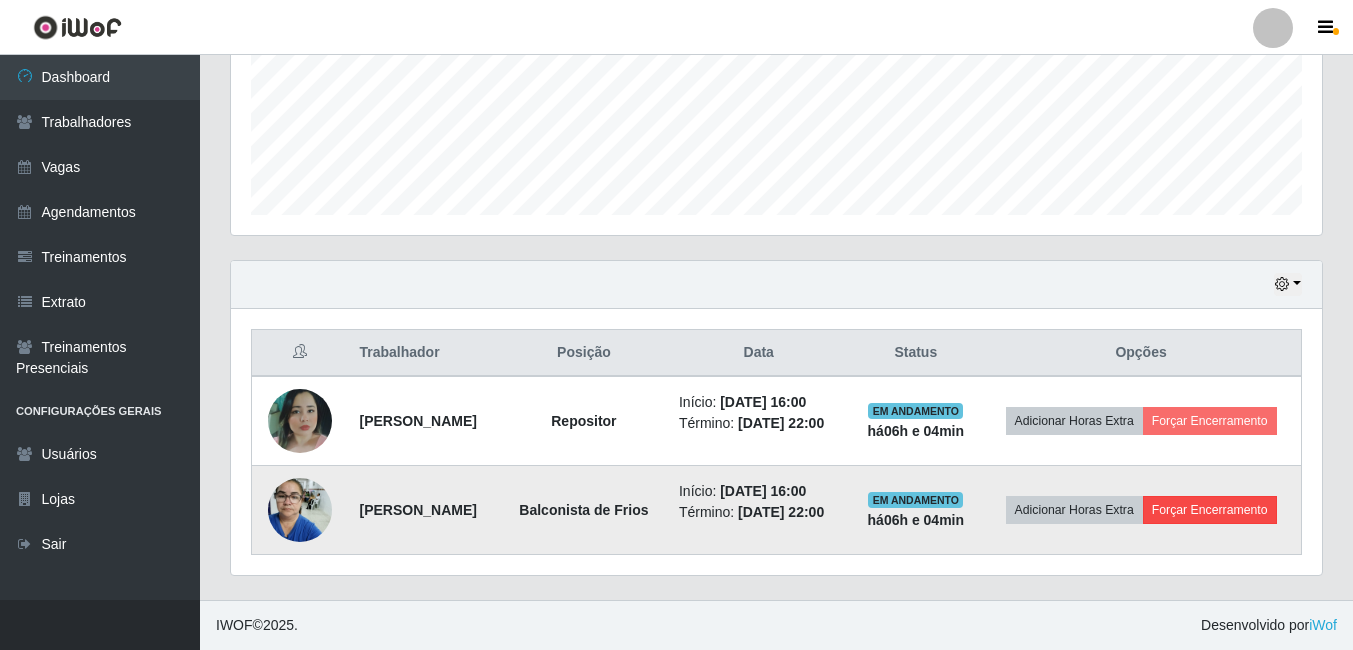 scroll, scrollTop: 999585, scrollLeft: 998919, axis: both 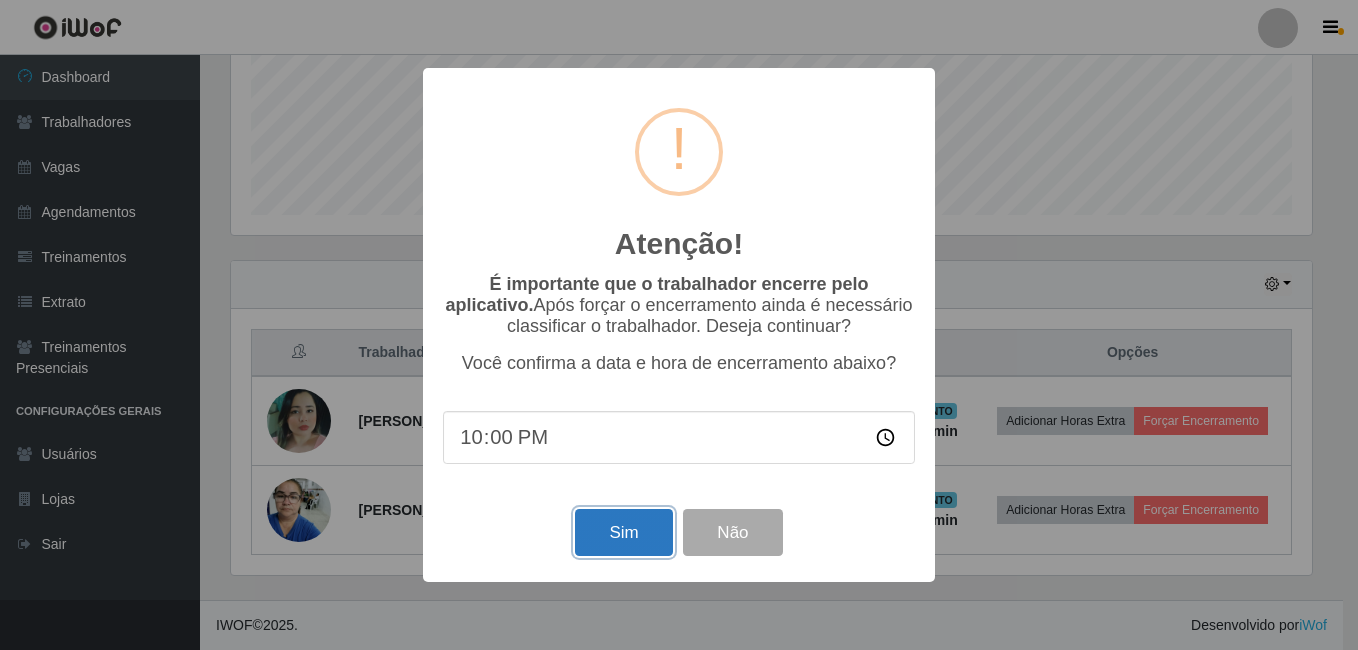 click on "Sim" at bounding box center (623, 532) 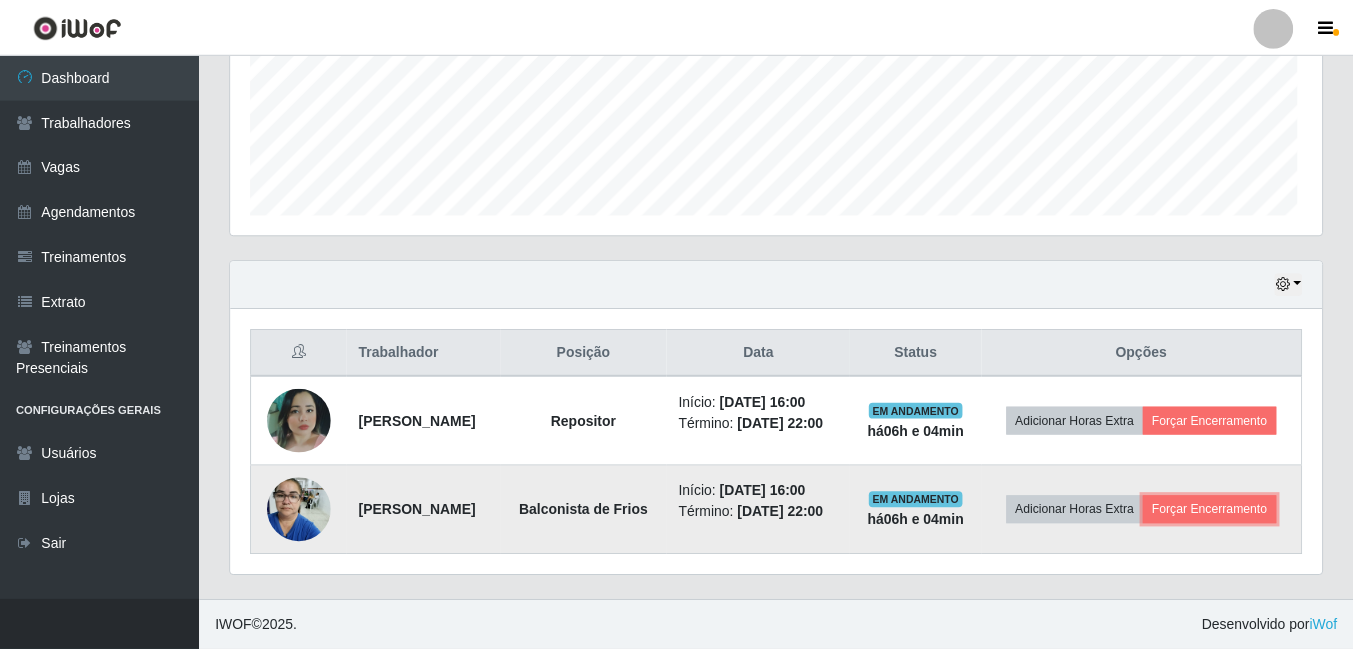 scroll, scrollTop: 999585, scrollLeft: 998909, axis: both 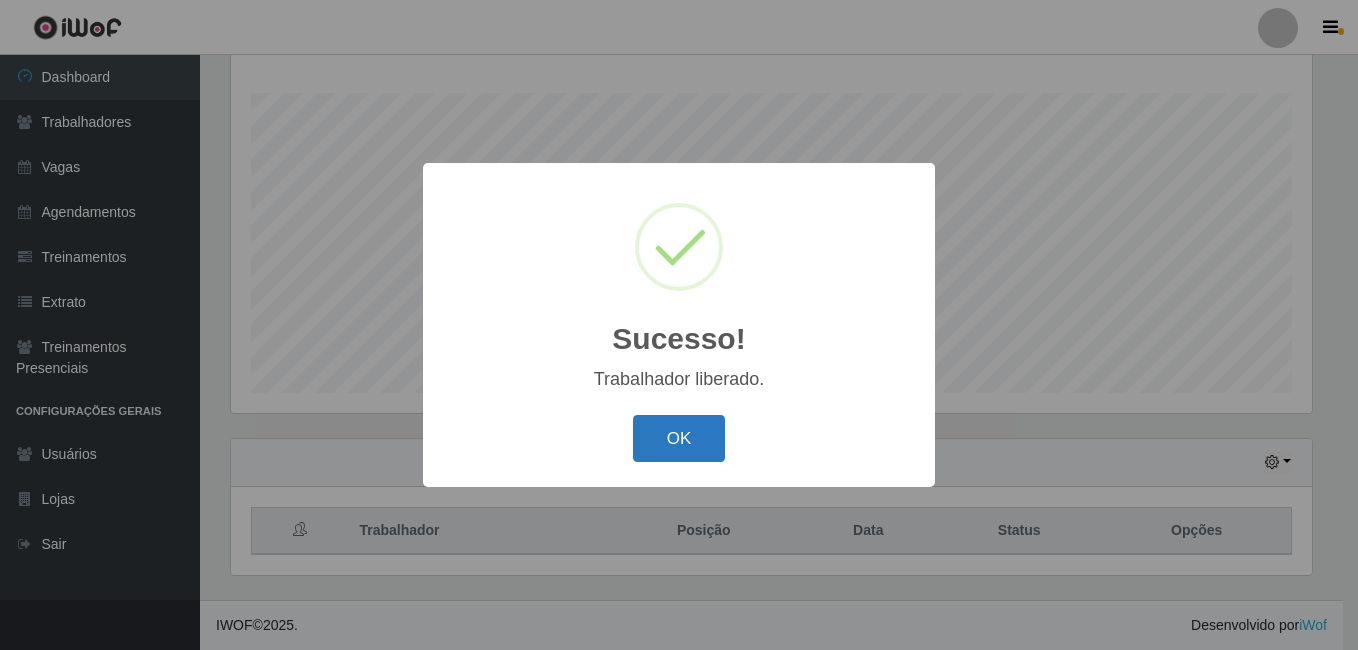 click on "OK" at bounding box center [679, 438] 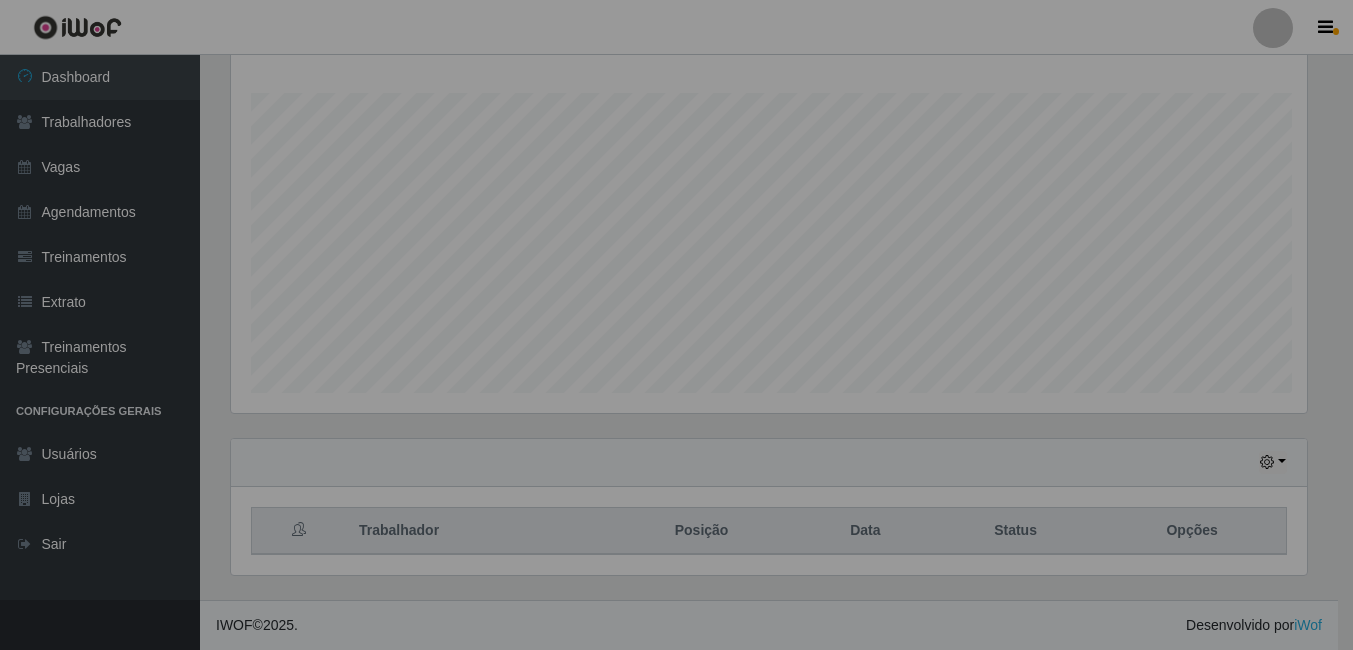 scroll, scrollTop: 999585, scrollLeft: 998909, axis: both 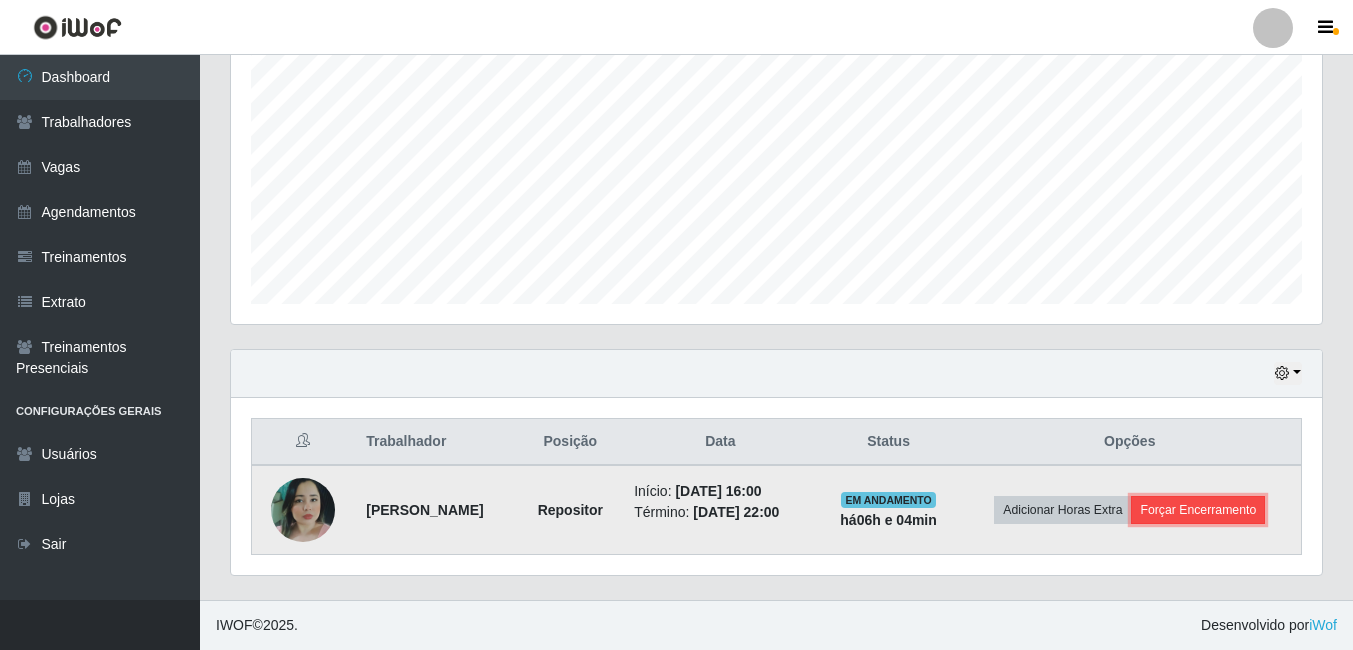 click on "Forçar Encerramento" at bounding box center (1198, 510) 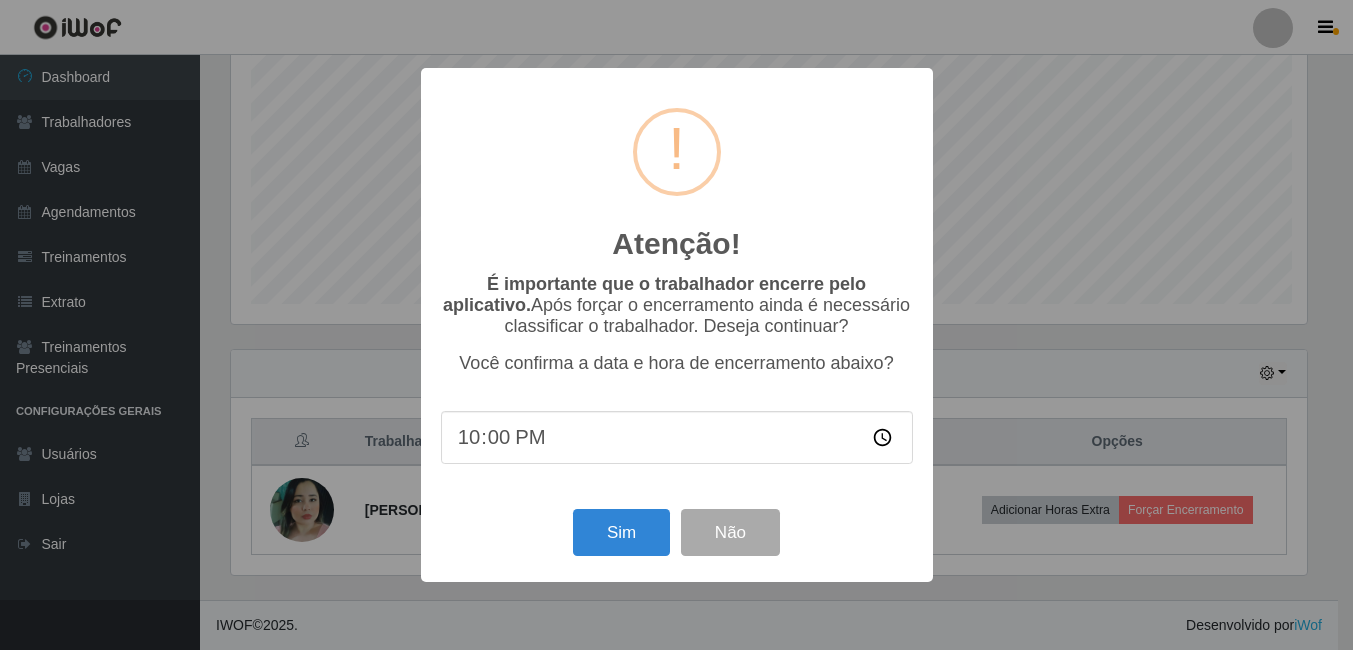 scroll, scrollTop: 999585, scrollLeft: 998919, axis: both 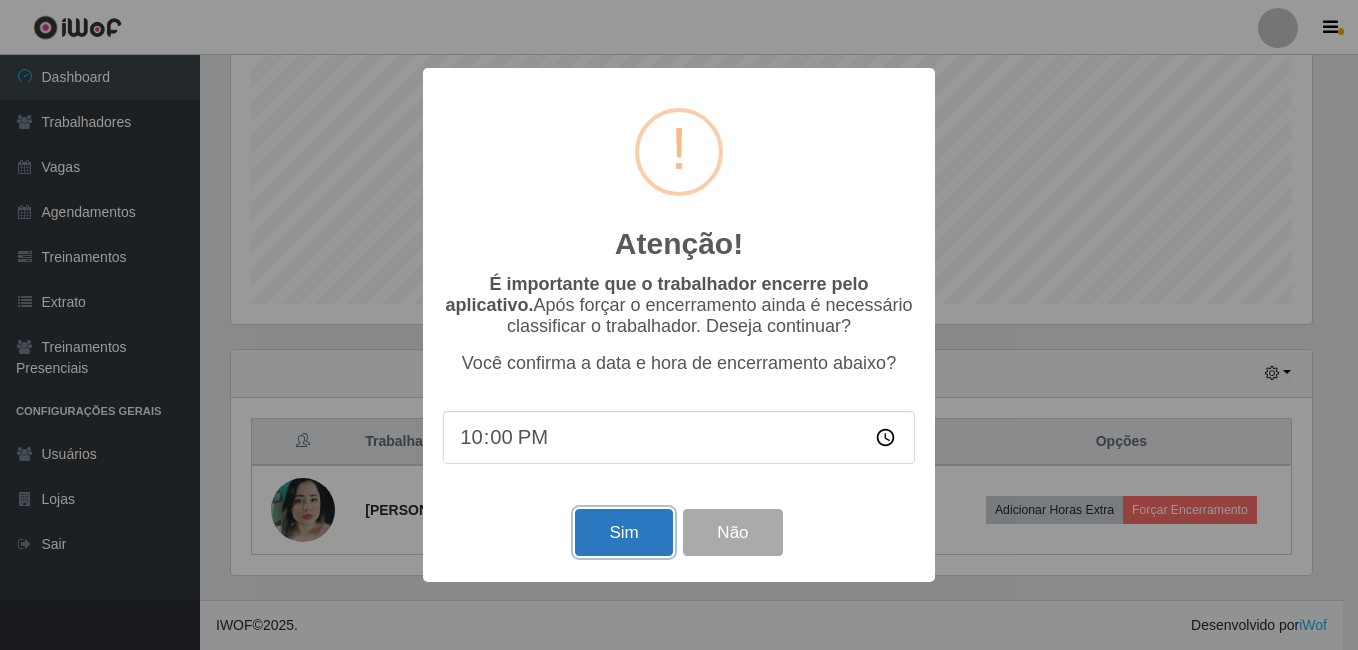 click on "Sim" at bounding box center [623, 532] 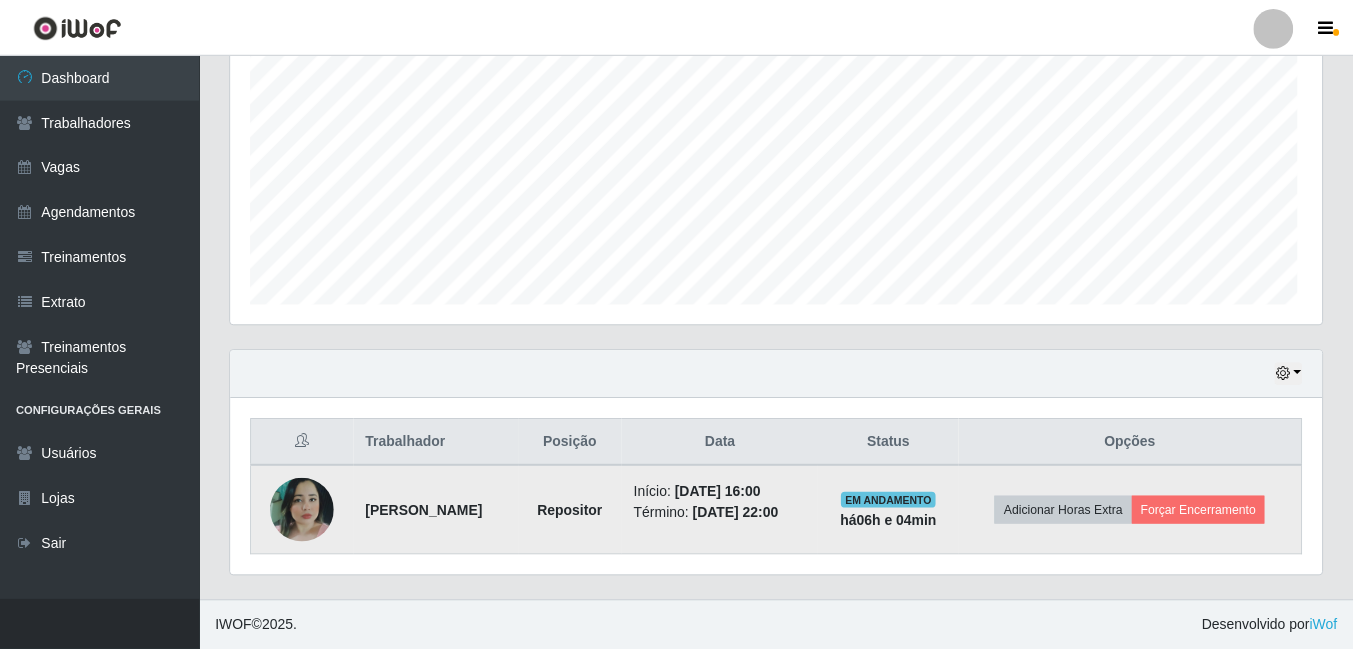 scroll, scrollTop: 999585, scrollLeft: 998909, axis: both 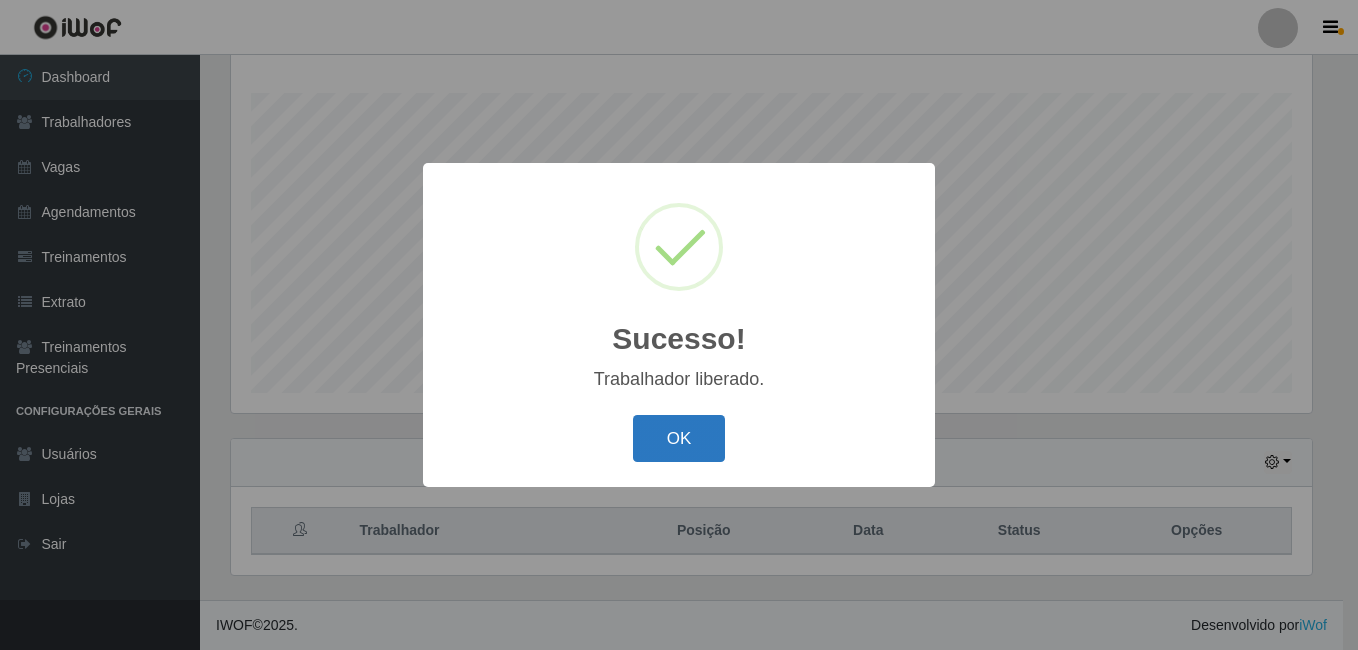 click on "OK" at bounding box center (679, 438) 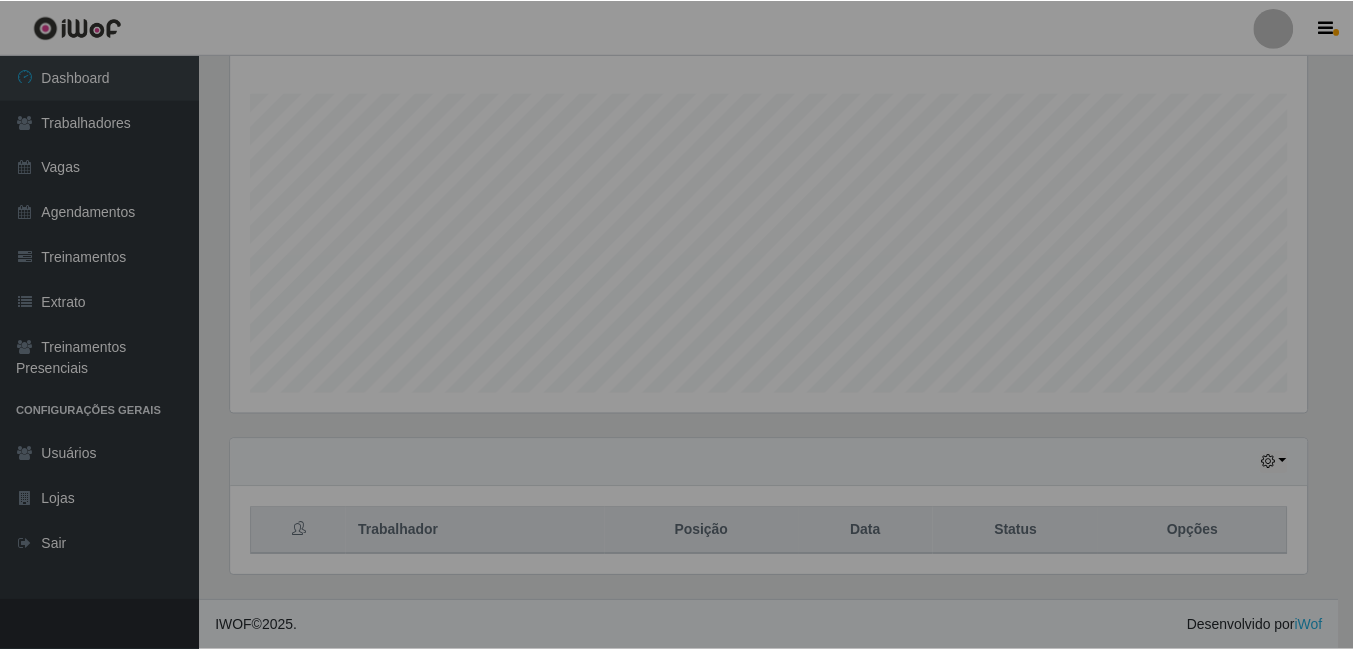 scroll, scrollTop: 999585, scrollLeft: 998909, axis: both 